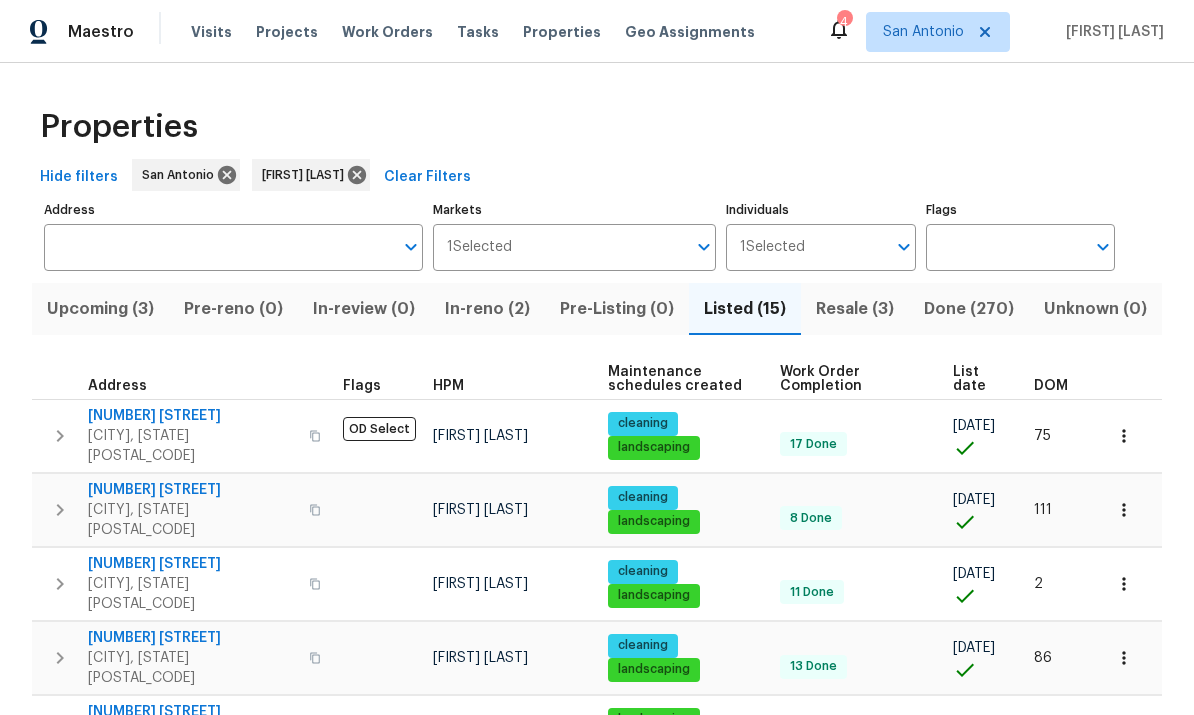 scroll, scrollTop: 0, scrollLeft: 0, axis: both 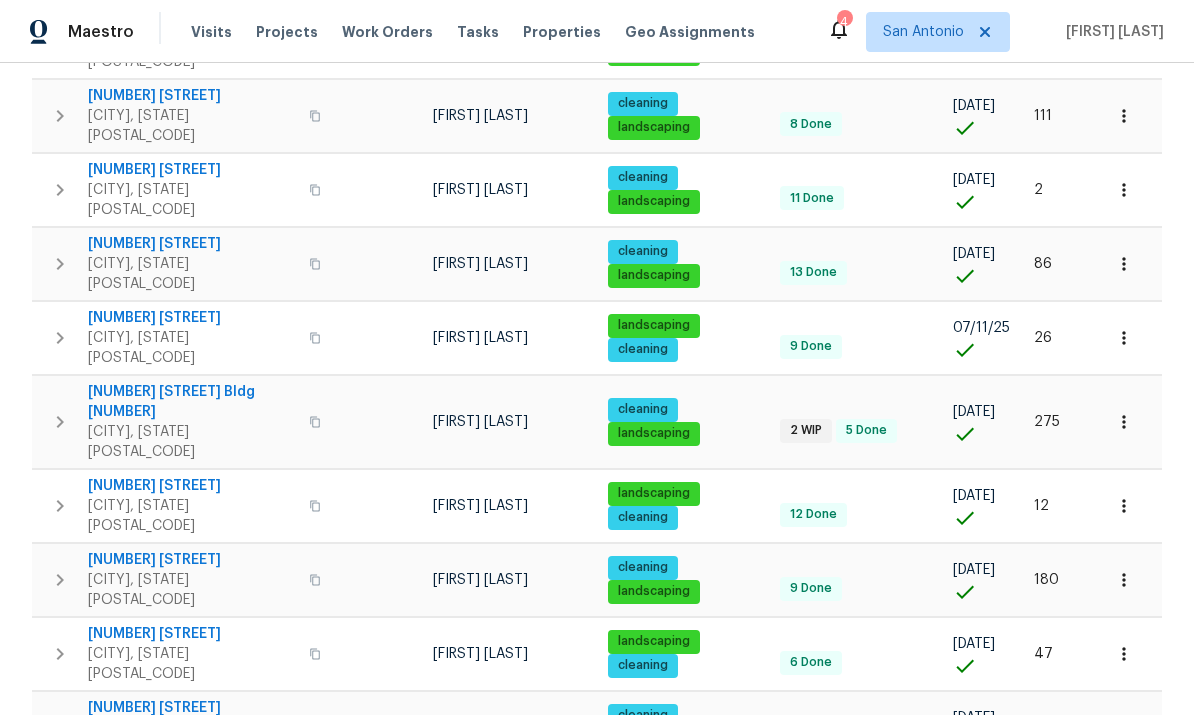 click on "[CITY], [STATE] [POSTAL_CODE]" at bounding box center (192, 664) 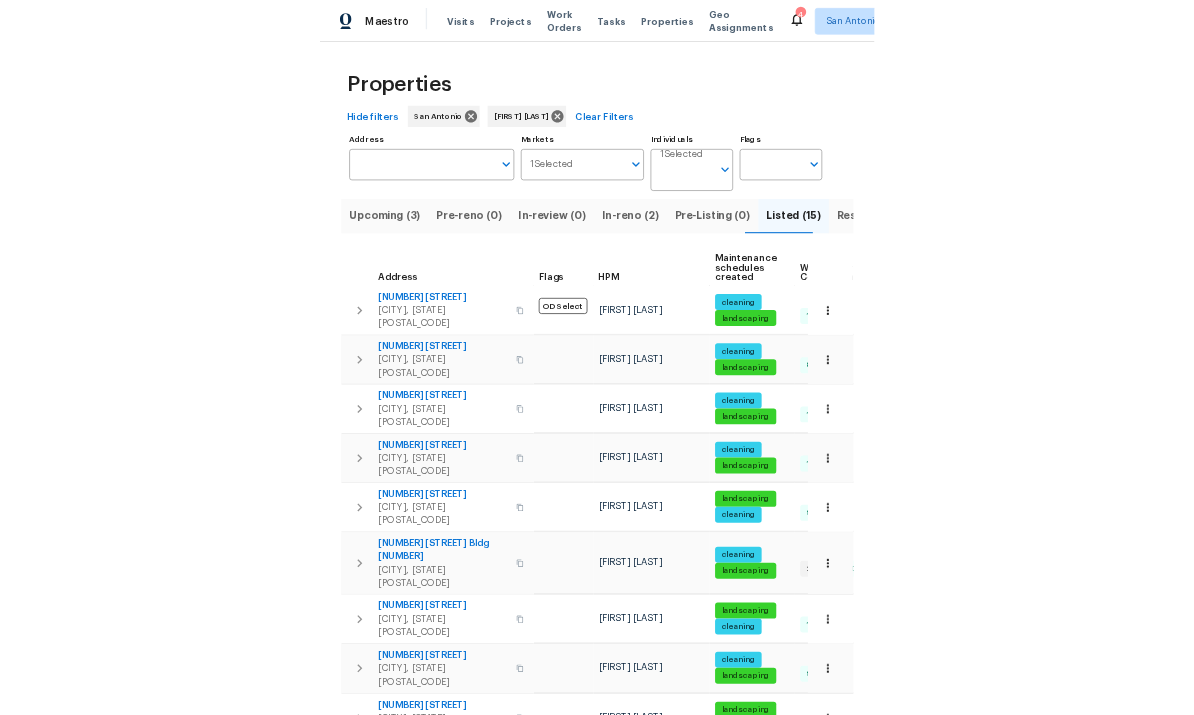 scroll, scrollTop: 0, scrollLeft: 0, axis: both 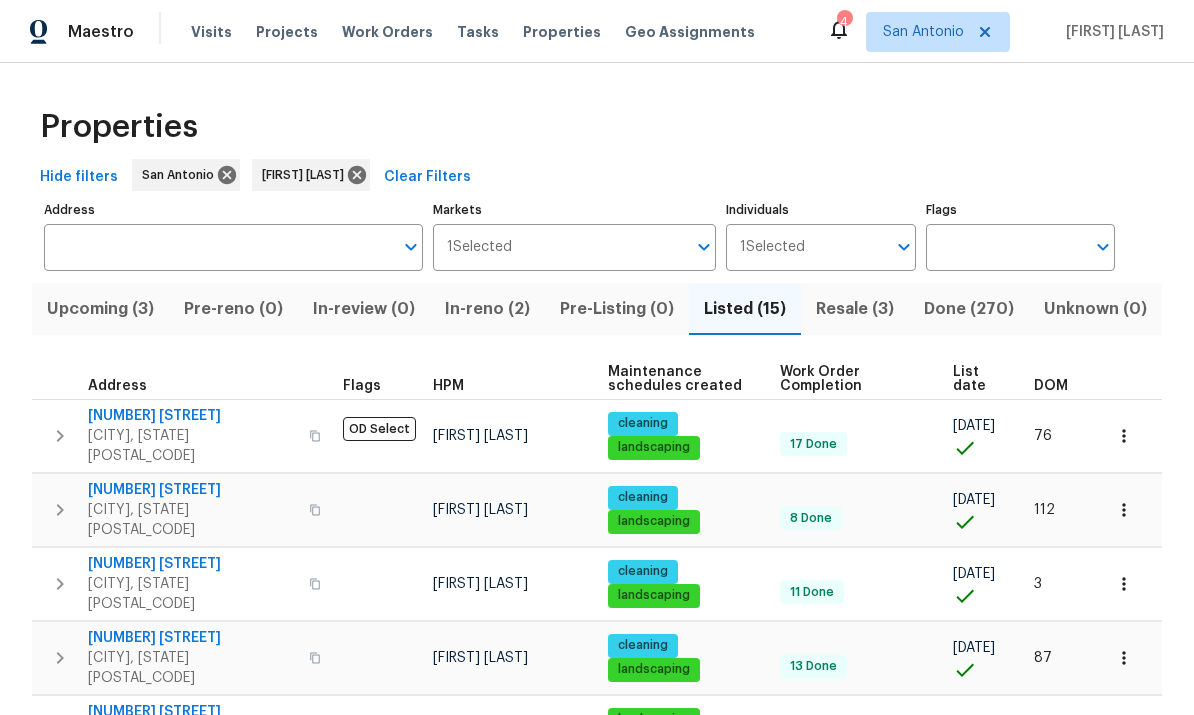 click on "In-reno (2)" at bounding box center [487, 309] 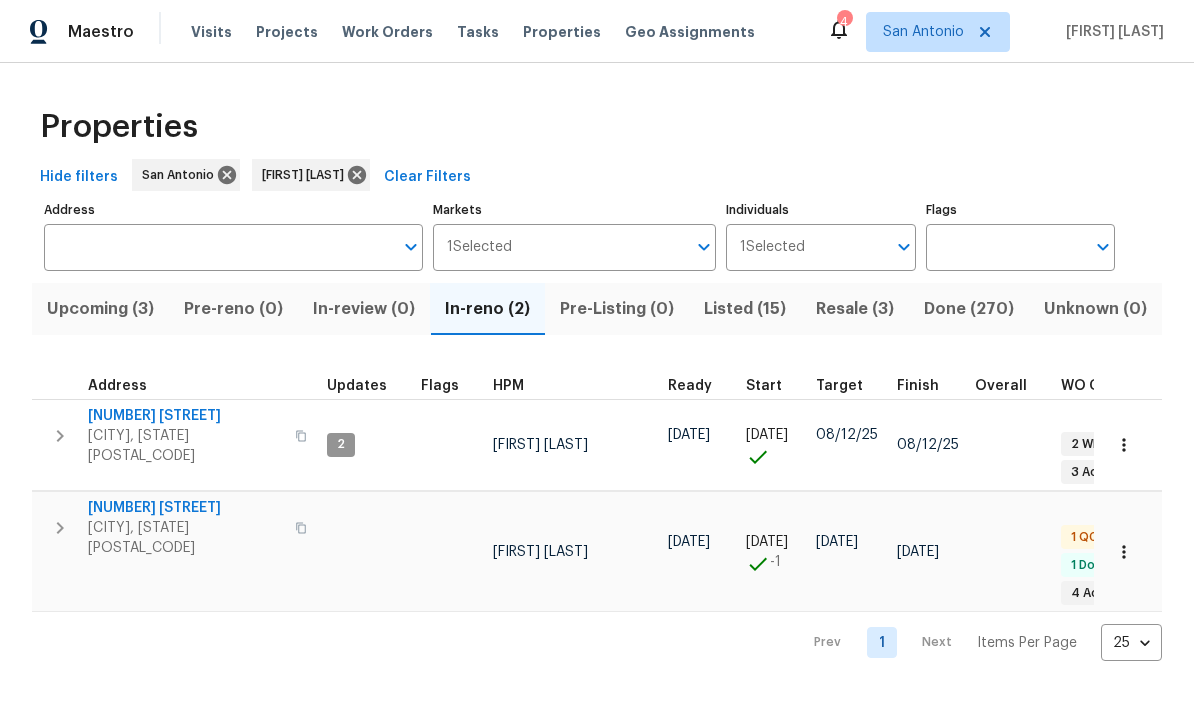 scroll, scrollTop: 16, scrollLeft: 2, axis: both 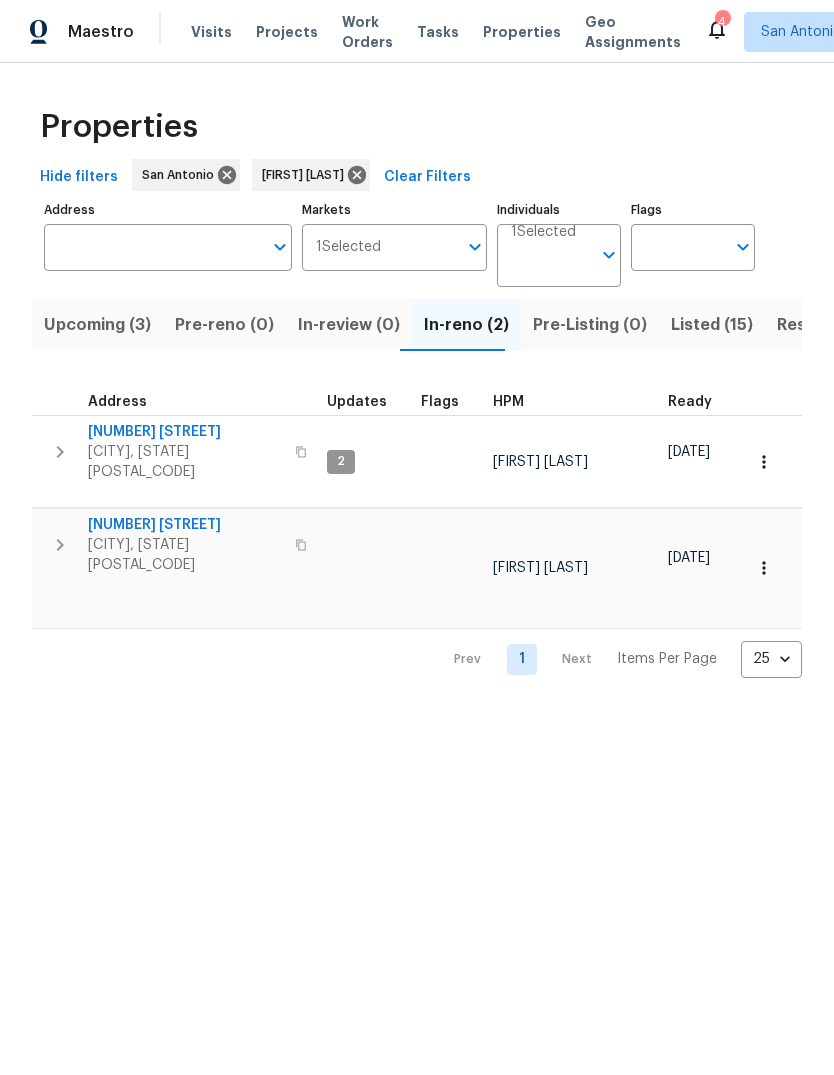 click on "[NUMBER] [STREET]" at bounding box center (185, 432) 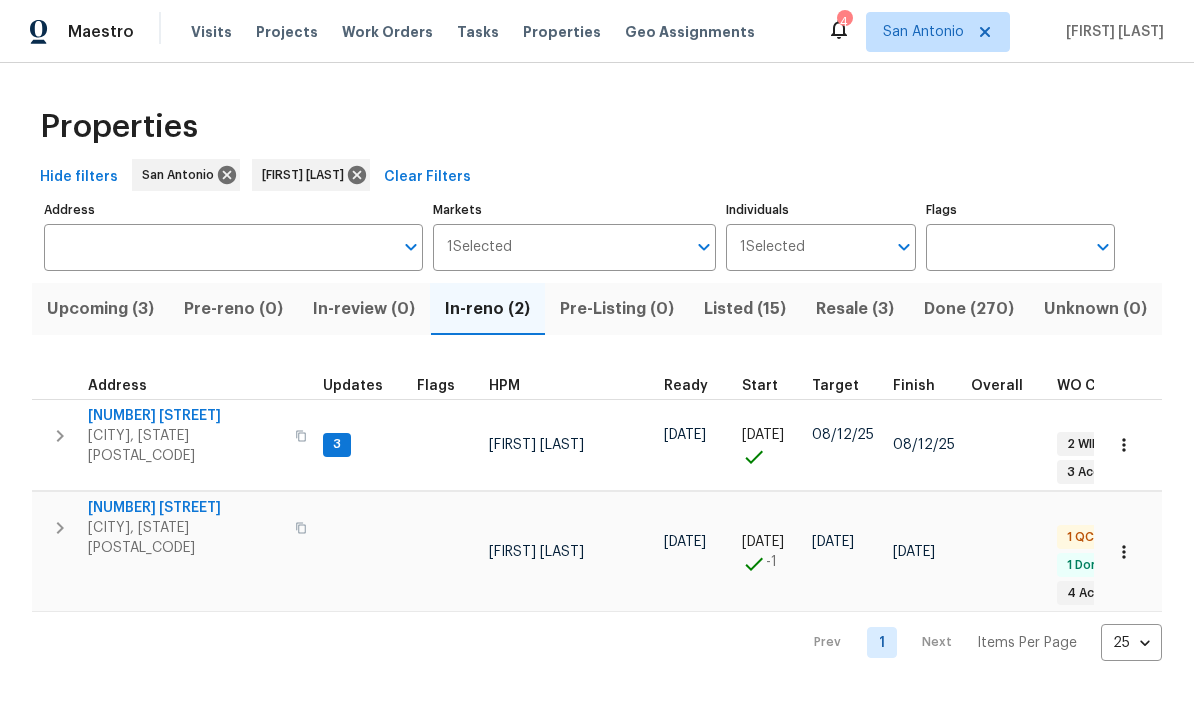 scroll, scrollTop: 0, scrollLeft: 6, axis: horizontal 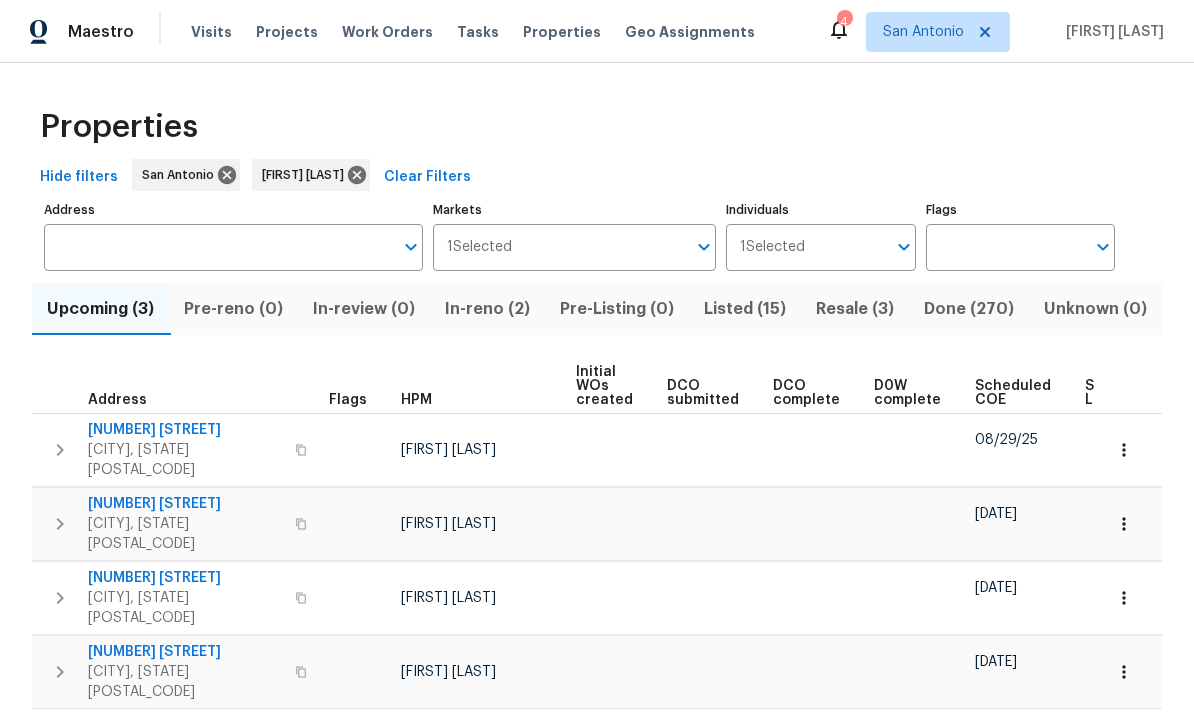 click on "Scheduled COE" at bounding box center (1013, 393) 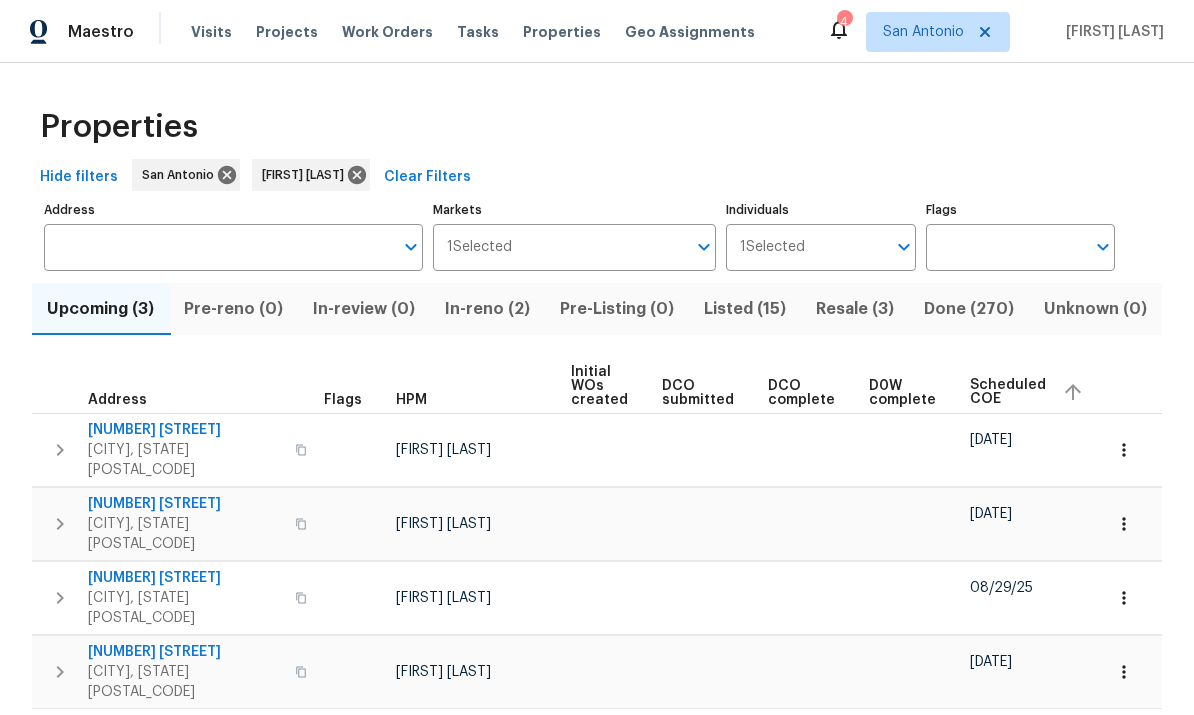scroll, scrollTop: 0, scrollLeft: 6, axis: horizontal 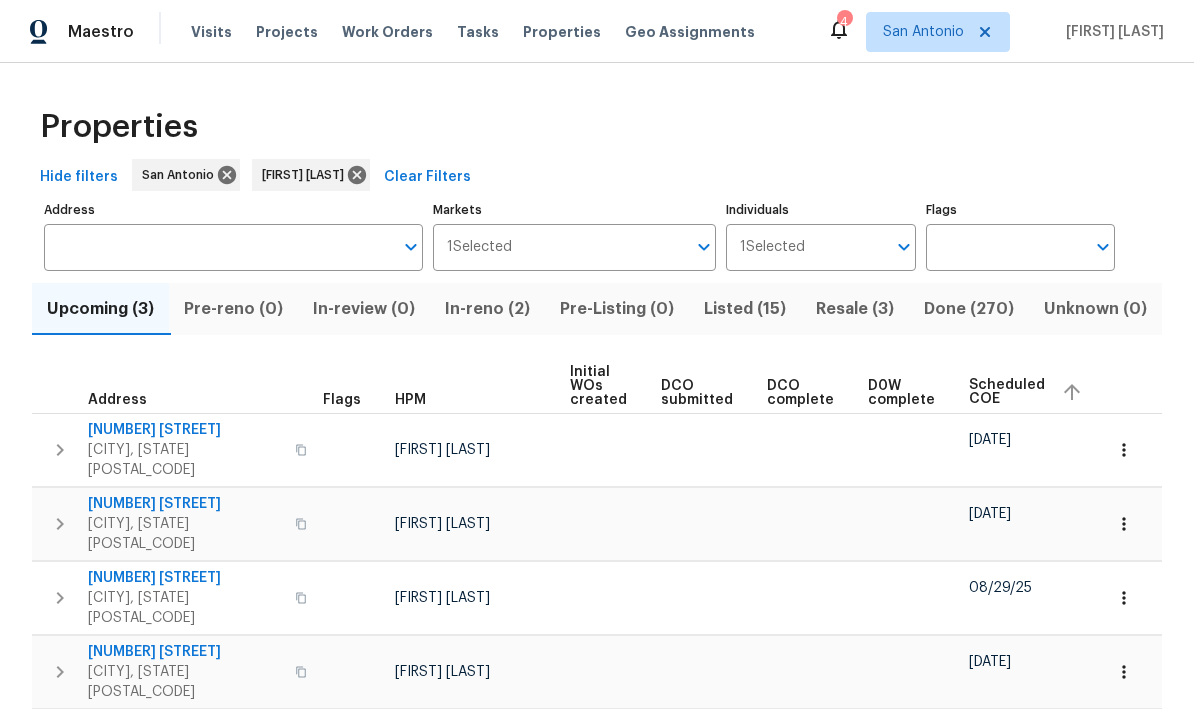 click on "105 Live Oak Dr Pleasanton, TX 78064" at bounding box center [176, 524] 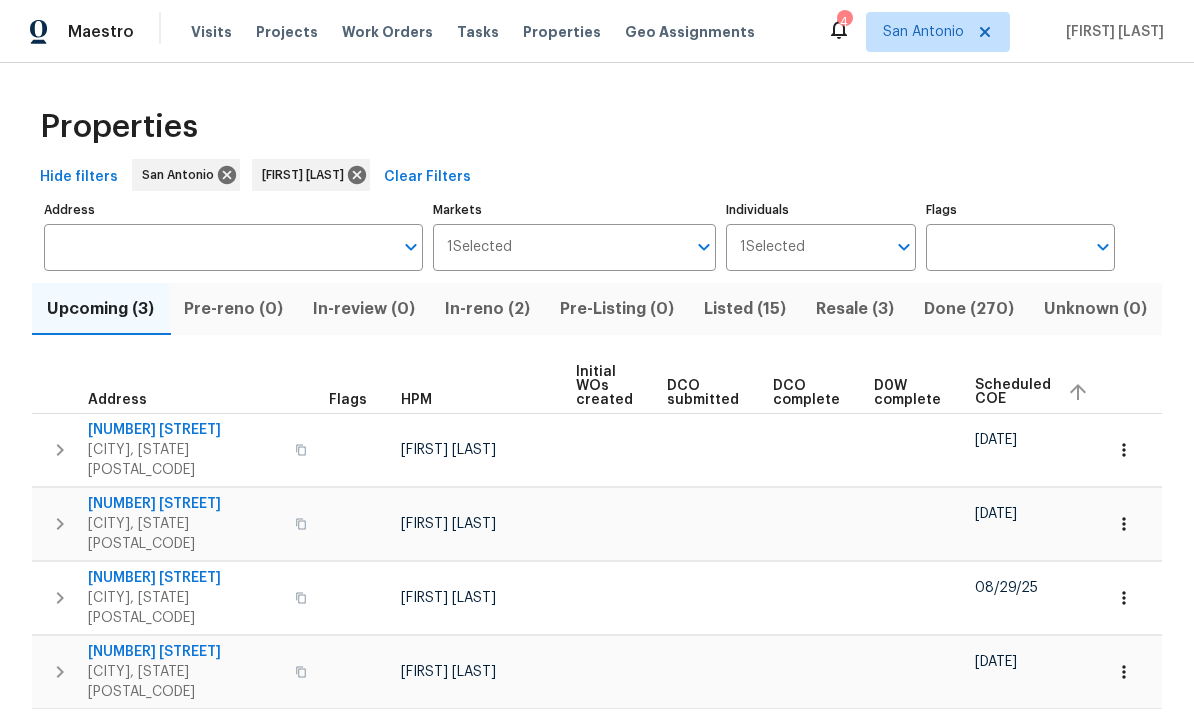 scroll, scrollTop: 0, scrollLeft: 0, axis: both 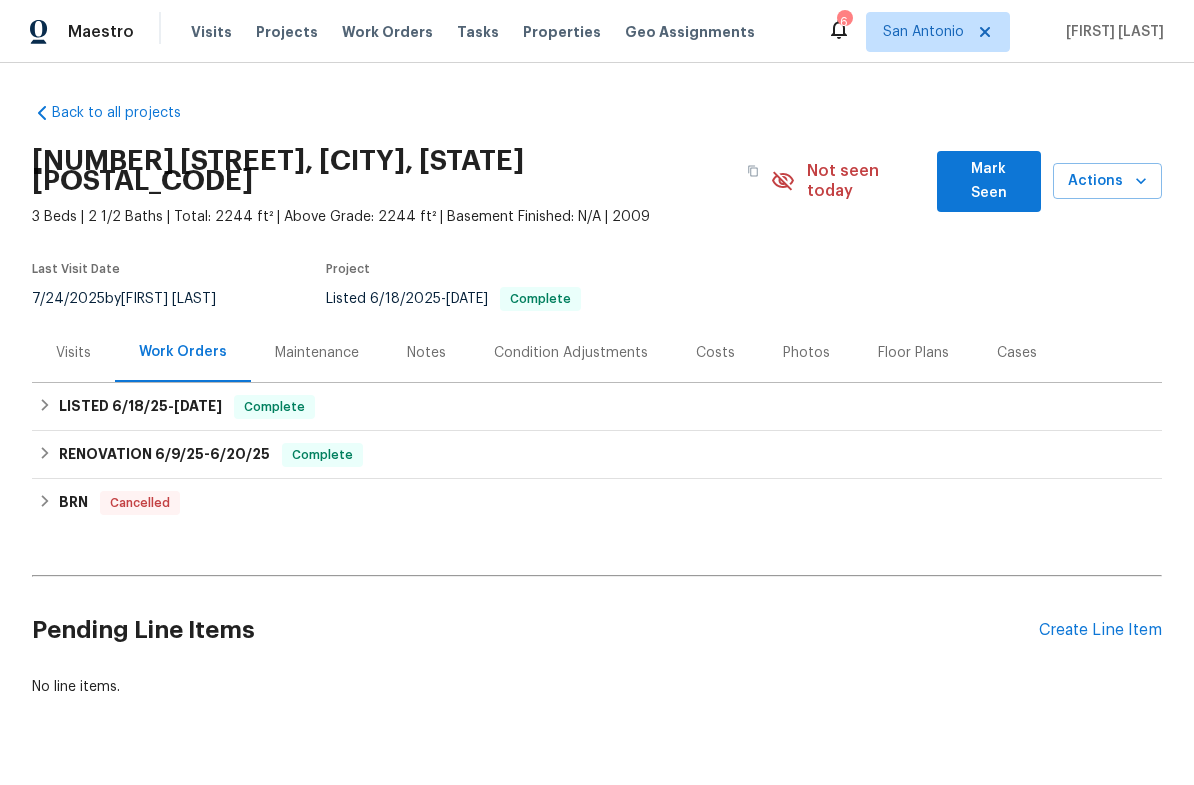 click on "Notes" at bounding box center [426, 353] 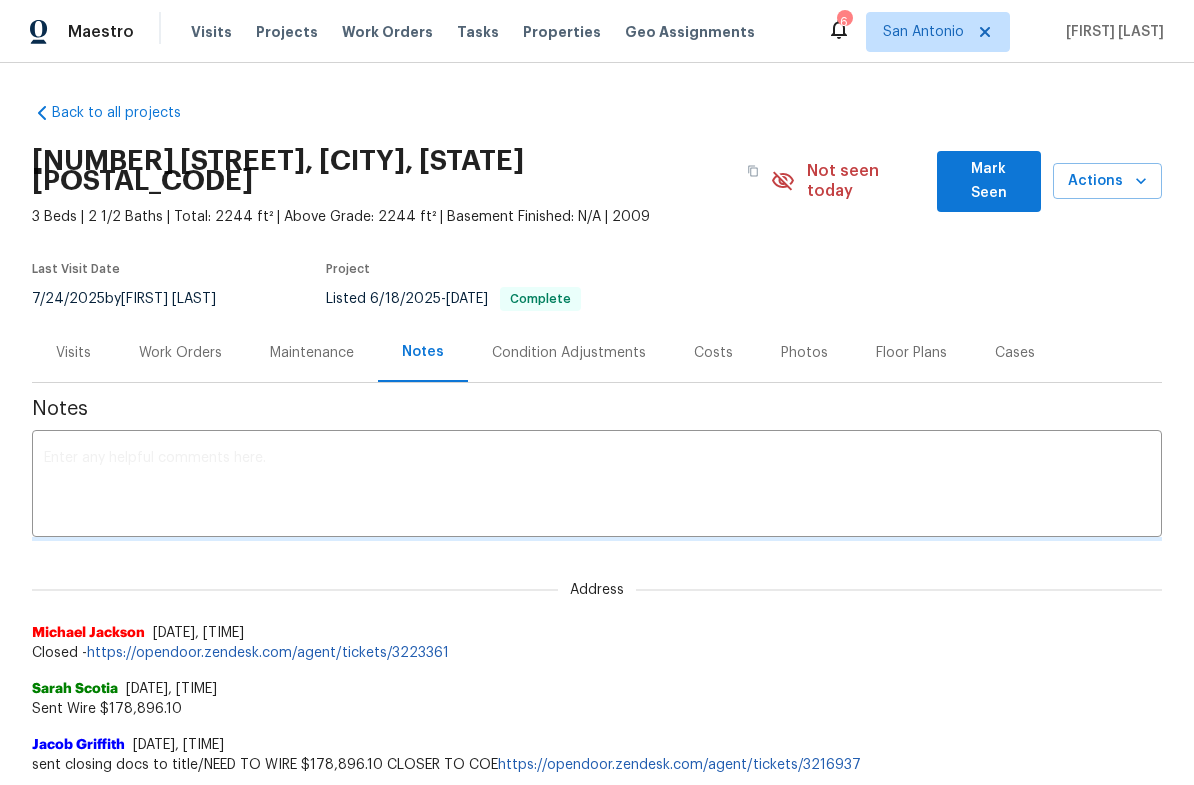 scroll, scrollTop: 0, scrollLeft: 0, axis: both 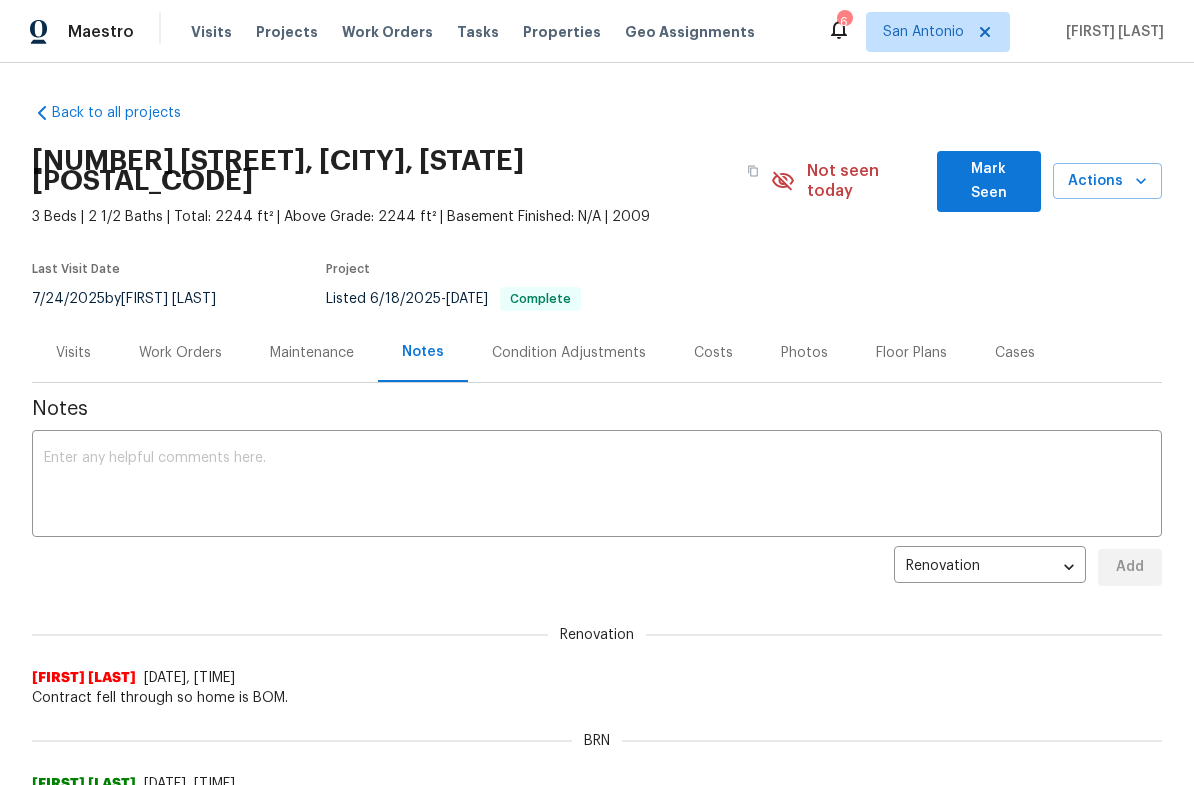 click on "Mark Seen" at bounding box center [989, 181] 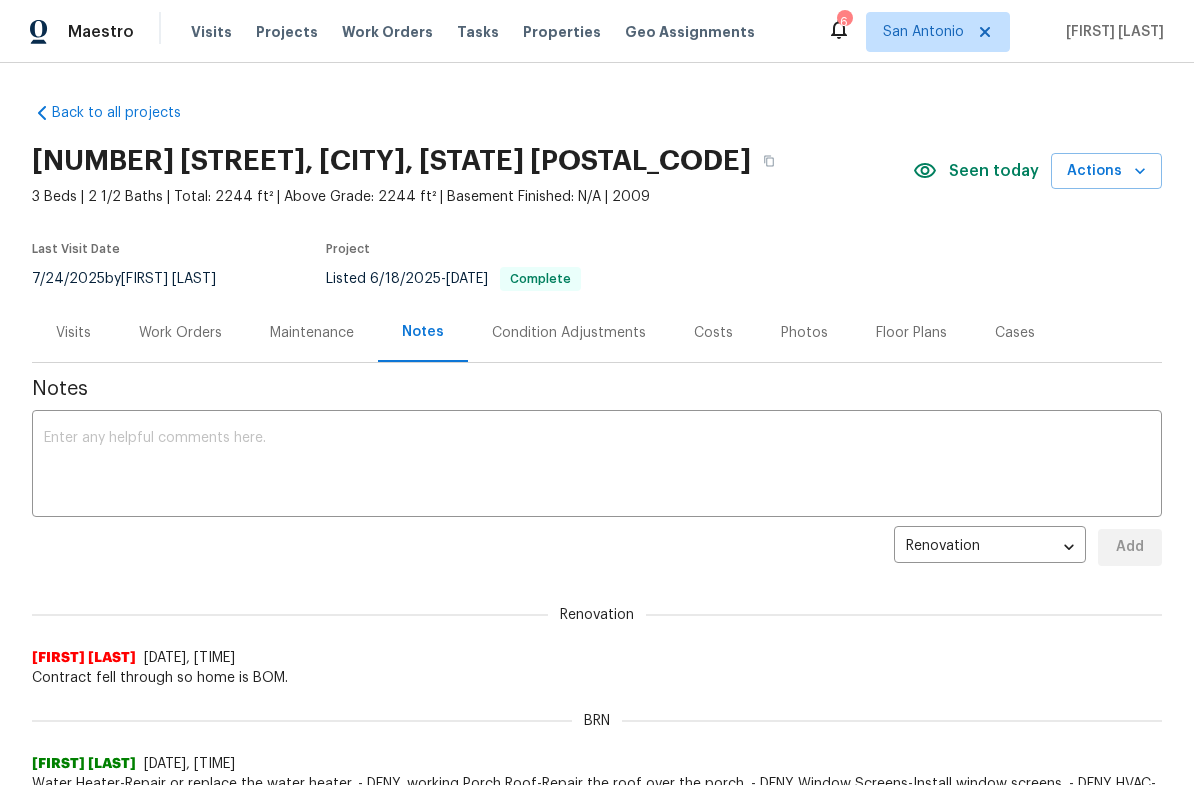 click 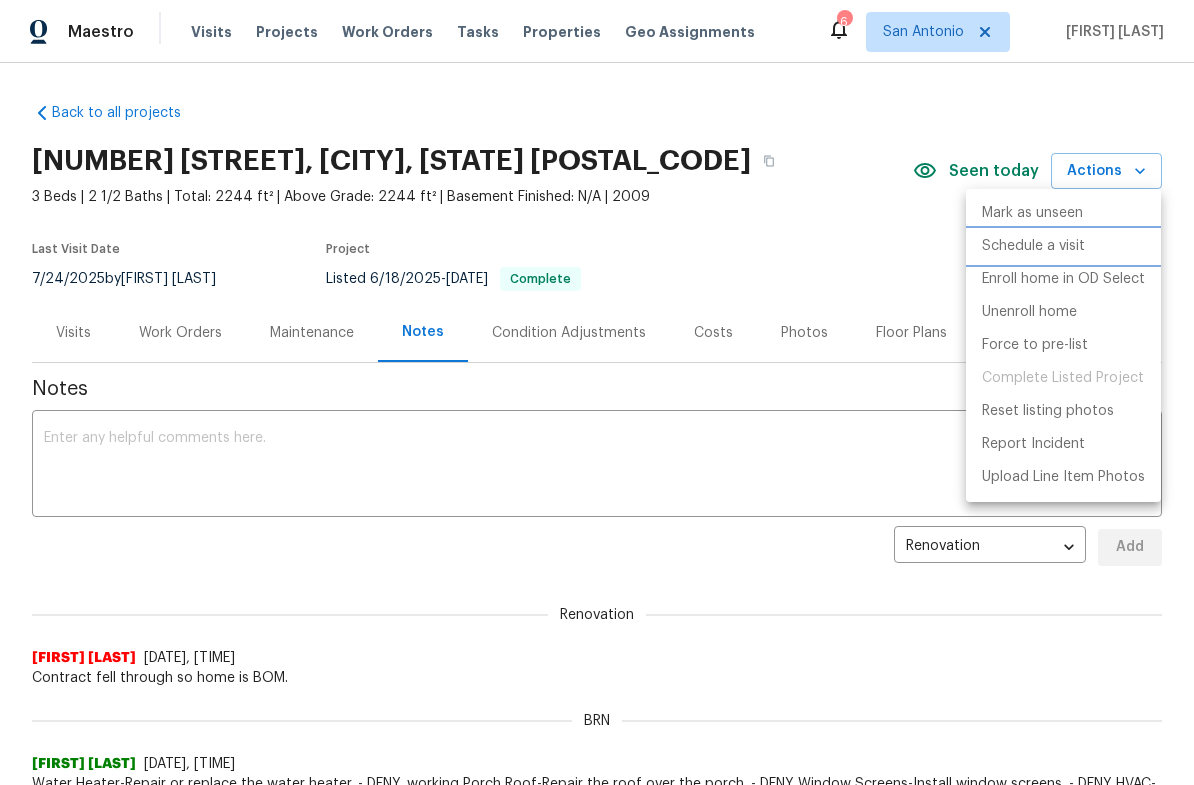 click on "Schedule a visit" at bounding box center [1033, 246] 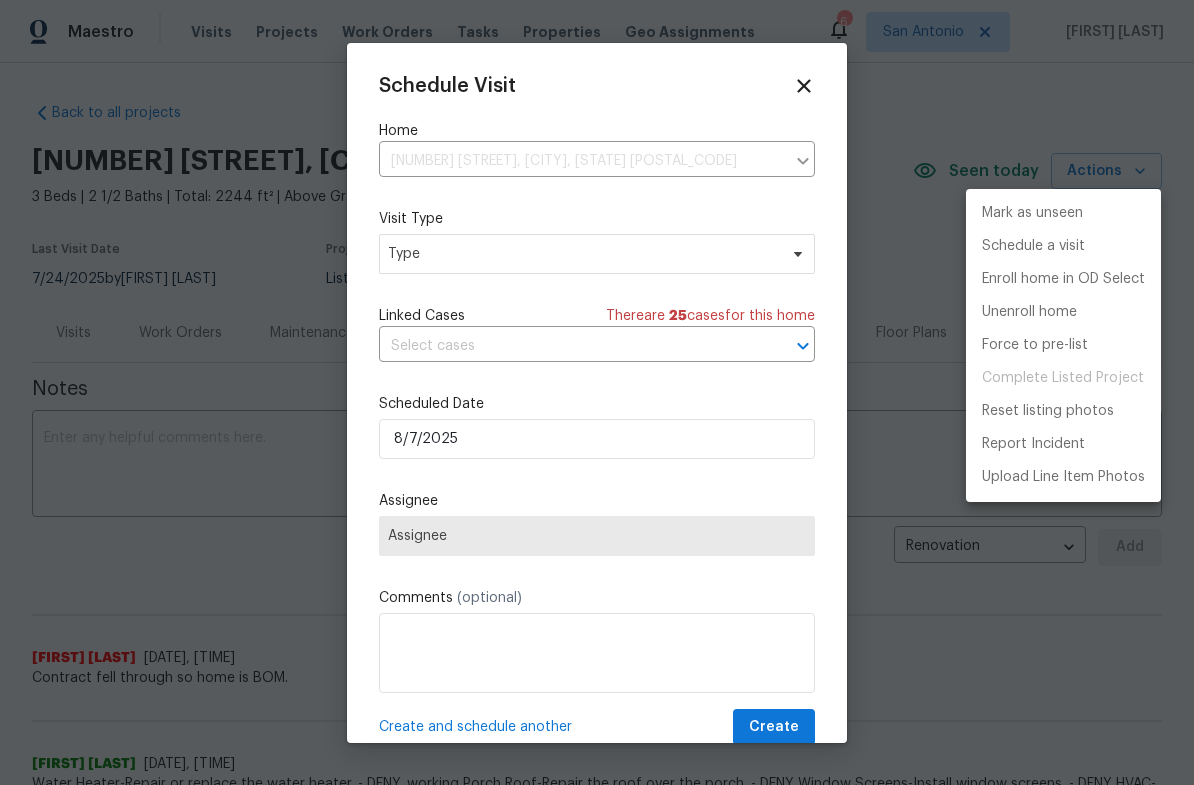 click at bounding box center [597, 392] 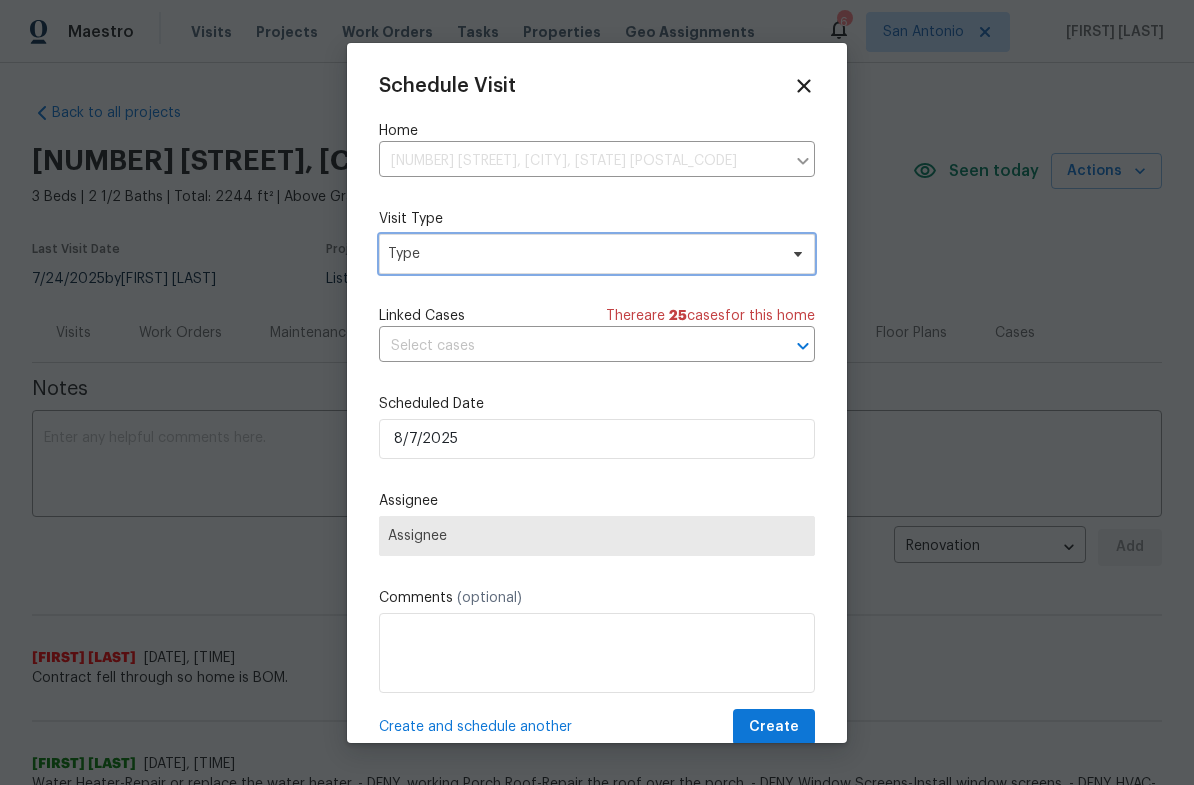 click on "Type" at bounding box center (582, 254) 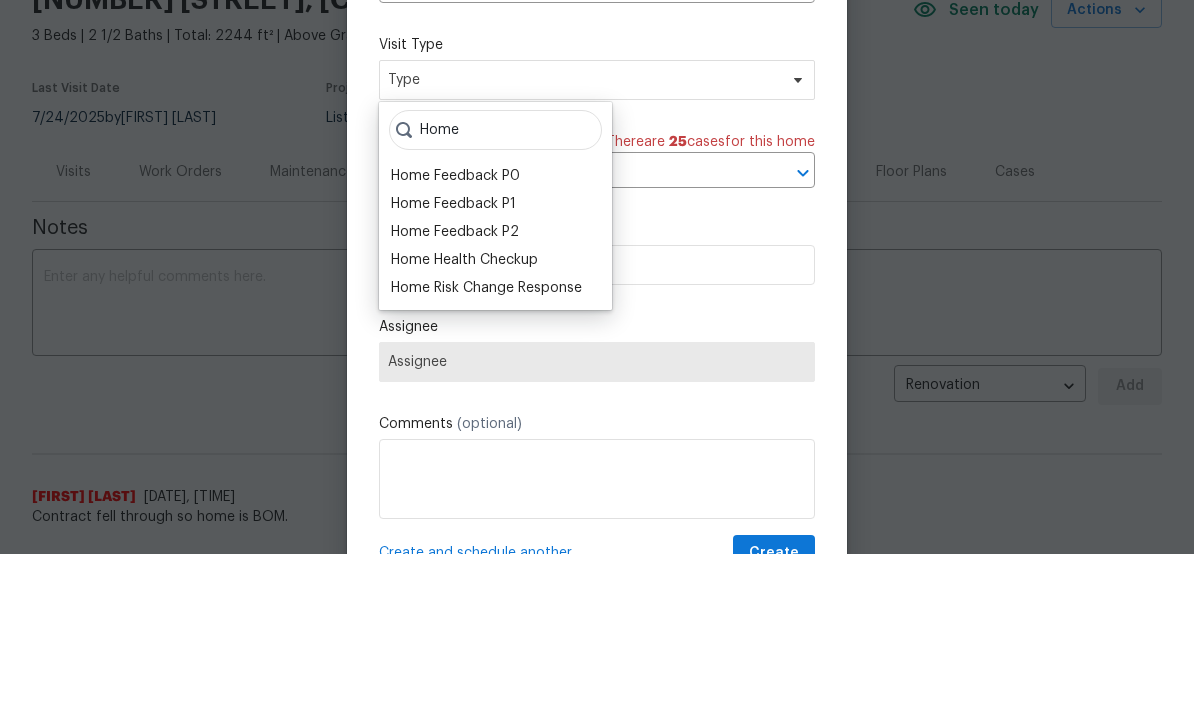 scroll, scrollTop: 161, scrollLeft: 0, axis: vertical 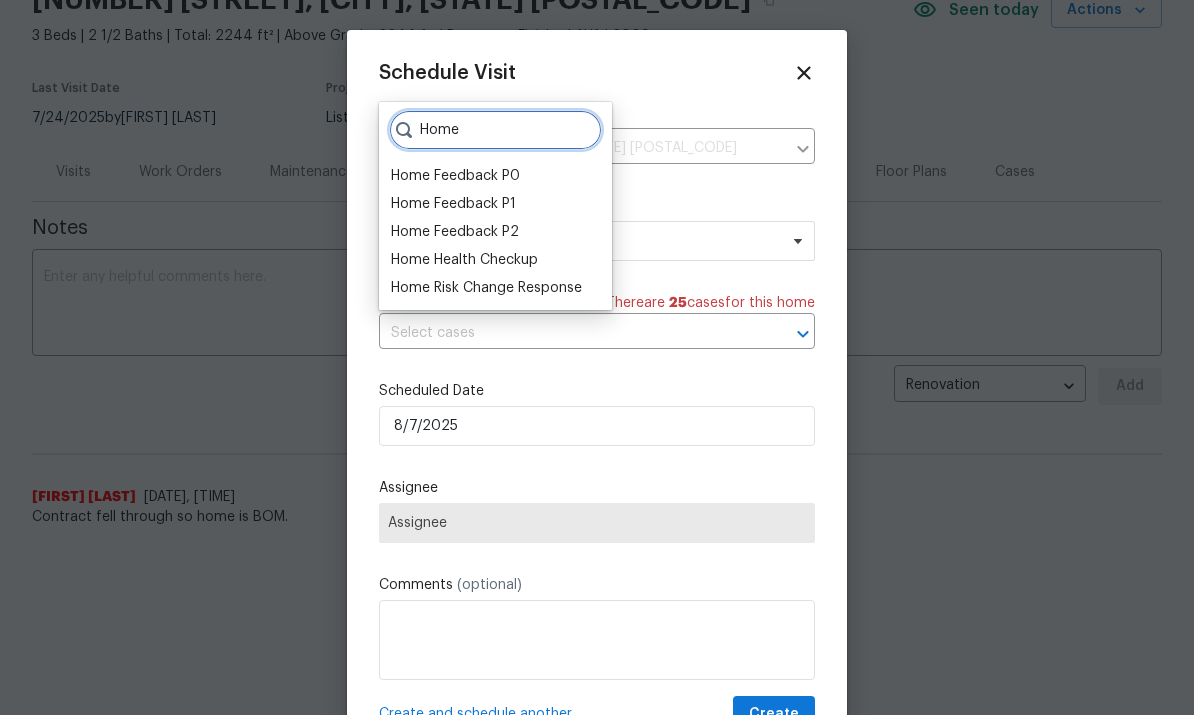 type on "Home" 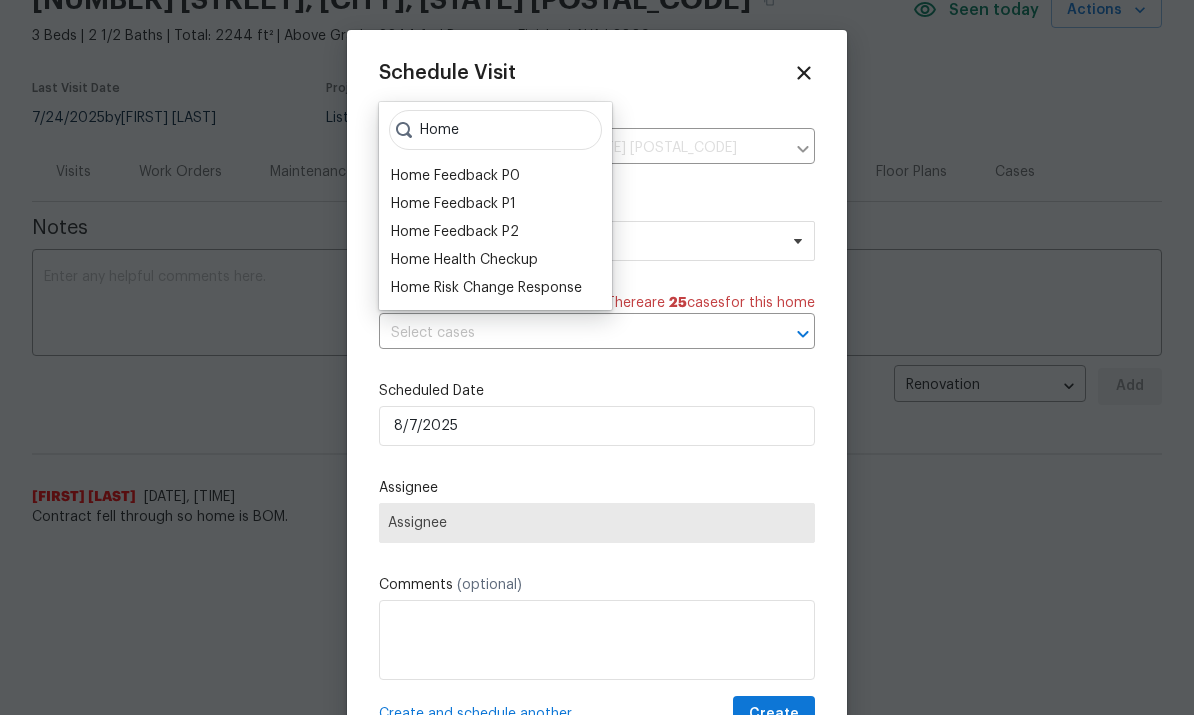 click on "Home Health Checkup" at bounding box center [464, 260] 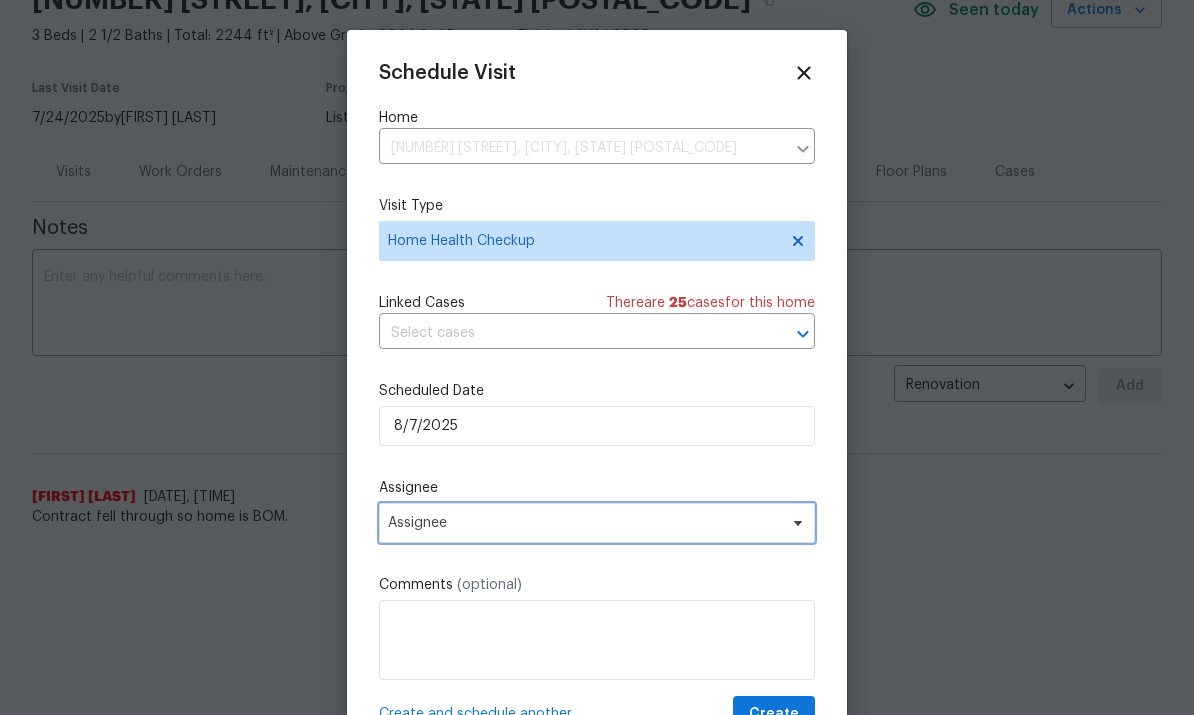 click on "Assignee" at bounding box center (597, 523) 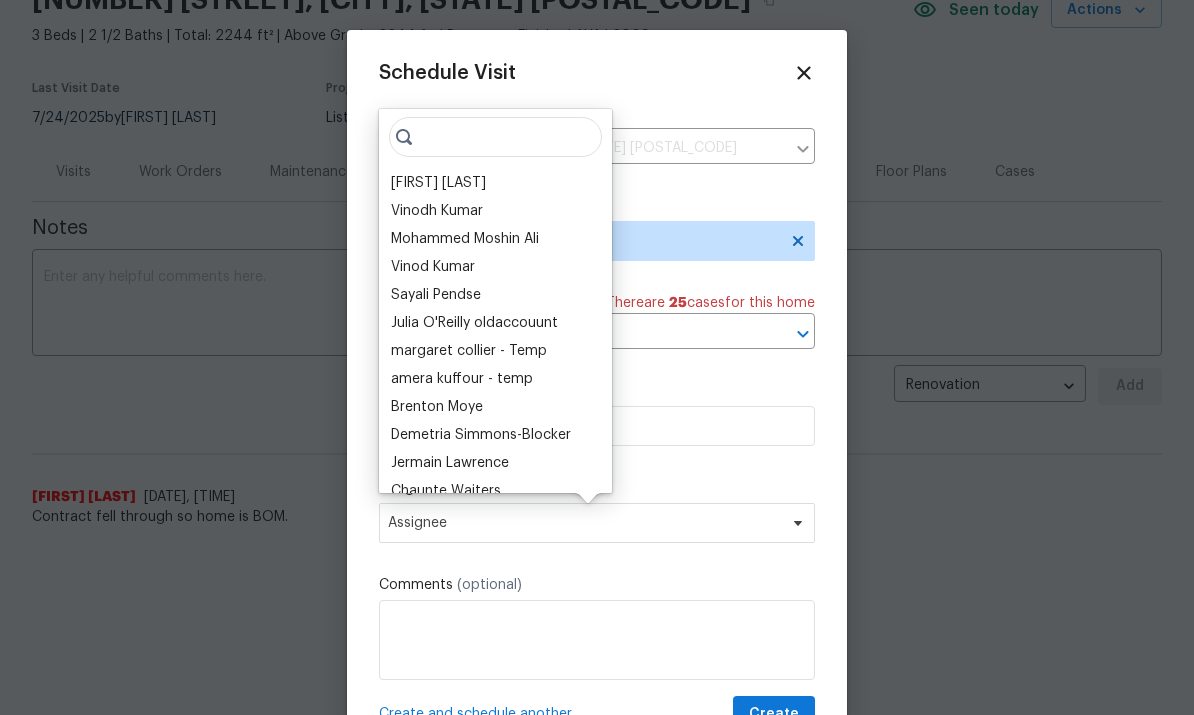 click on "[FIRST] [LAST]" at bounding box center (438, 183) 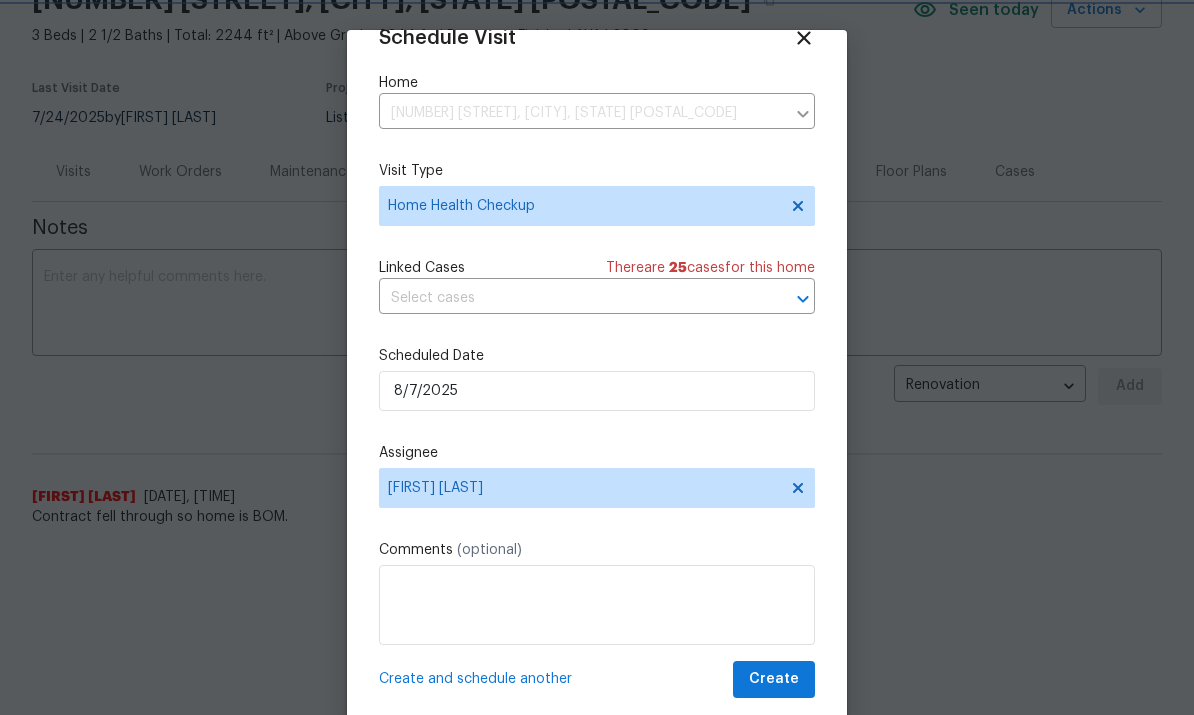 scroll, scrollTop: 39, scrollLeft: 0, axis: vertical 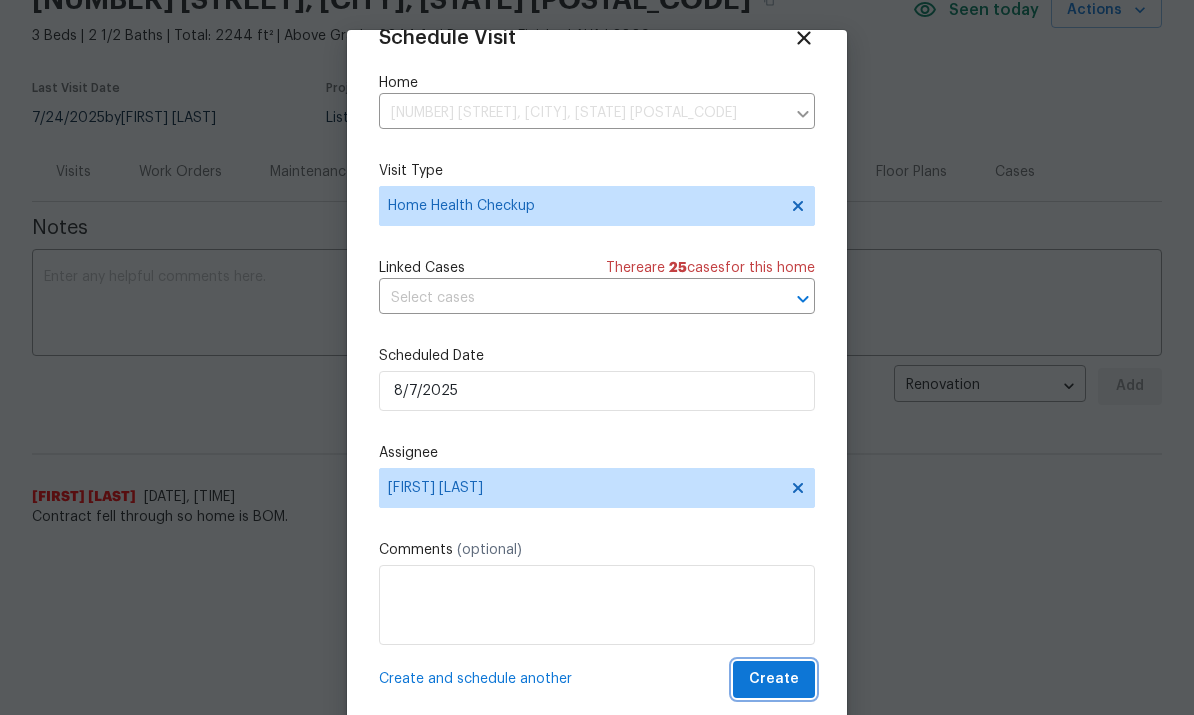 click on "Create" at bounding box center (774, 679) 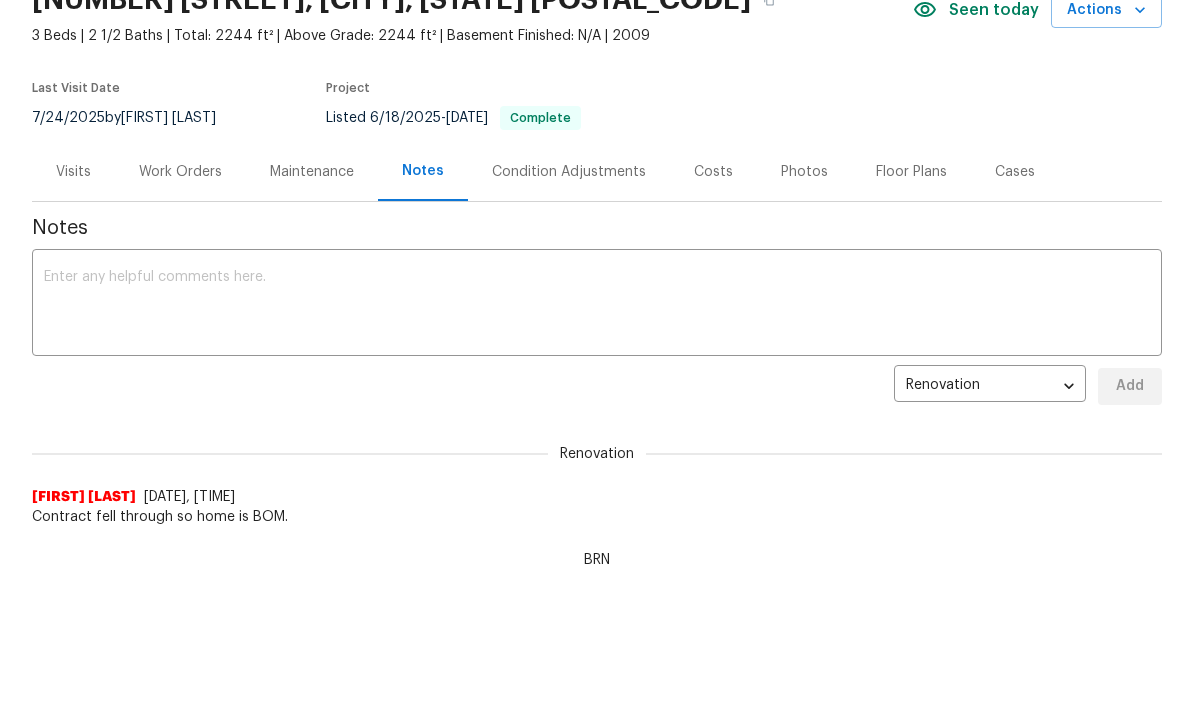 scroll, scrollTop: 0, scrollLeft: 0, axis: both 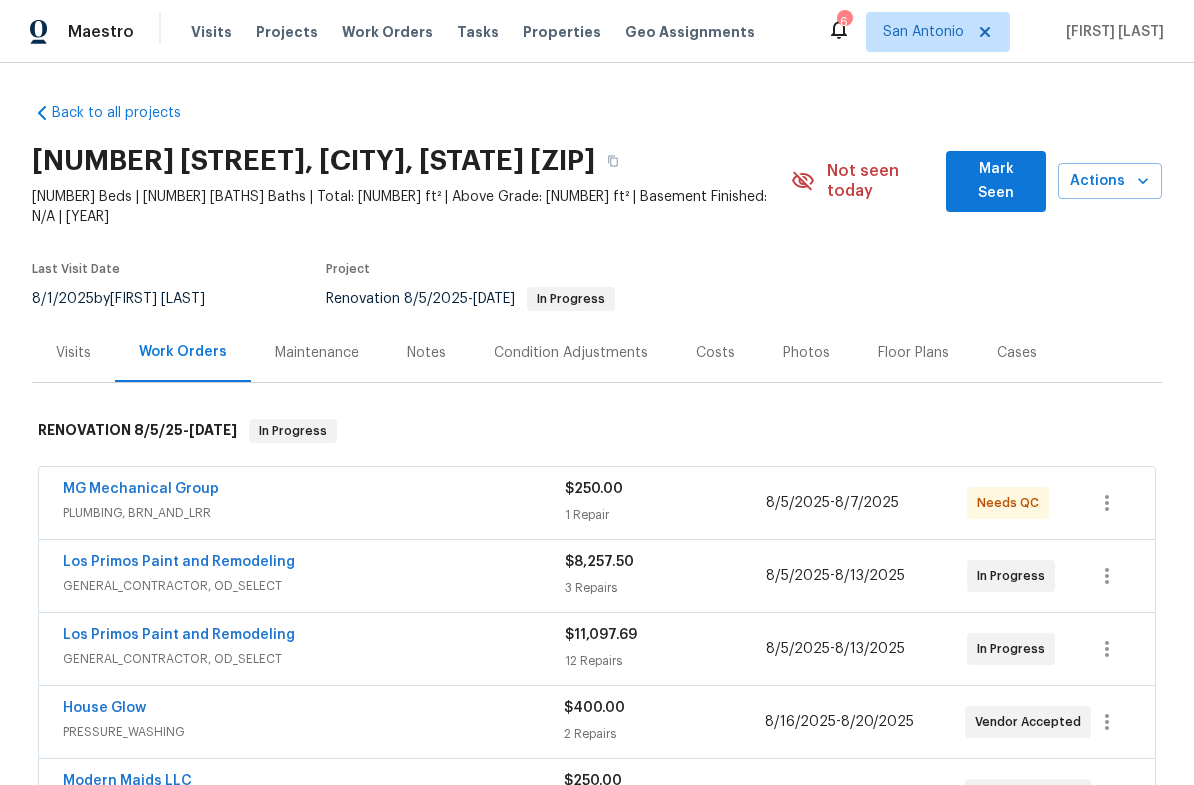 click on "MG Mechanical Group" at bounding box center [314, 491] 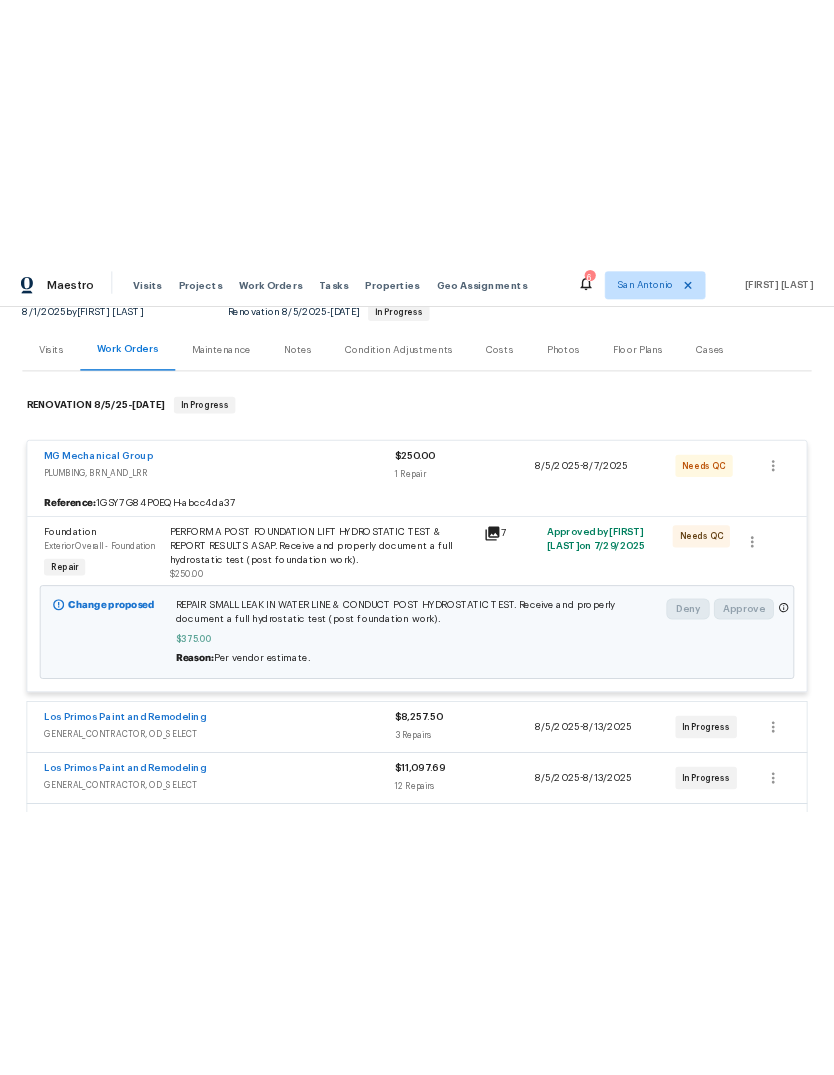scroll, scrollTop: 229, scrollLeft: 0, axis: vertical 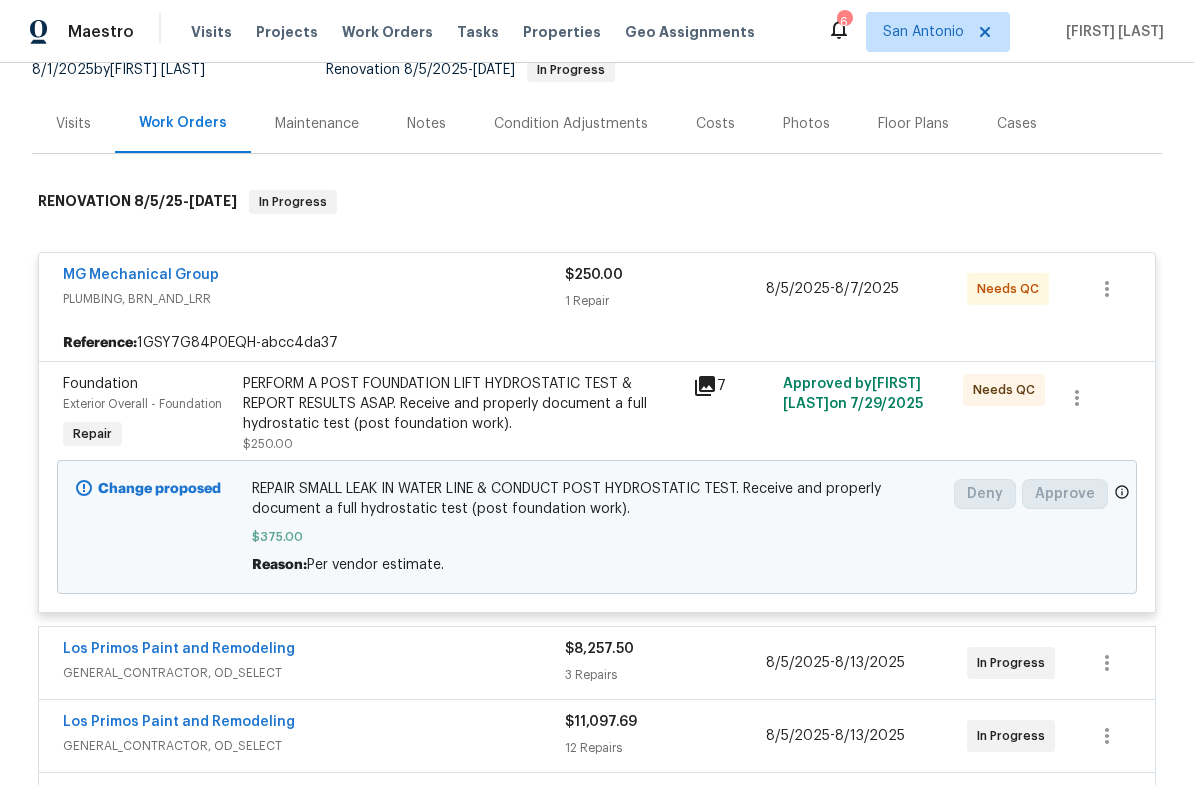 click on "MG Mechanical Group" at bounding box center (314, 277) 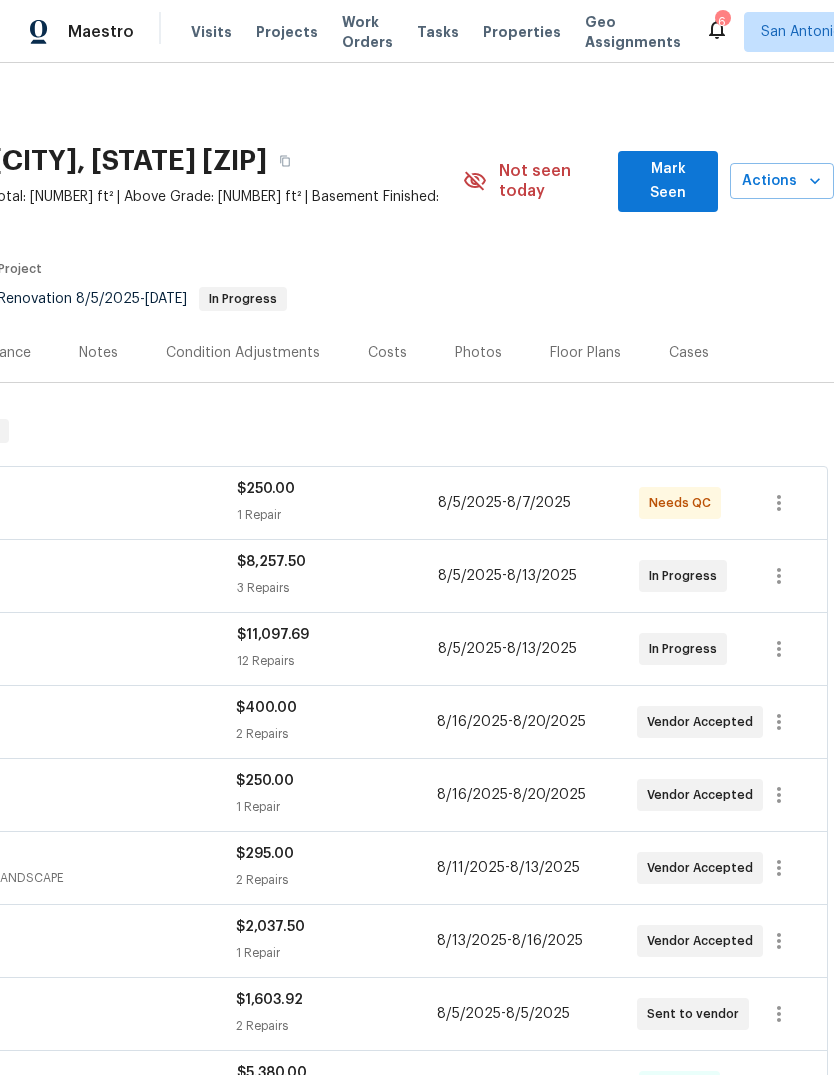 scroll, scrollTop: -1, scrollLeft: 300, axis: both 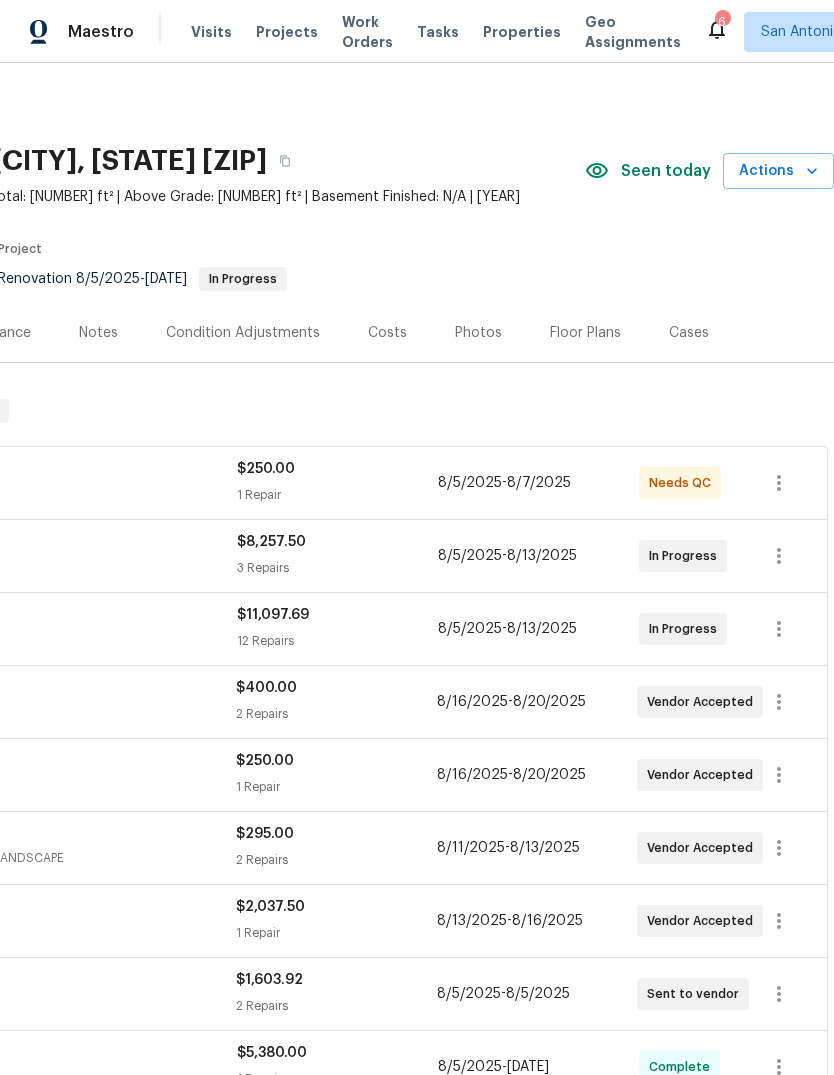 click 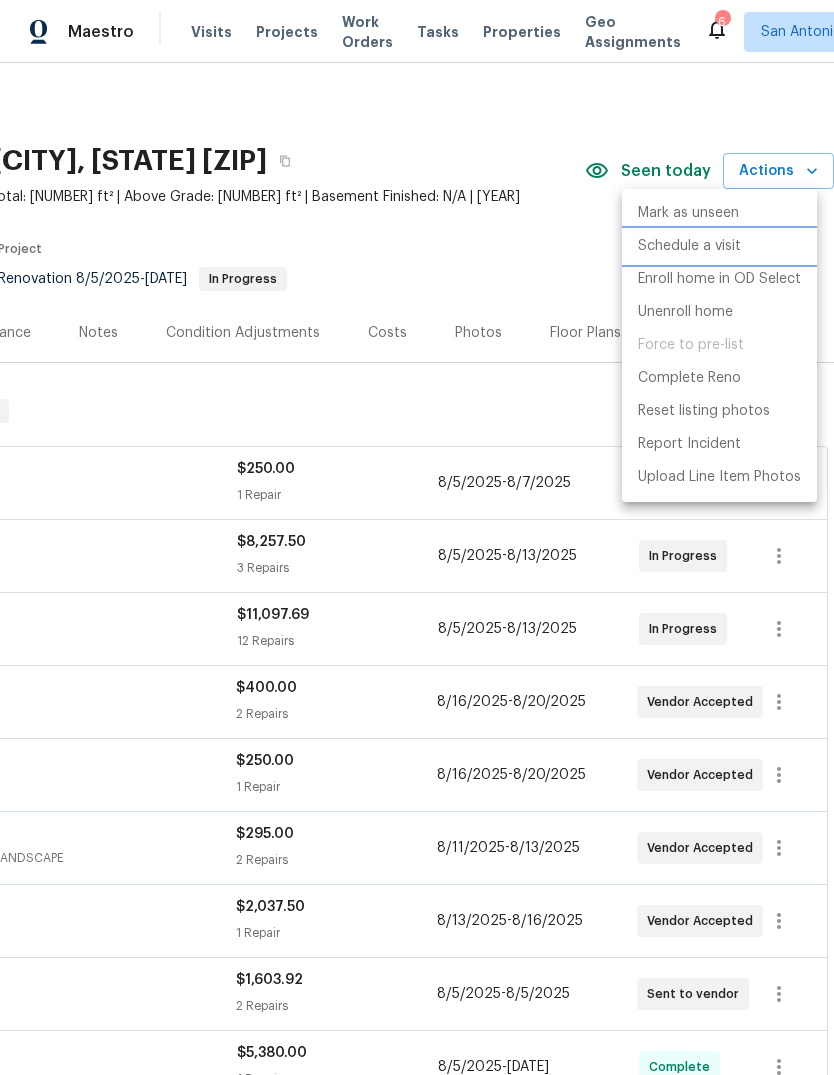 click on "Schedule a visit" at bounding box center (689, 246) 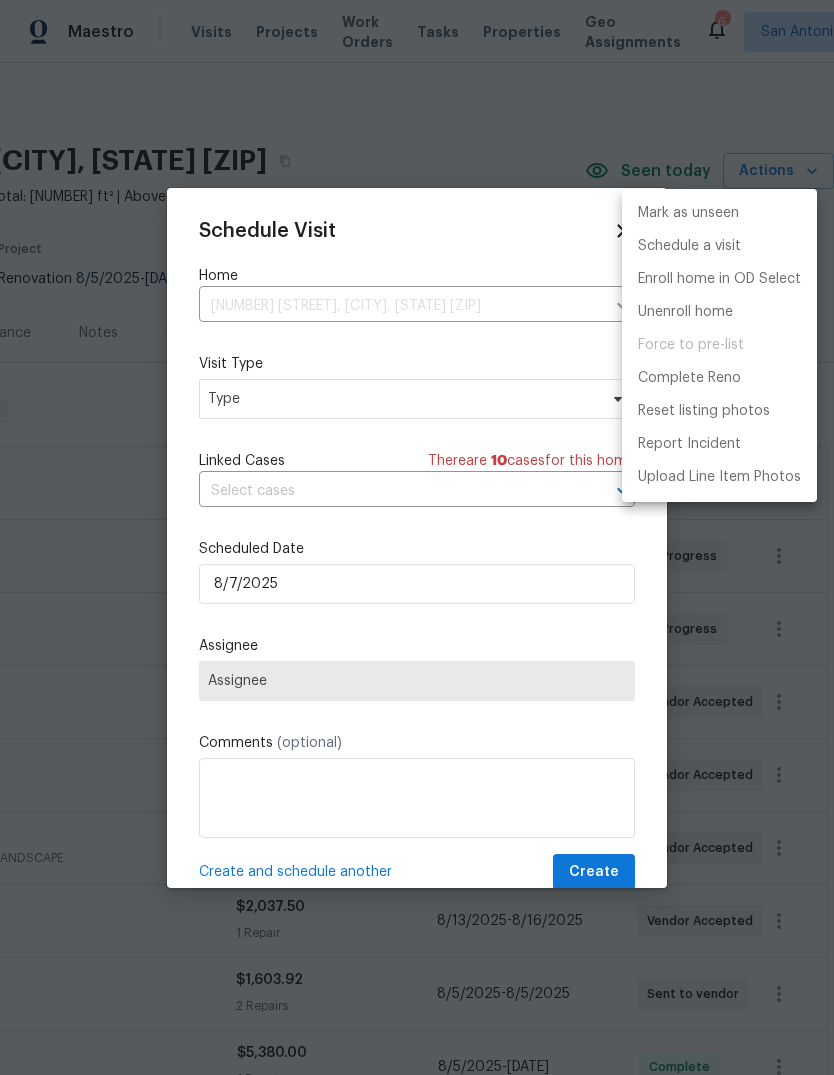 click at bounding box center (417, 537) 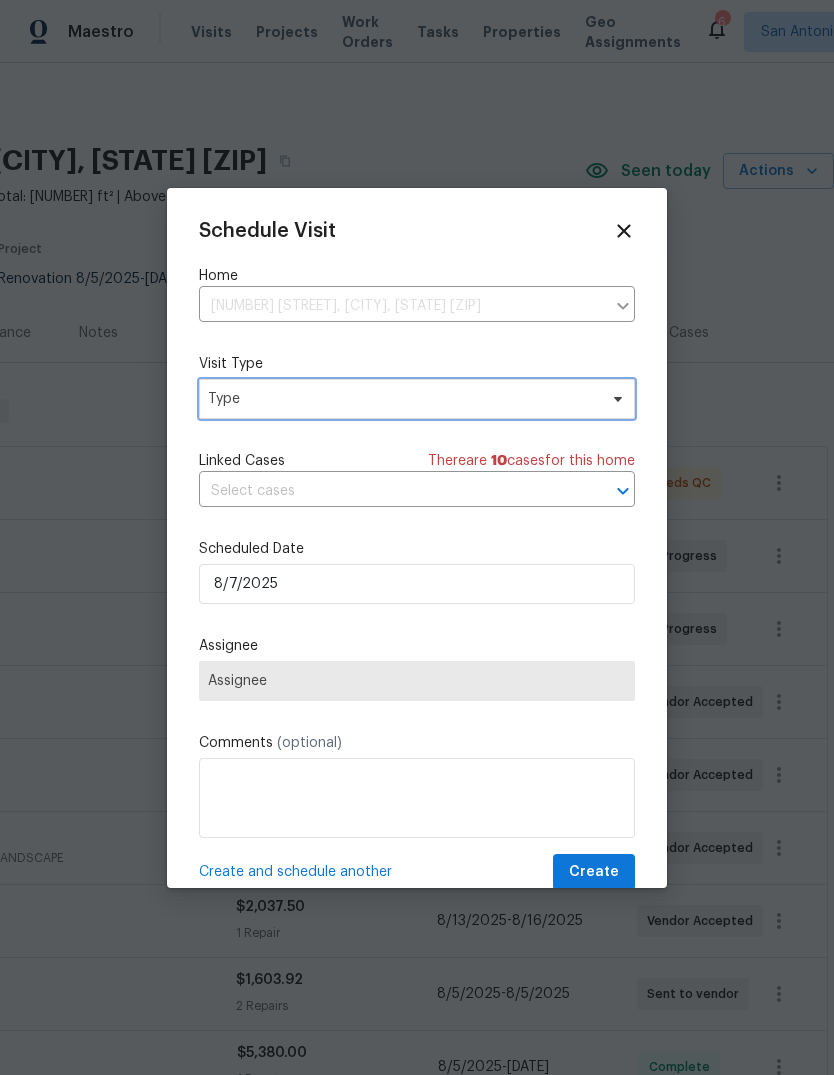 click on "Type" at bounding box center (417, 399) 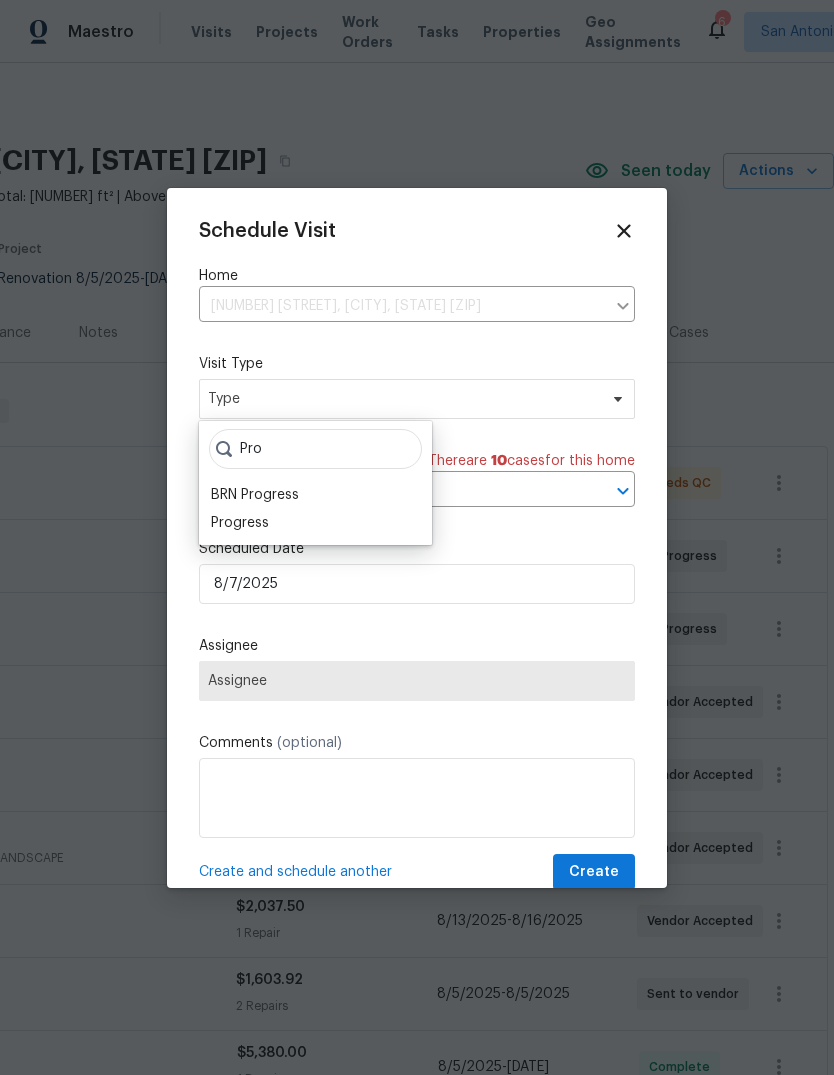 type on "Pro" 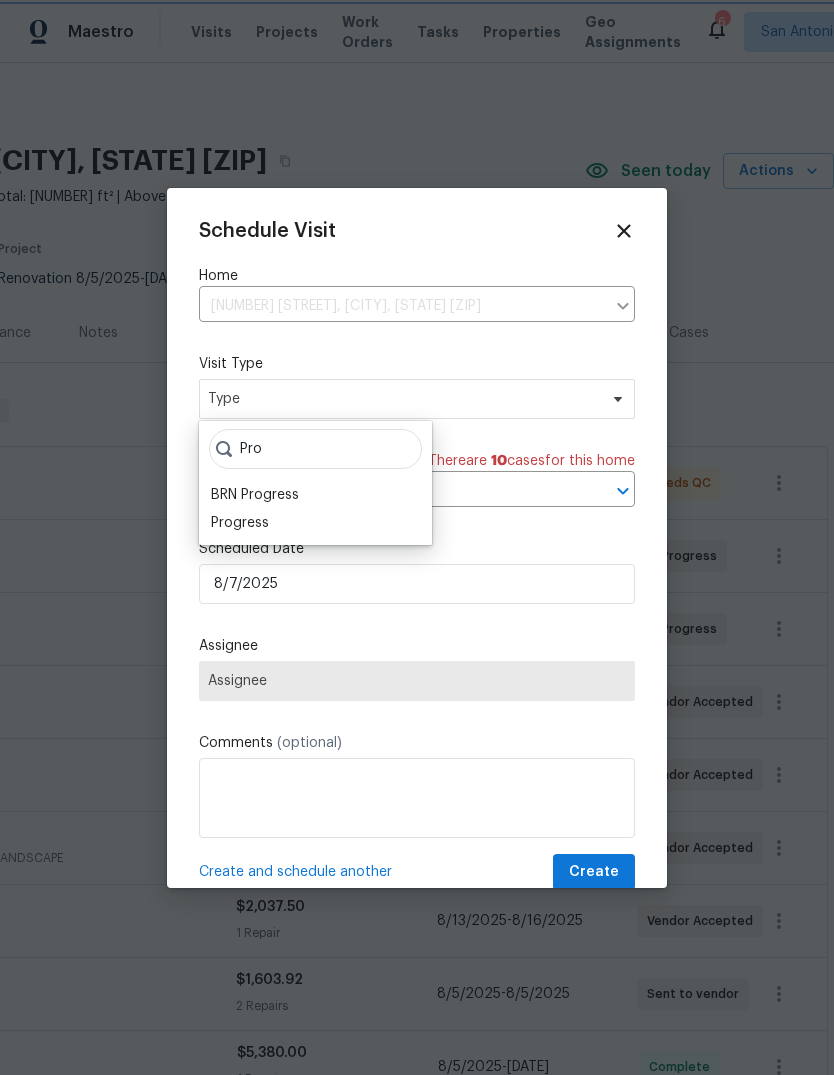 click on "Schedule Visit Home   11007 Anarbor Fld, San Antonio, TX 78254 ​ Visit Type   Type Linked Cases There  are   10  case s  for this home   ​ Scheduled Date   8/7/2025 Assignee   Assignee Comments   (optional) Create and schedule another Create" at bounding box center (417, 555) 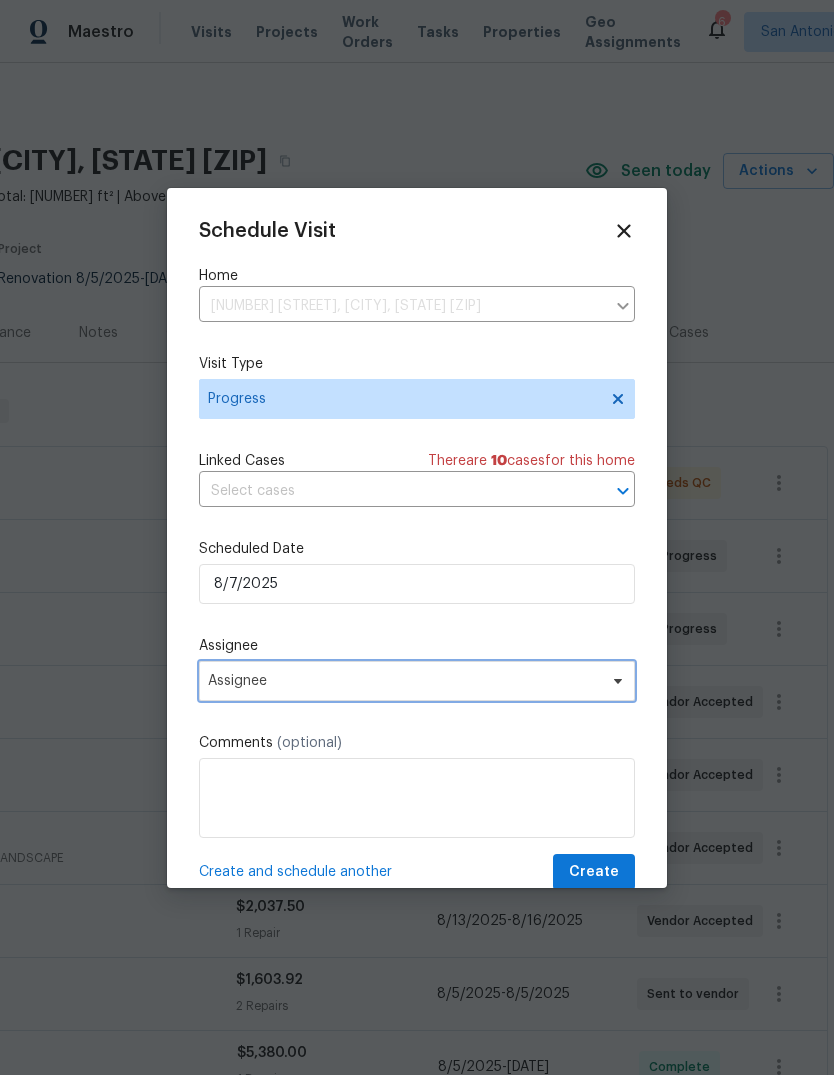 click on "Assignee" at bounding box center [417, 681] 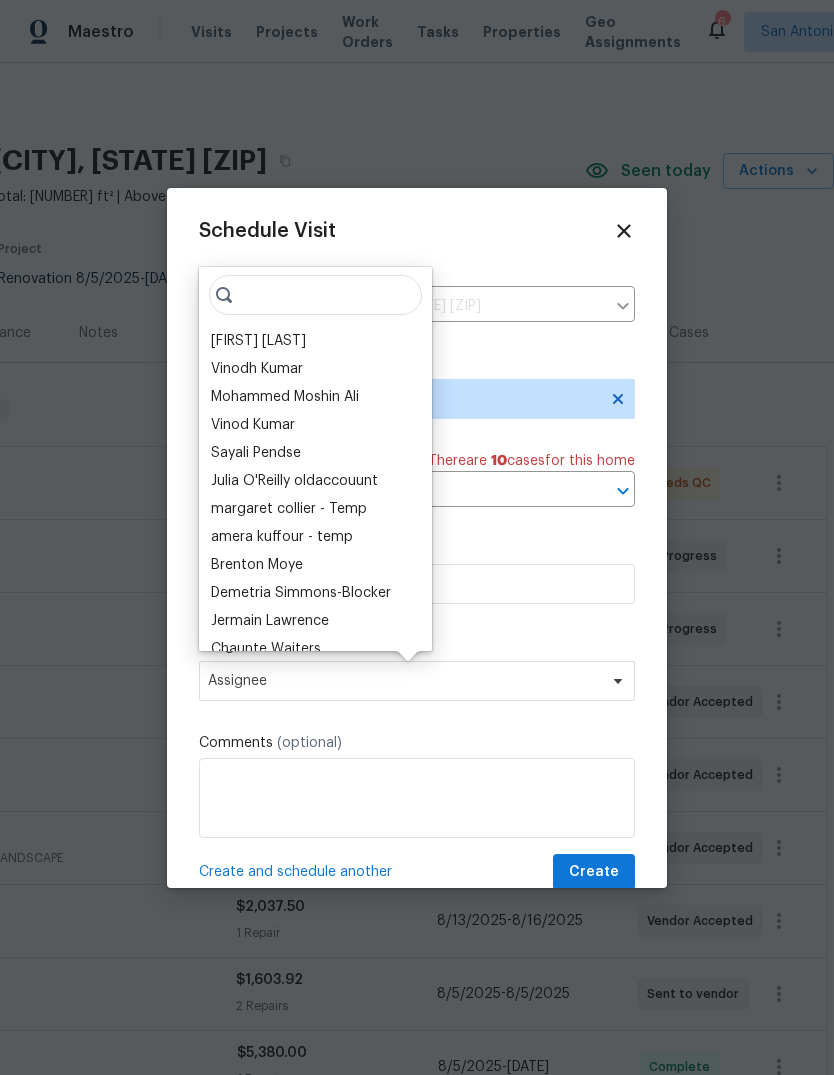 click on "[FIRST] [LAST]" at bounding box center (258, 341) 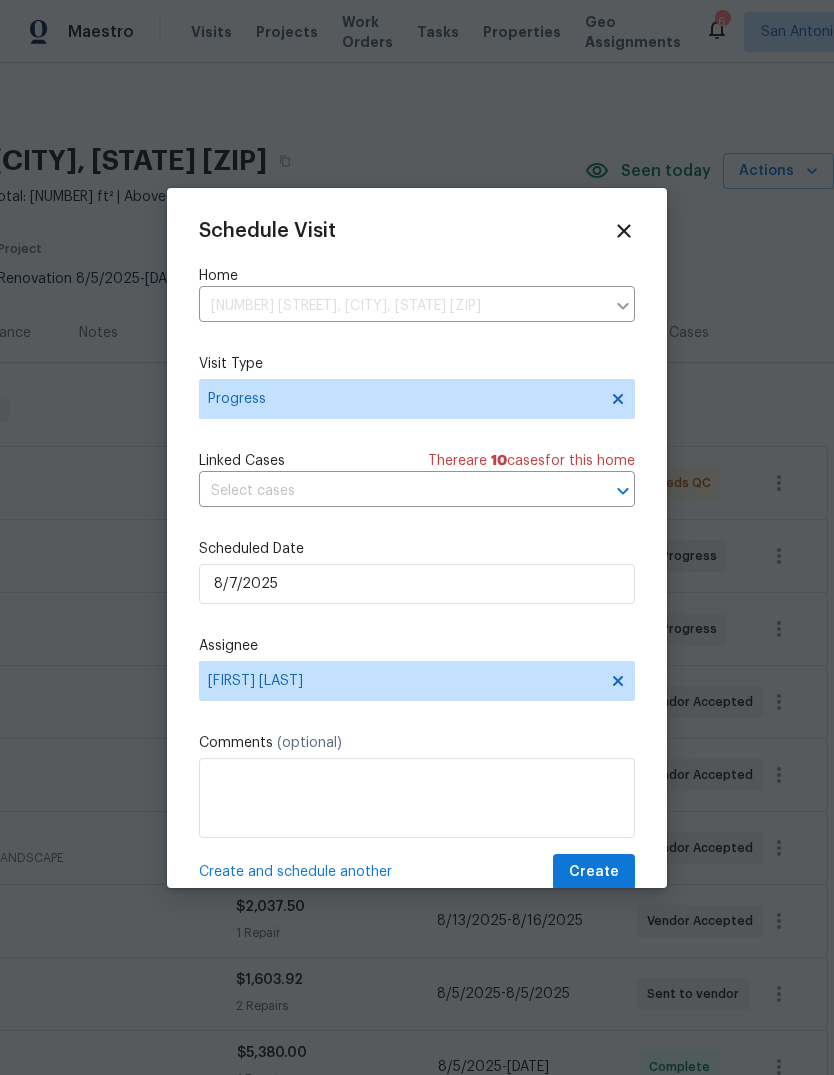 click on "Scheduled Date" at bounding box center (417, 549) 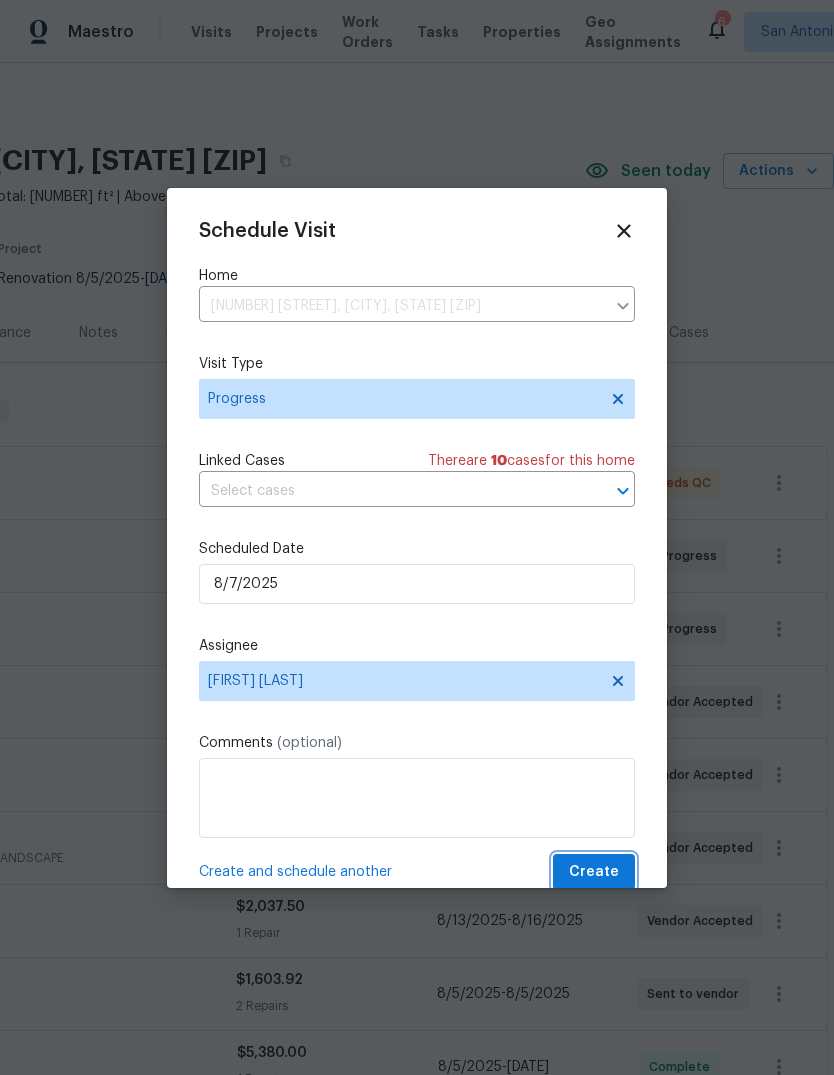 click on "Create" at bounding box center (594, 872) 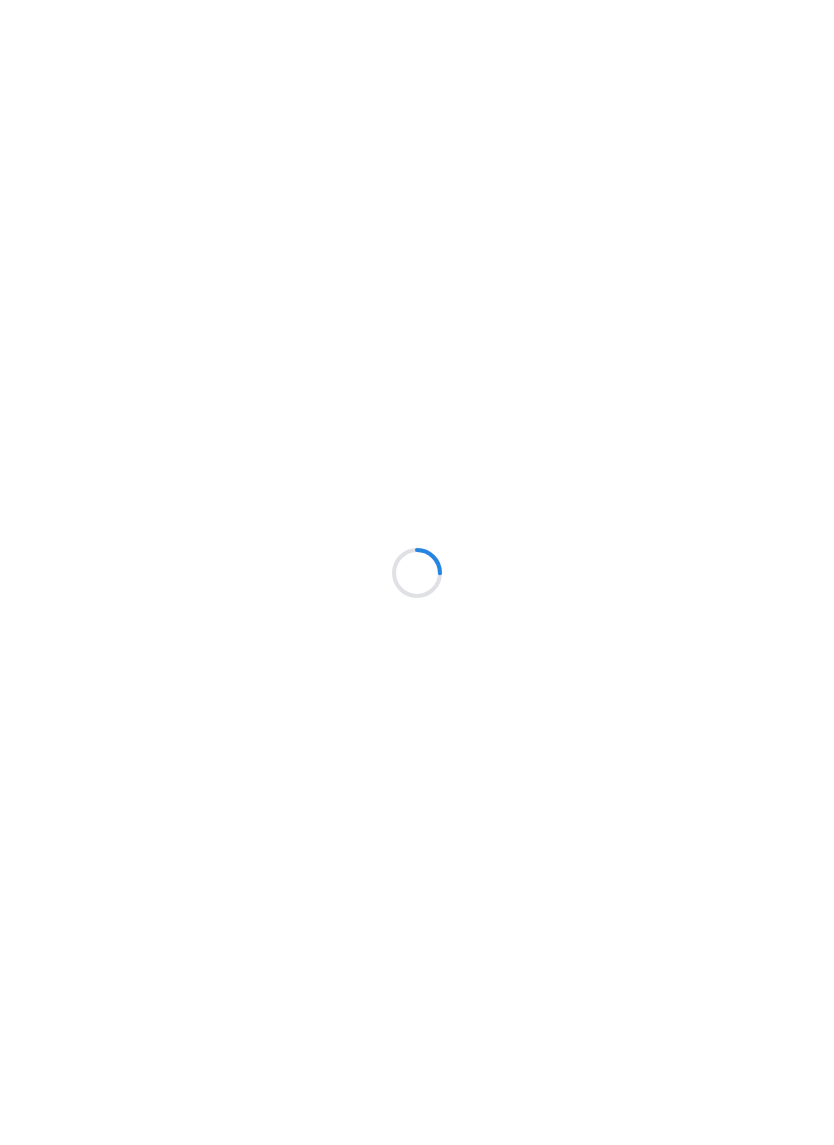 scroll, scrollTop: 0, scrollLeft: 0, axis: both 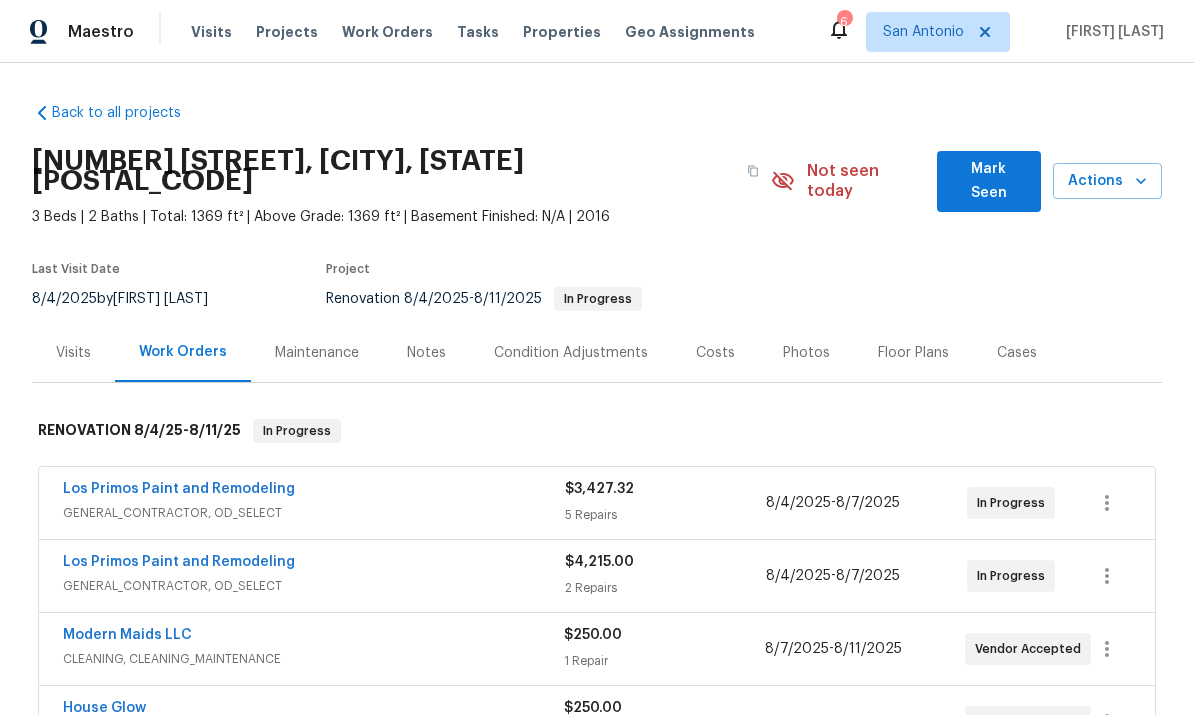 click on "Mark Seen" at bounding box center [989, 181] 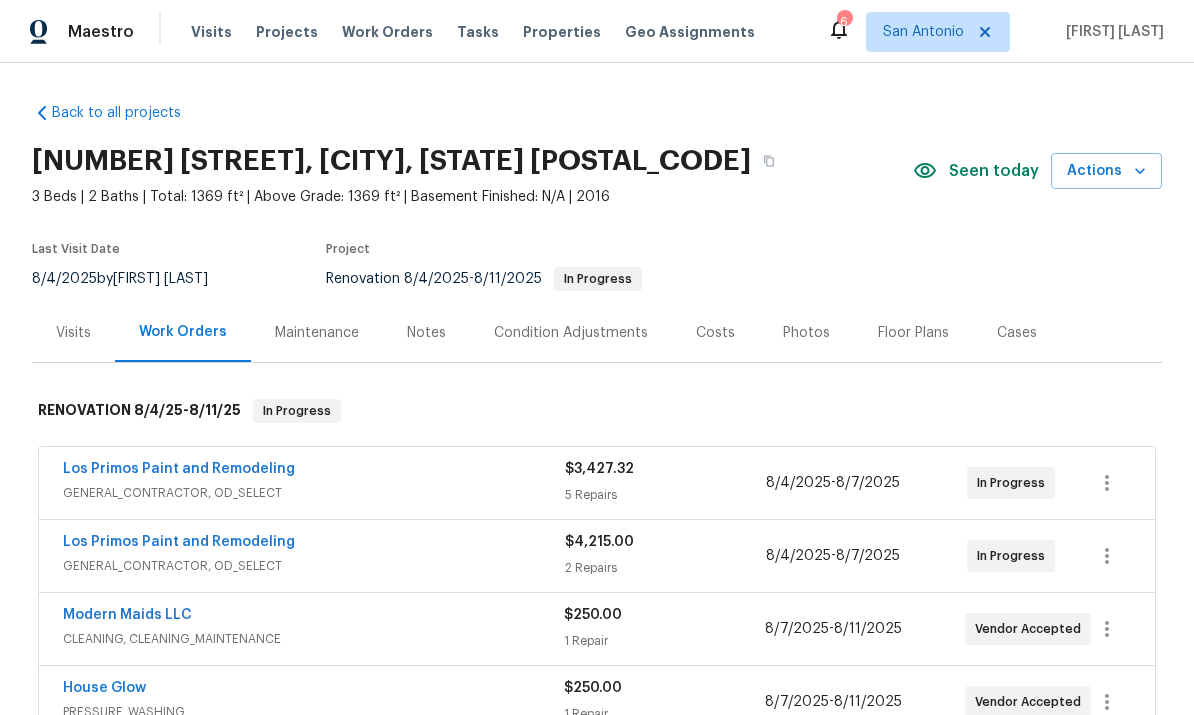 click 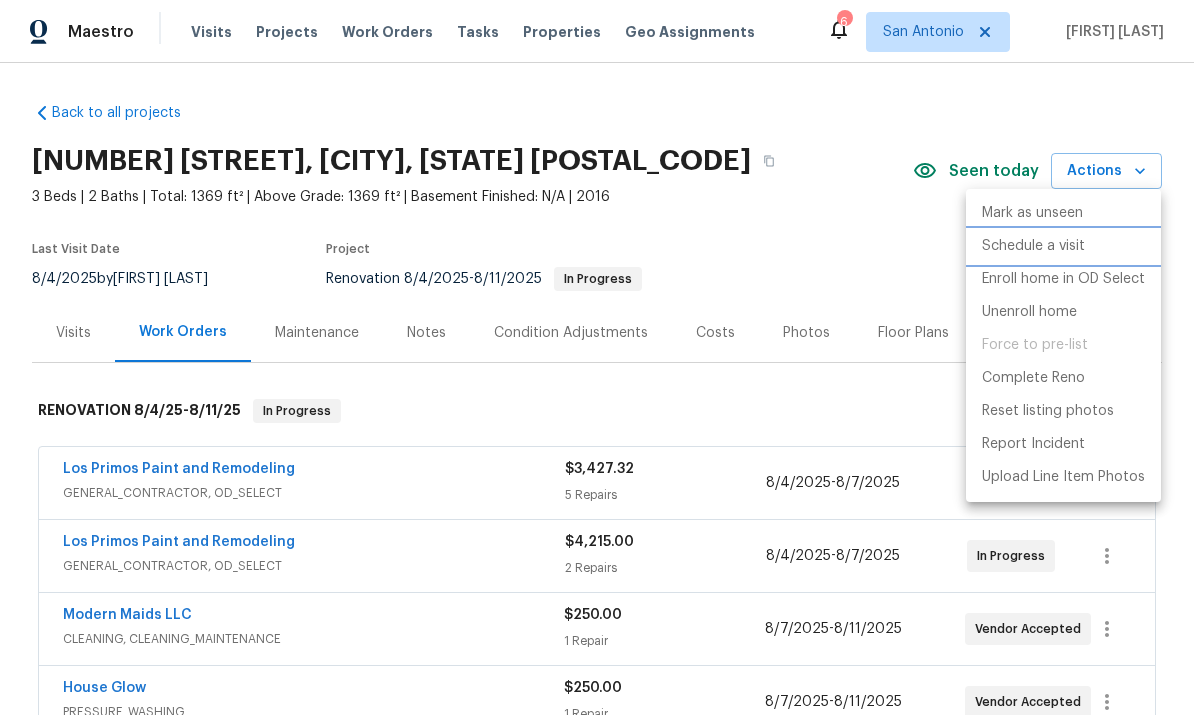 click on "Schedule a visit" at bounding box center (1033, 246) 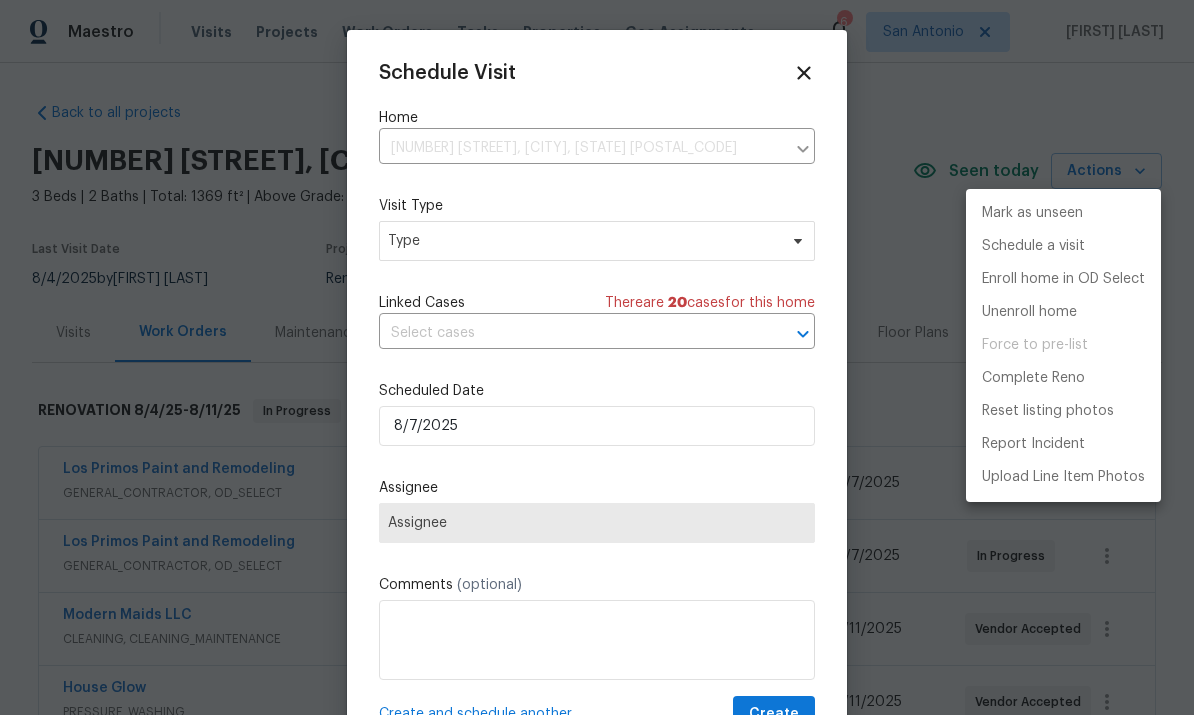 click at bounding box center [597, 357] 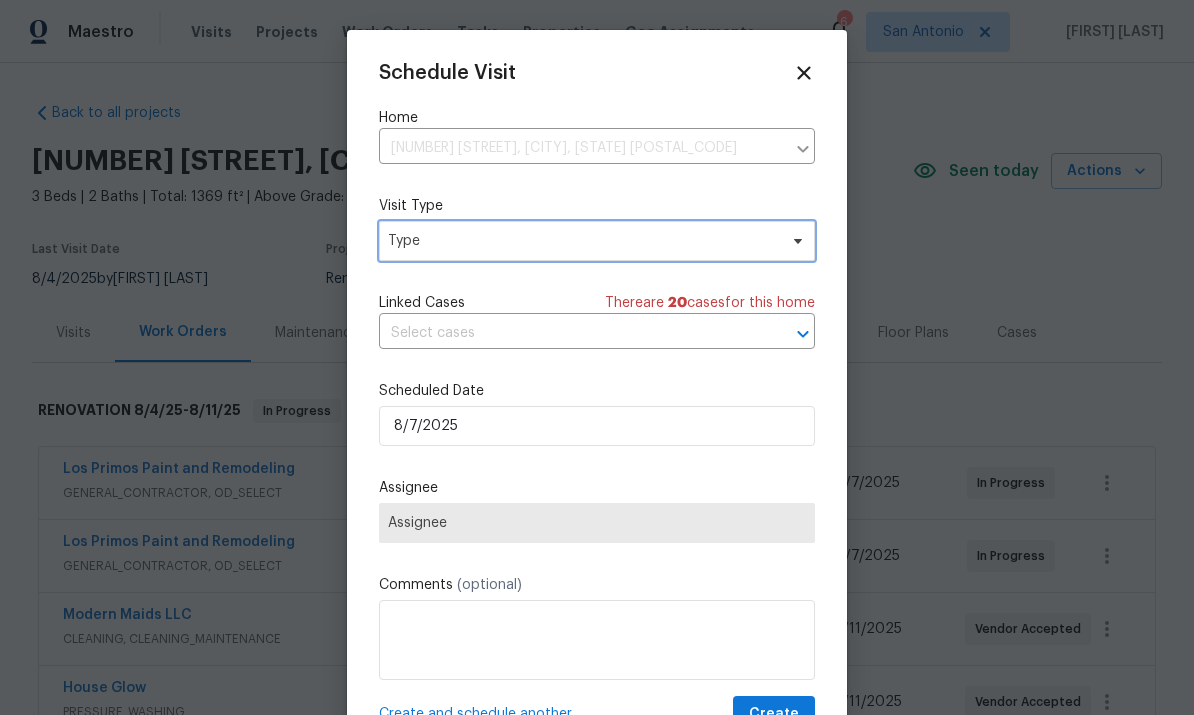 click on "Type" at bounding box center (582, 241) 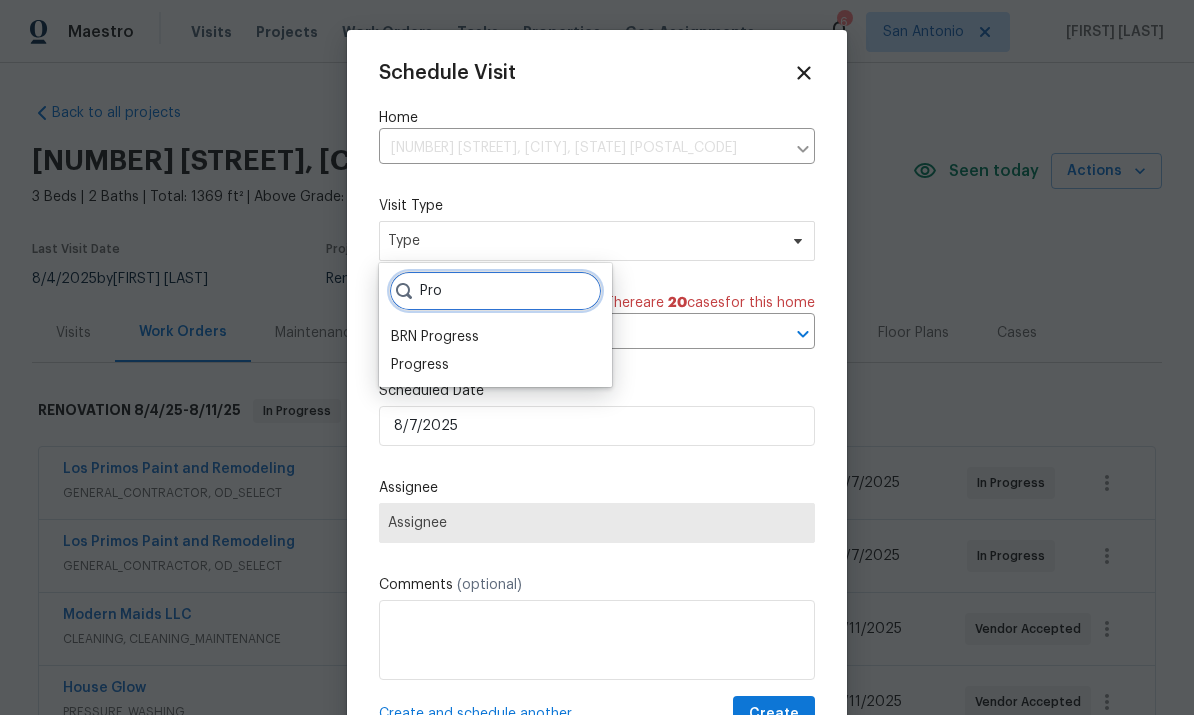 type on "Pro" 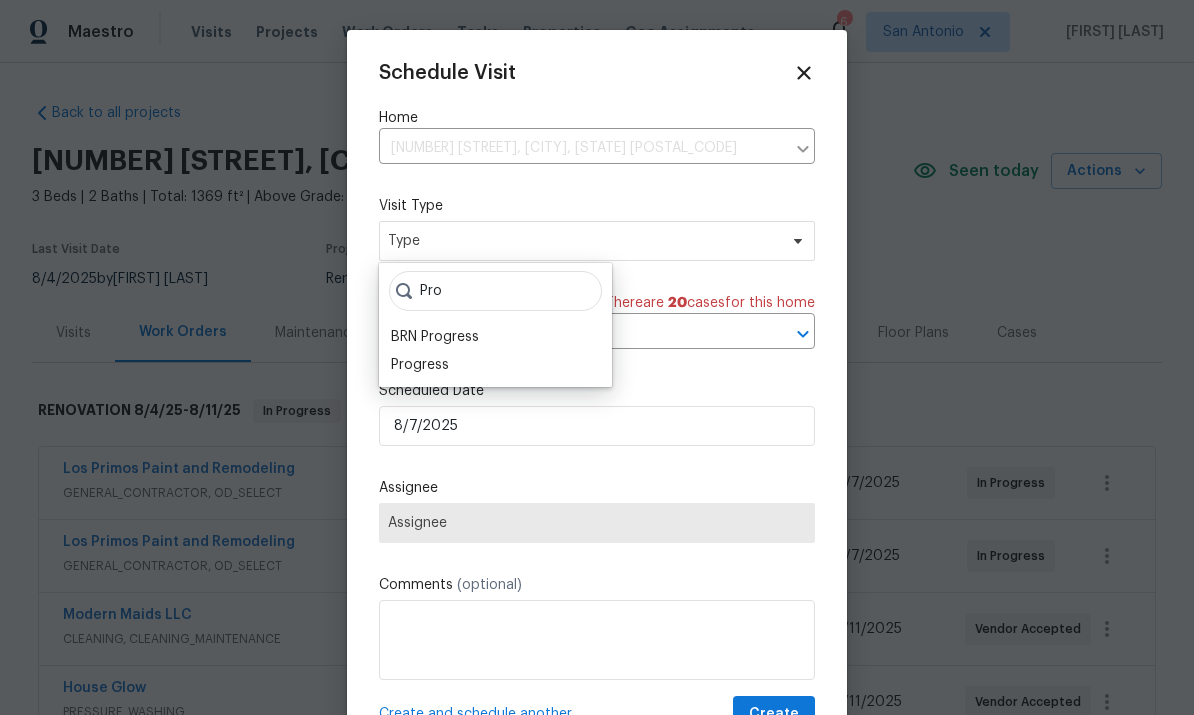 click on "Progress" at bounding box center [420, 365] 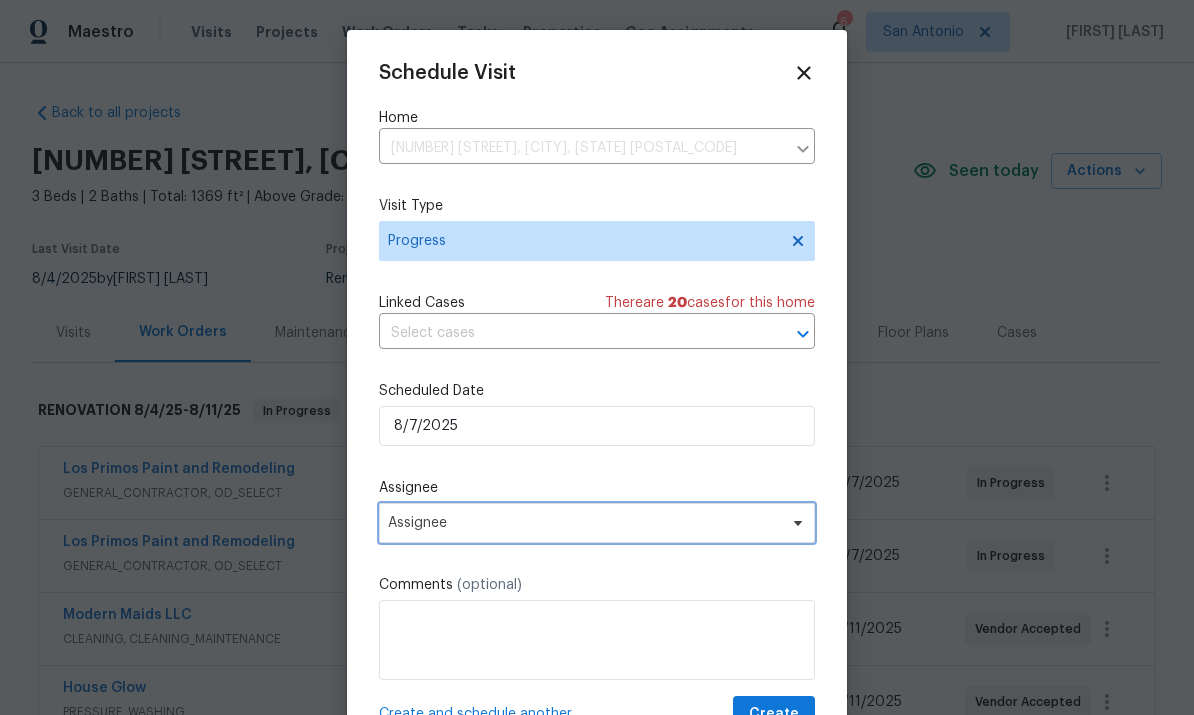 click 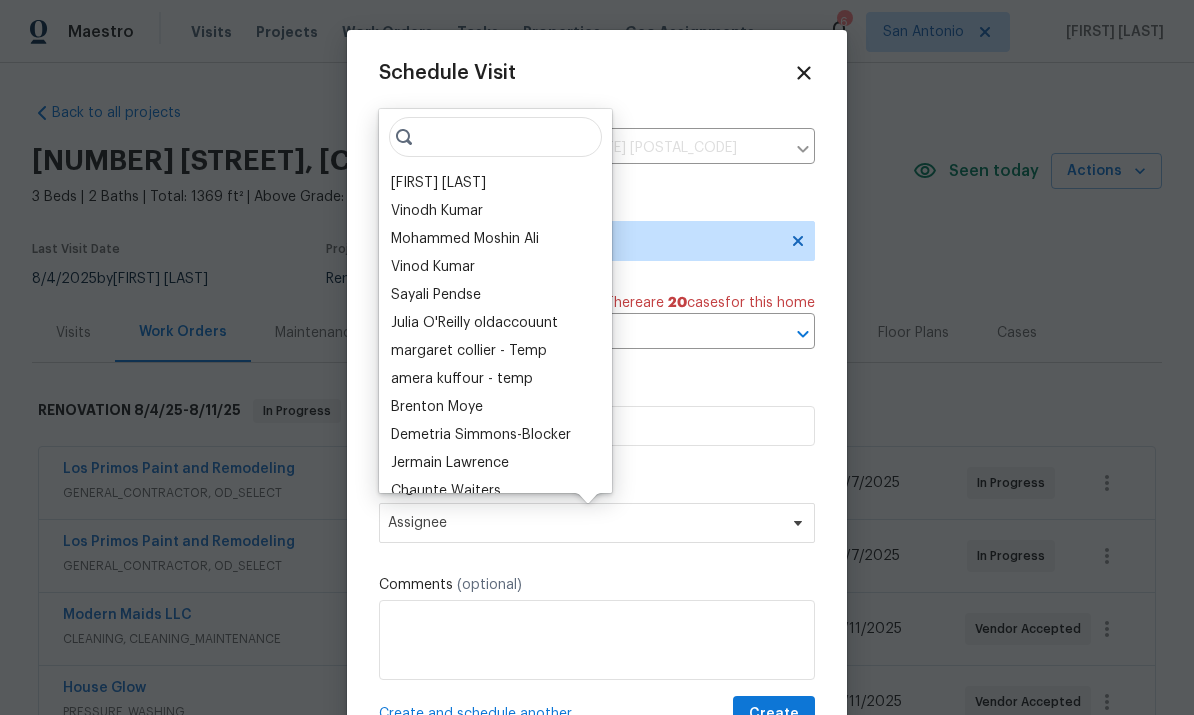 click on "[FIRST] [LAST]" at bounding box center [438, 183] 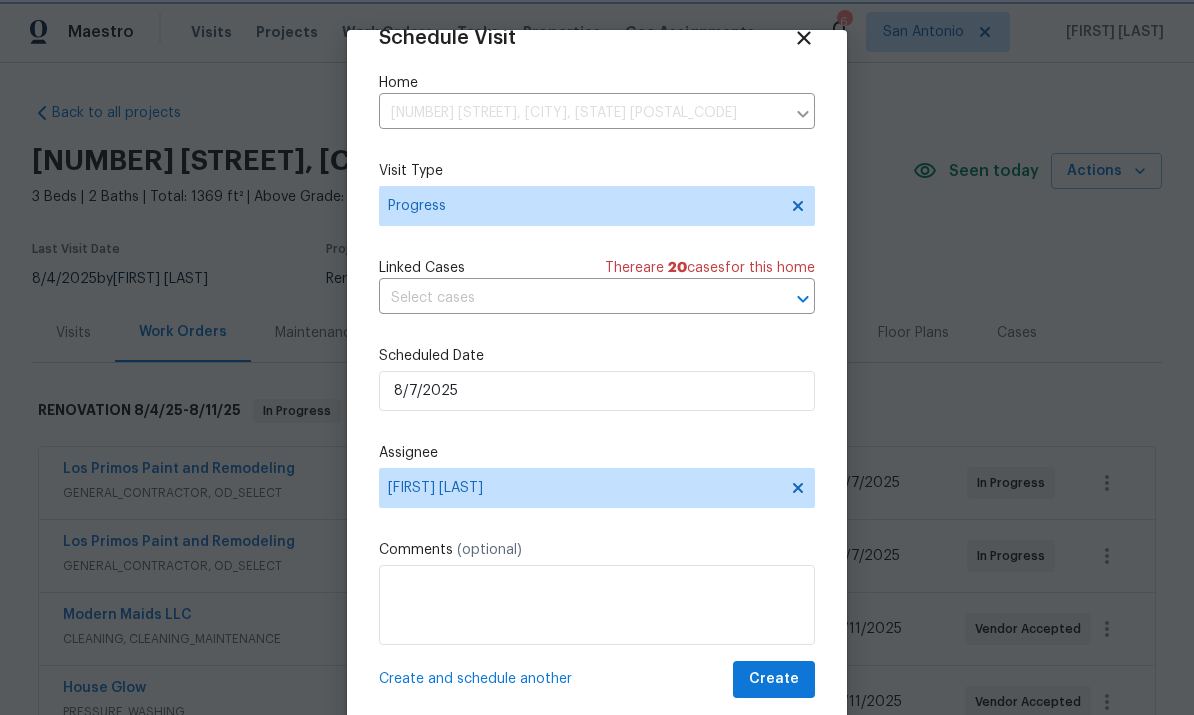 scroll, scrollTop: 39, scrollLeft: 0, axis: vertical 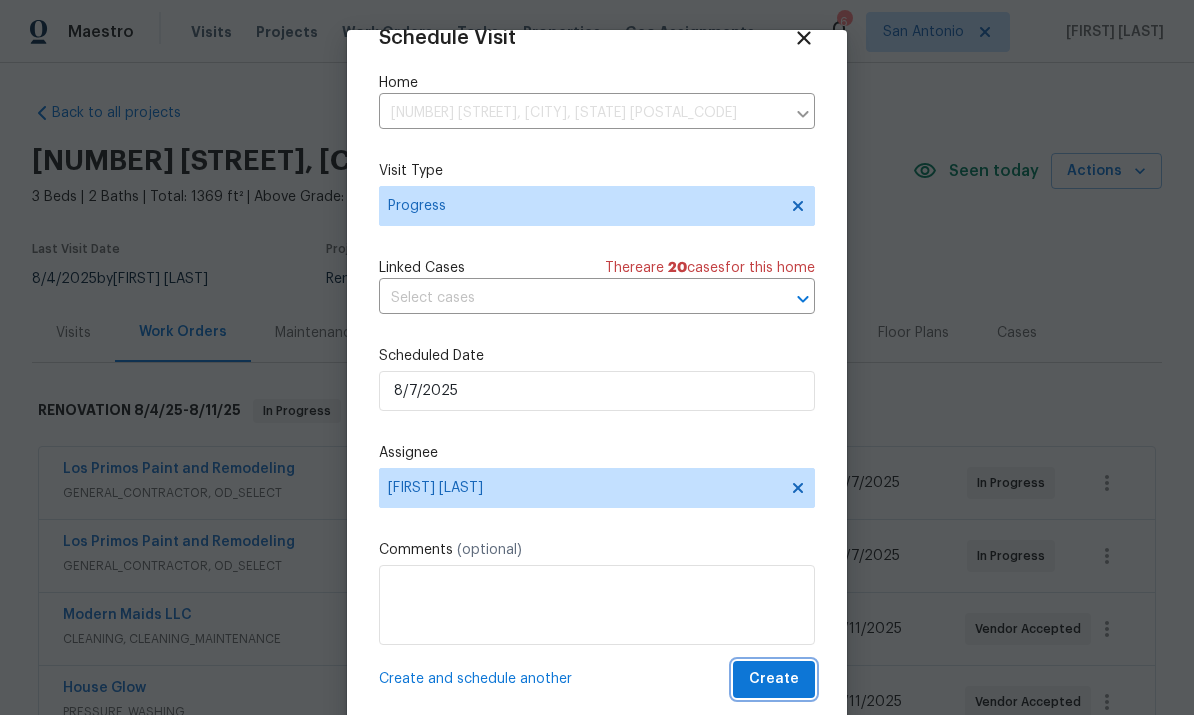 click on "Create" at bounding box center [774, 679] 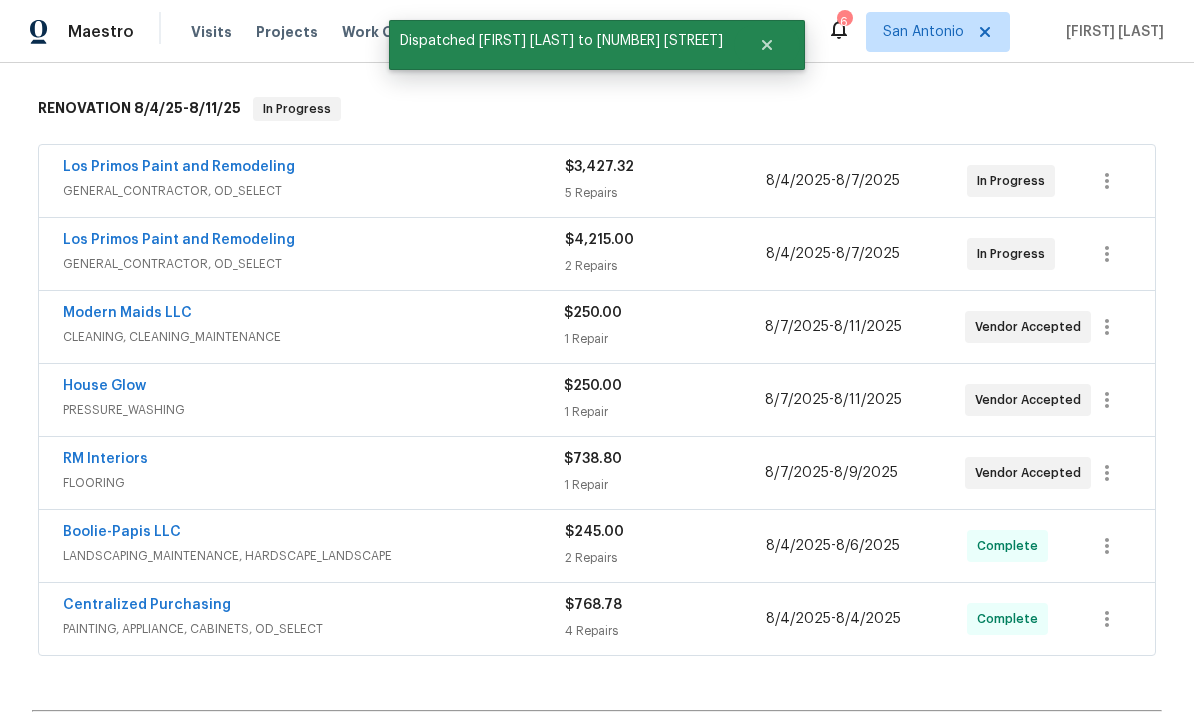 scroll, scrollTop: 303, scrollLeft: 0, axis: vertical 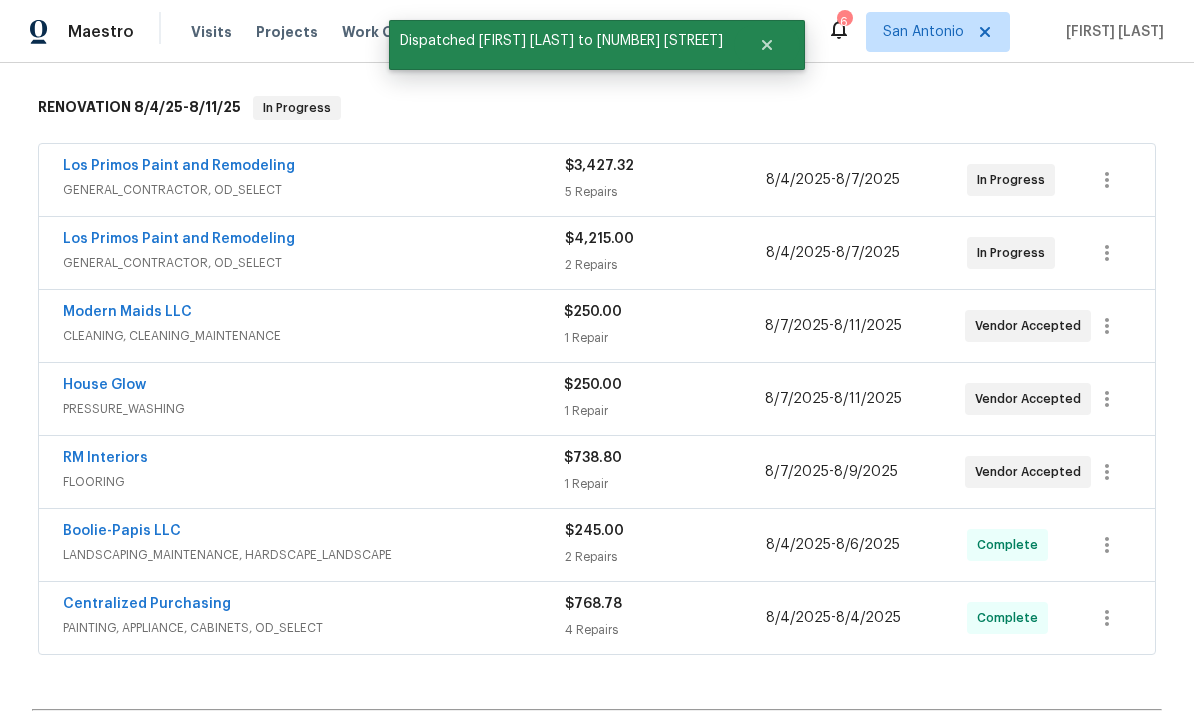 click on "RM Interiors" at bounding box center [105, 458] 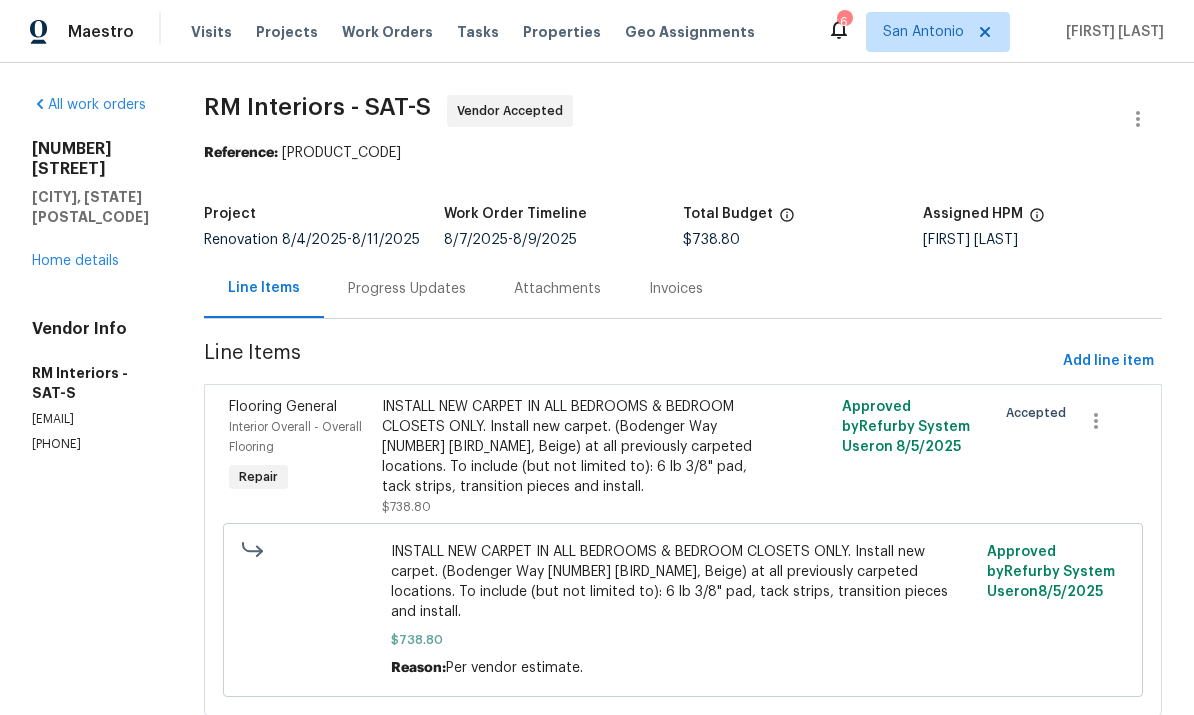 click on "Progress Updates" at bounding box center [407, 289] 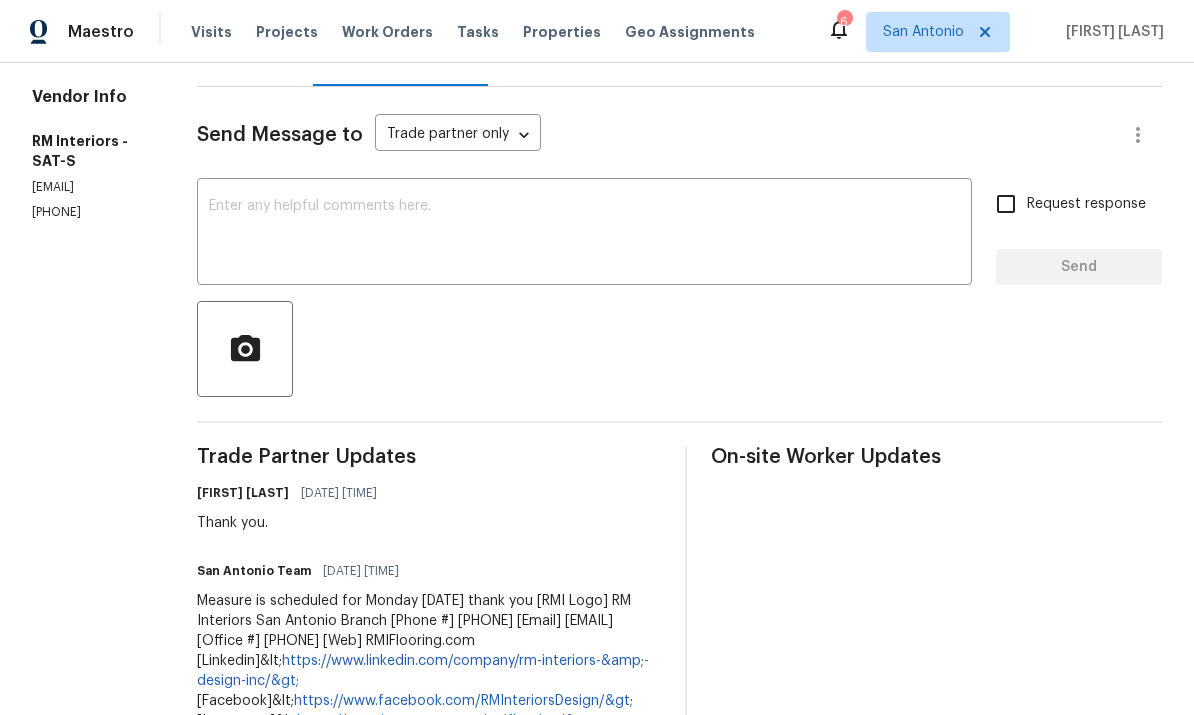scroll, scrollTop: 233, scrollLeft: 0, axis: vertical 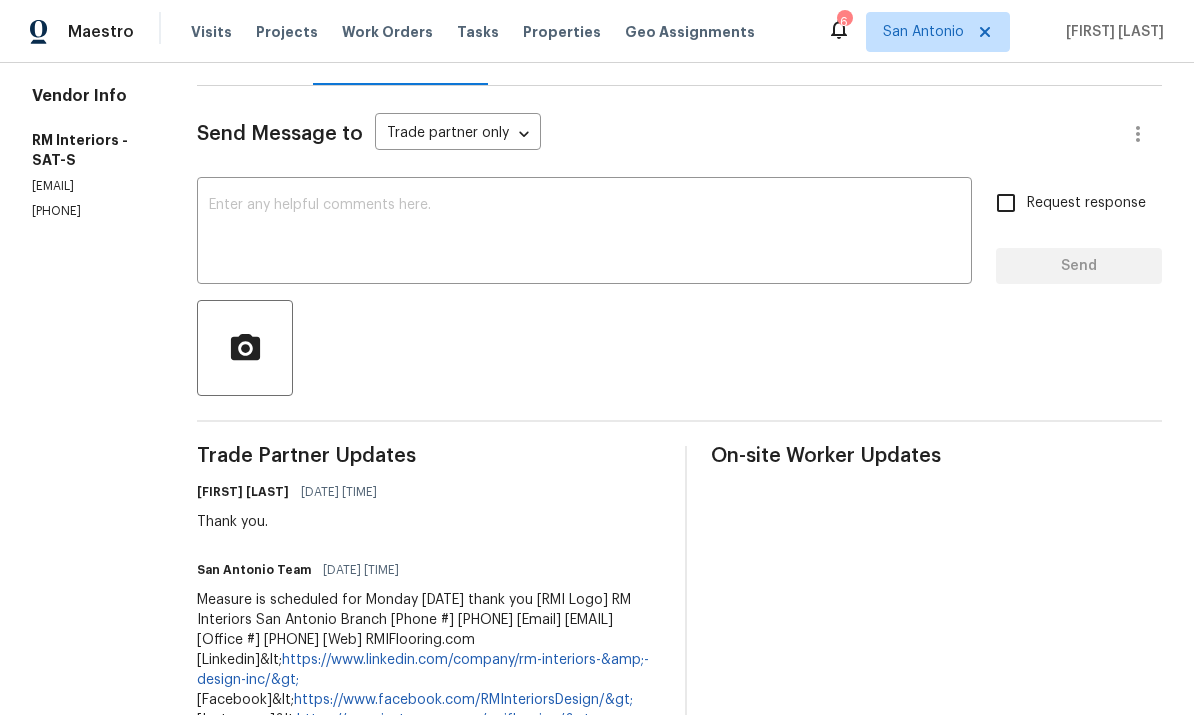 click at bounding box center (584, 233) 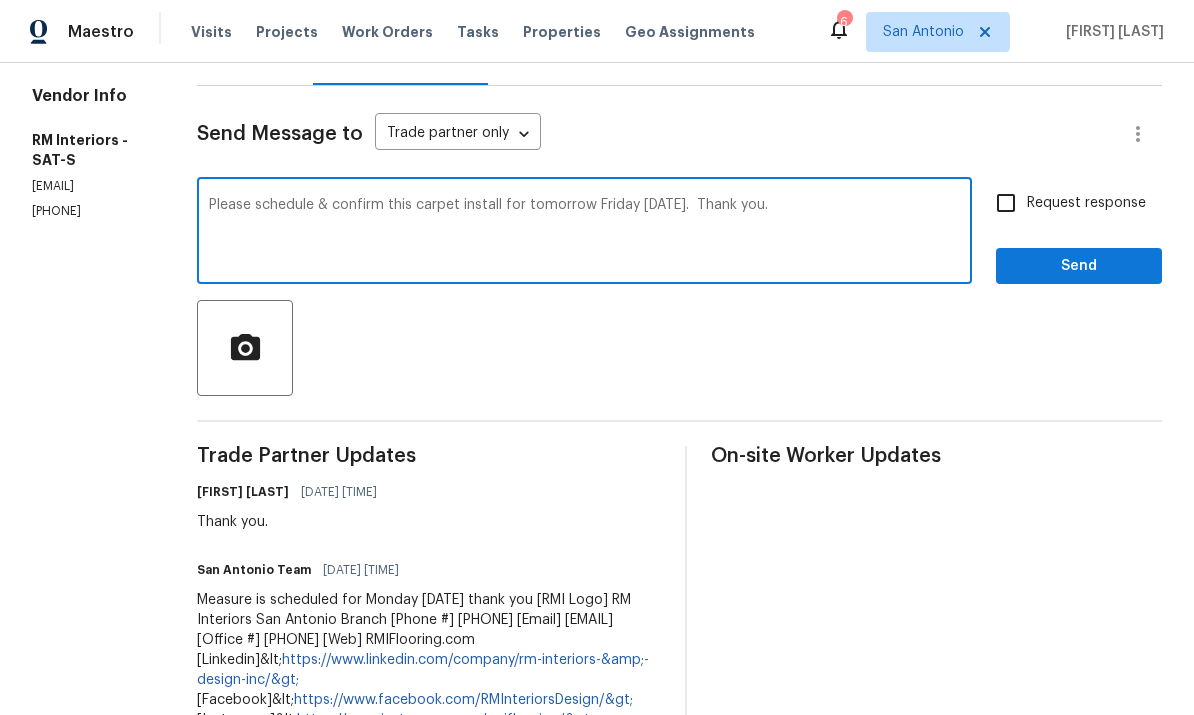 type on "Please schedule & confirm this carpet install for tomorrow Friday 8/8/25.  Thank you." 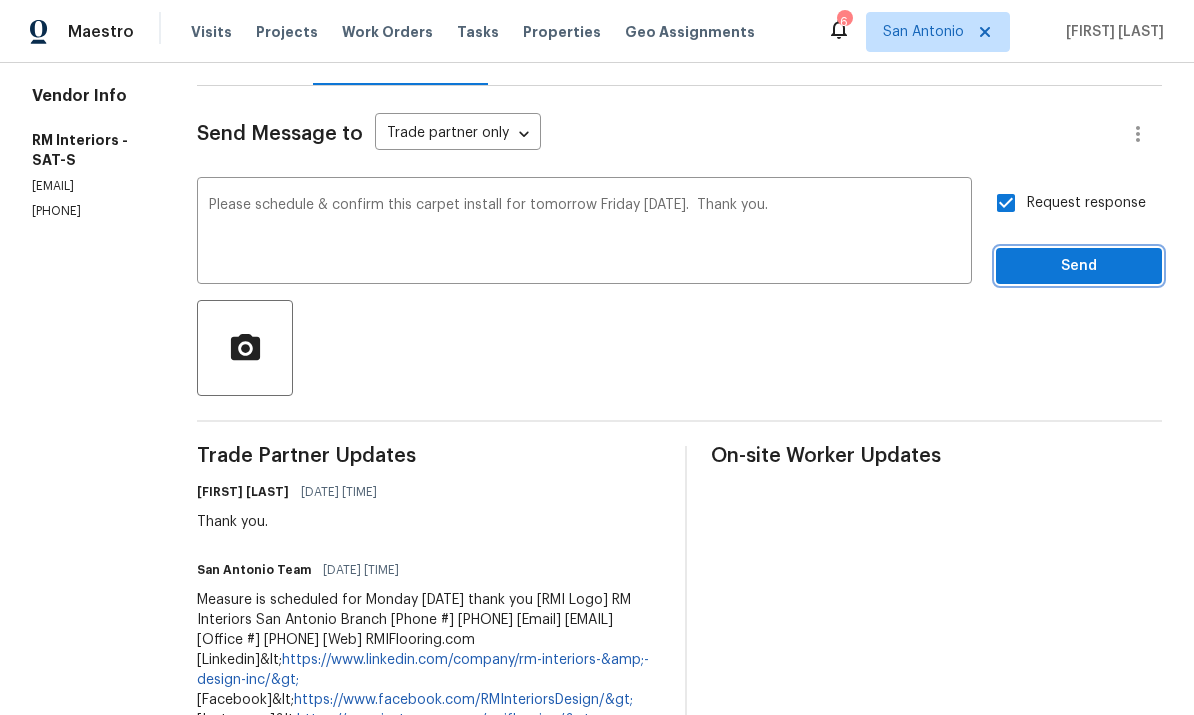 click on "Send" at bounding box center [1079, 266] 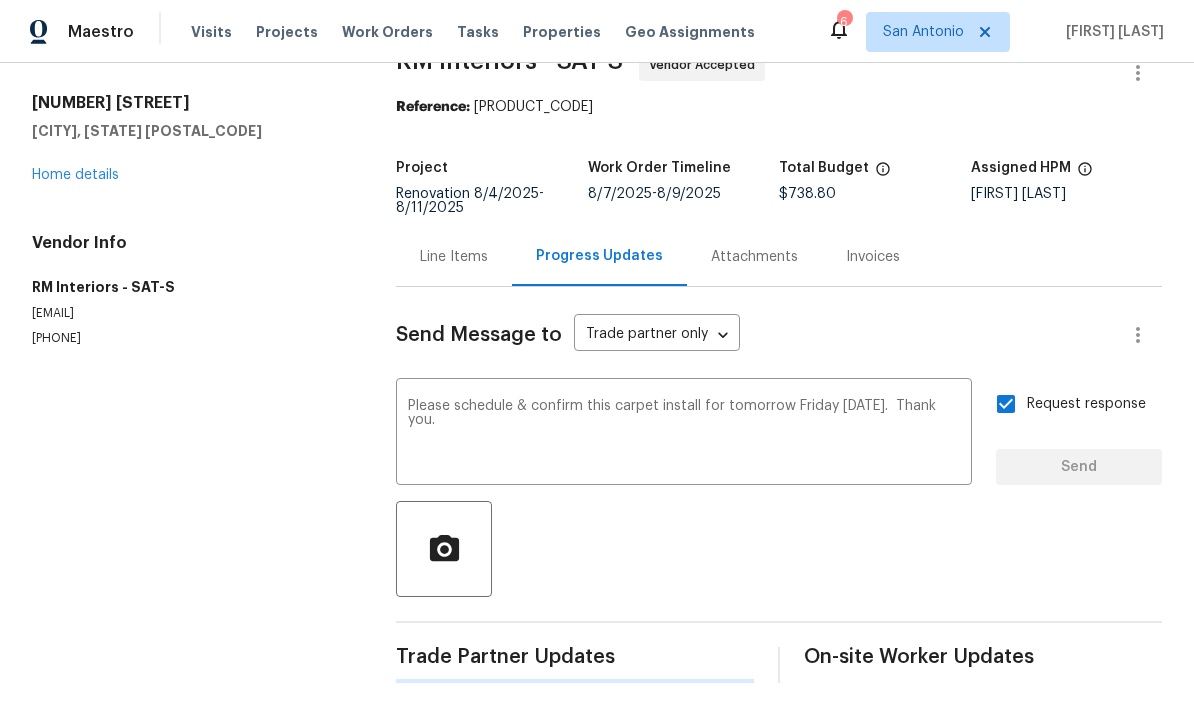 scroll, scrollTop: 0, scrollLeft: 0, axis: both 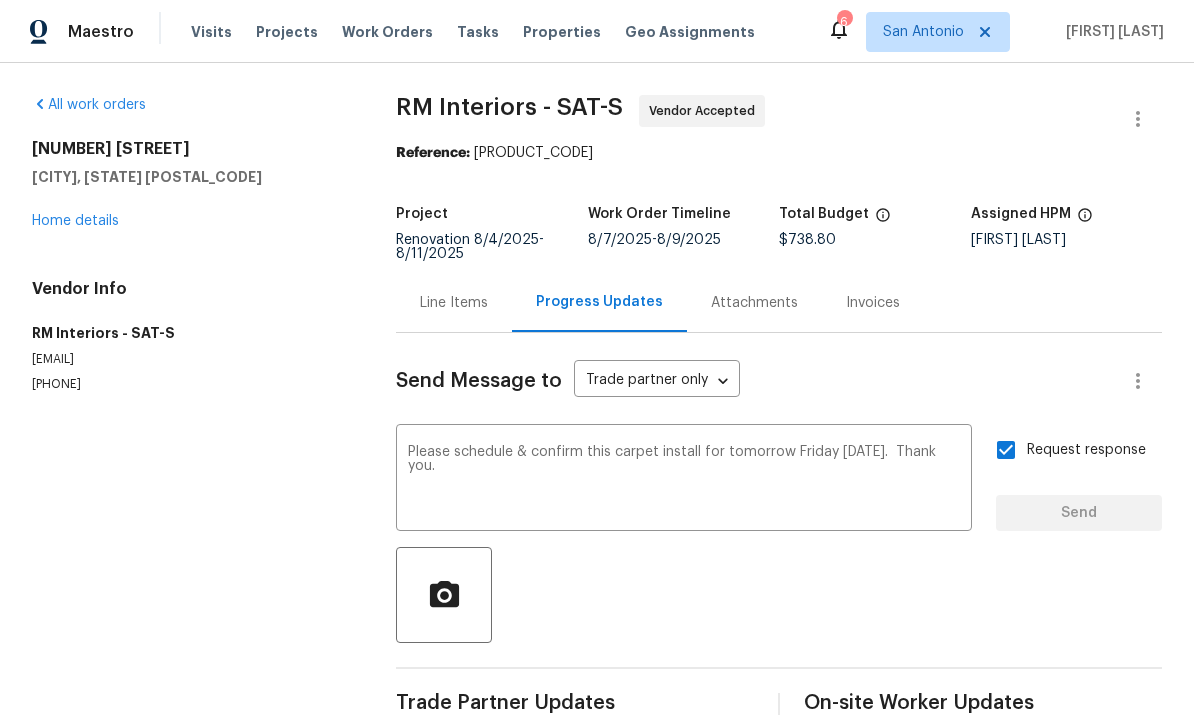type 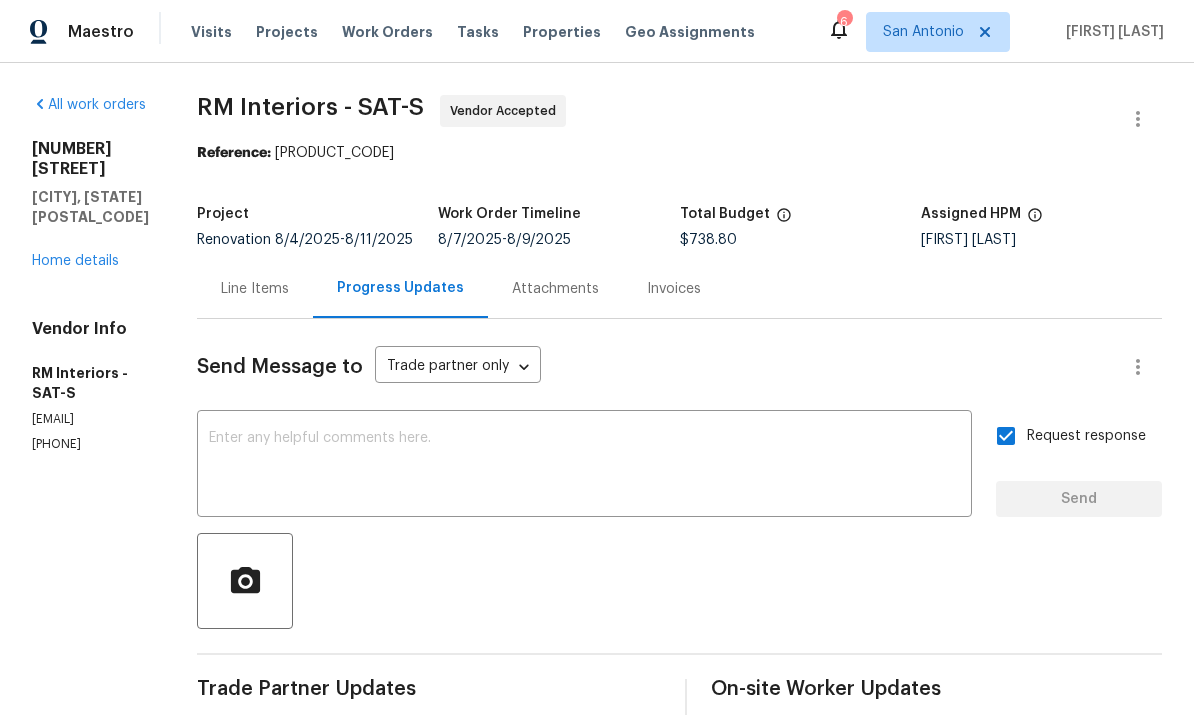 scroll, scrollTop: 0, scrollLeft: 0, axis: both 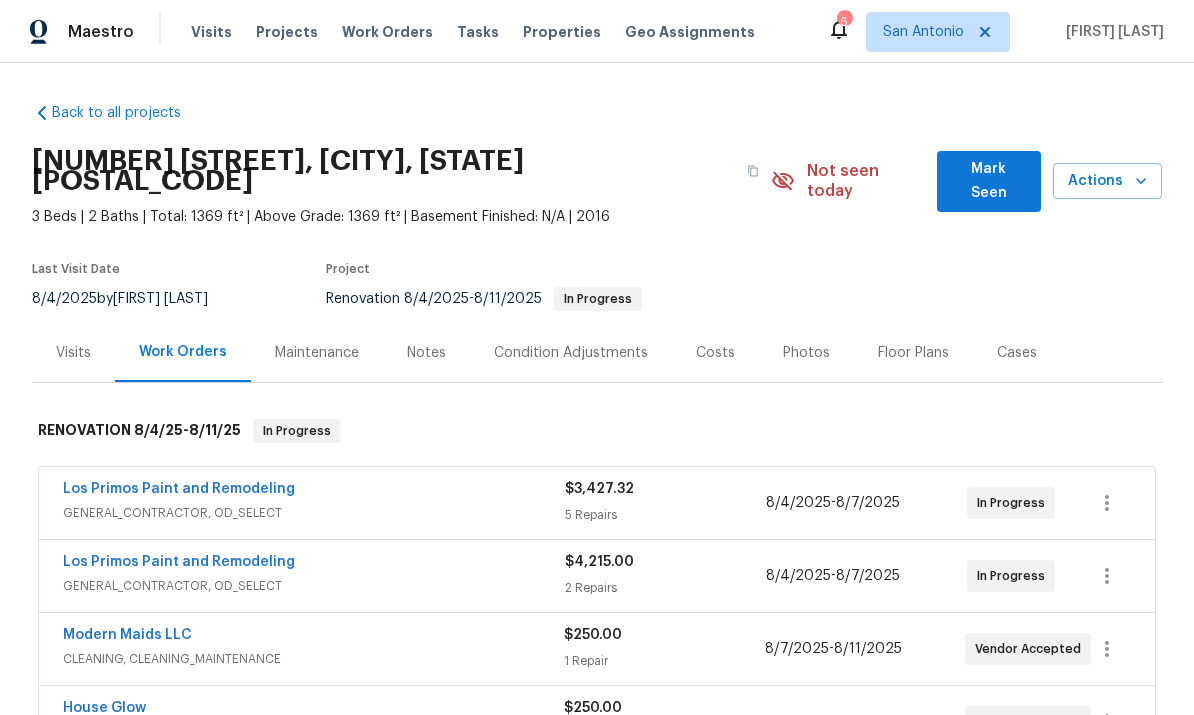 click on "Mark Seen" at bounding box center (989, 181) 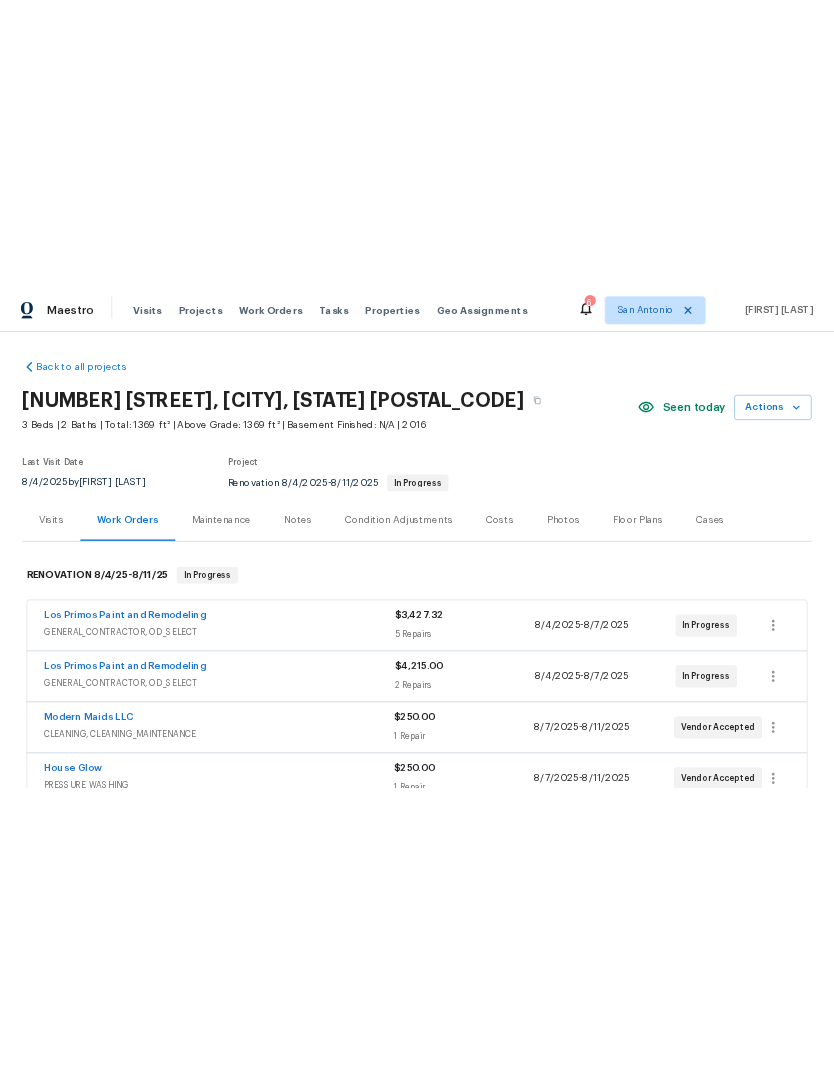 scroll, scrollTop: 0, scrollLeft: 0, axis: both 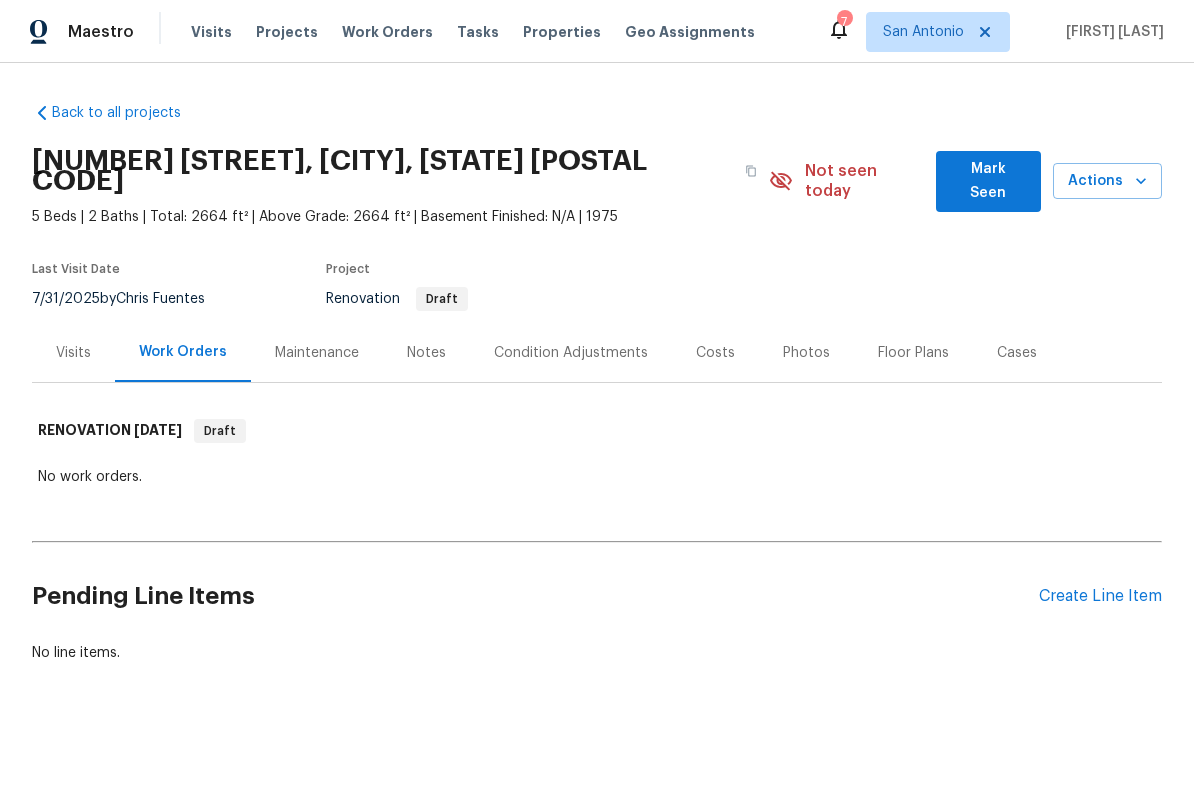 click on "Condition Adjustments" at bounding box center [571, 353] 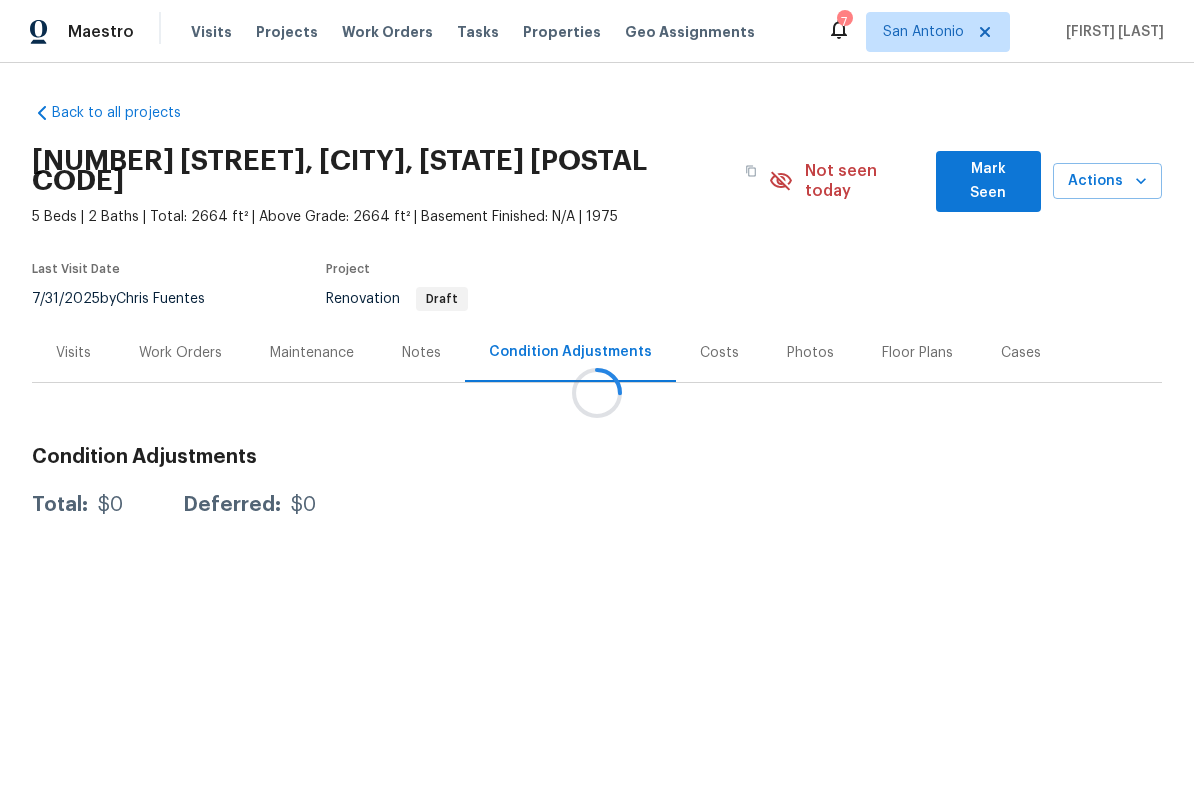 scroll, scrollTop: 0, scrollLeft: 0, axis: both 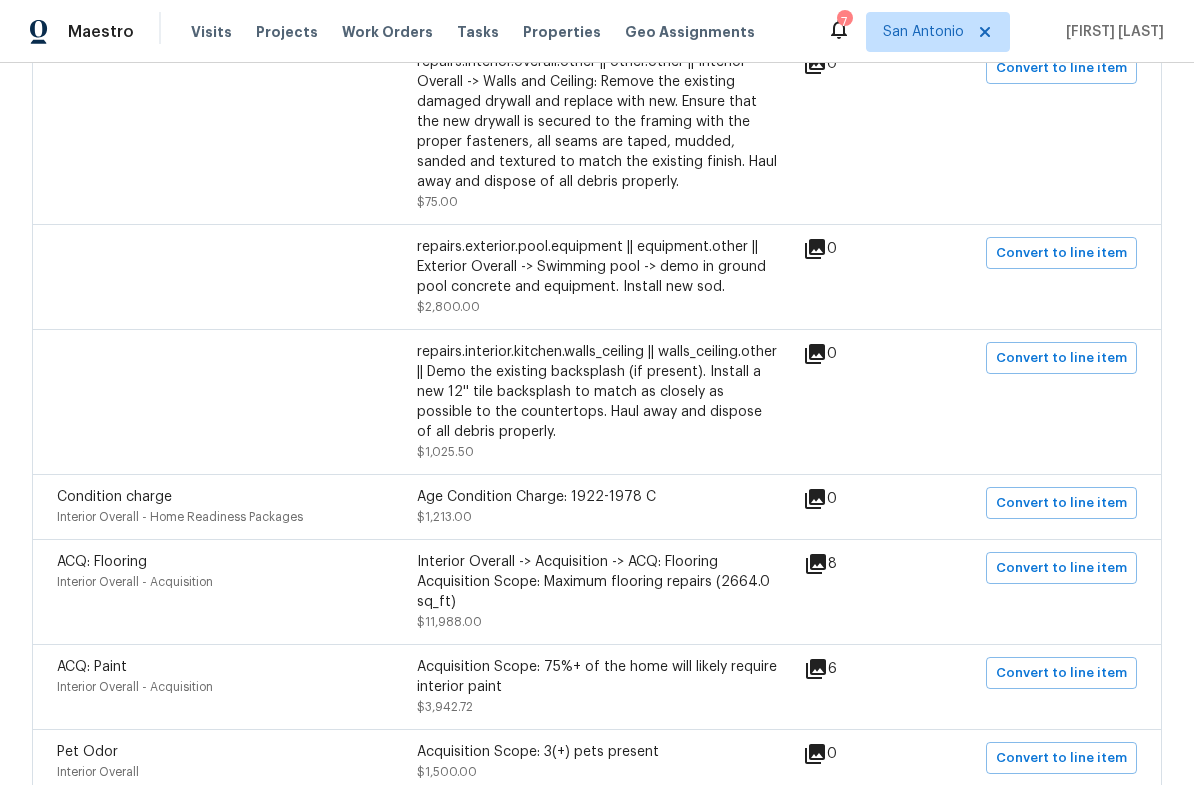 click 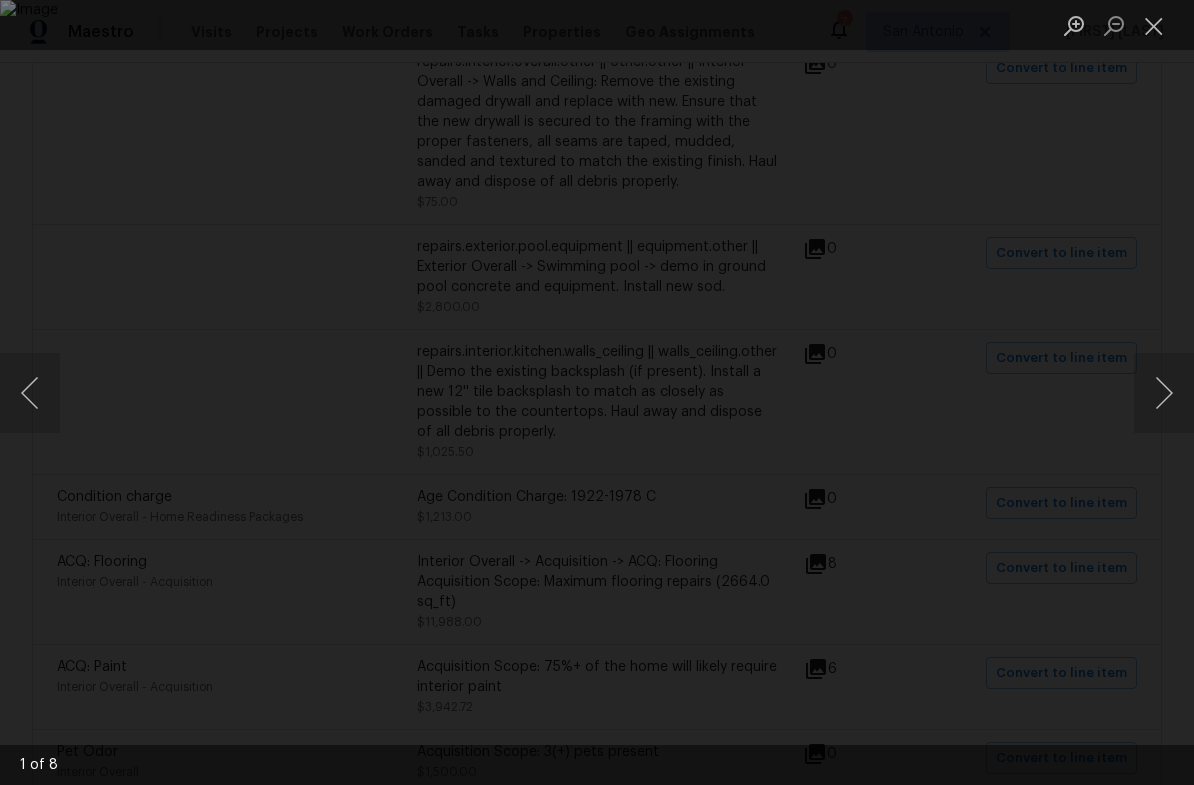 click at bounding box center [1164, 393] 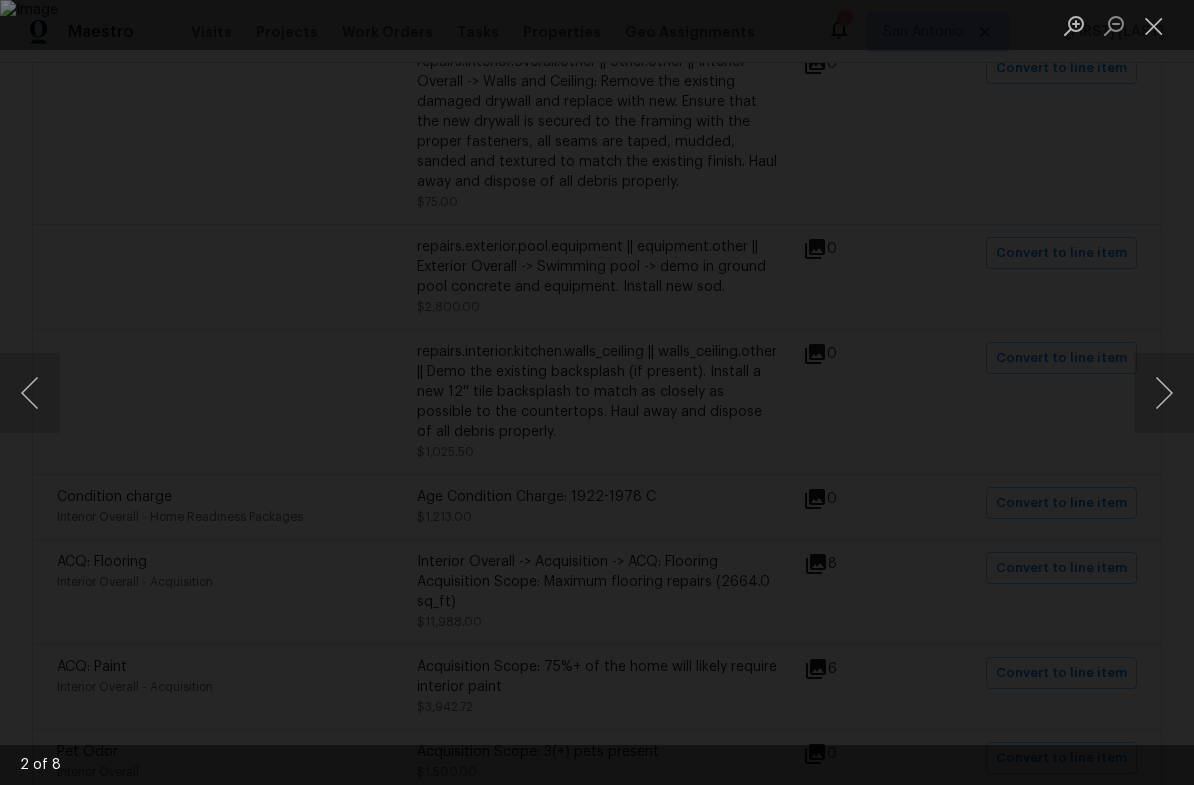 click at bounding box center (1164, 393) 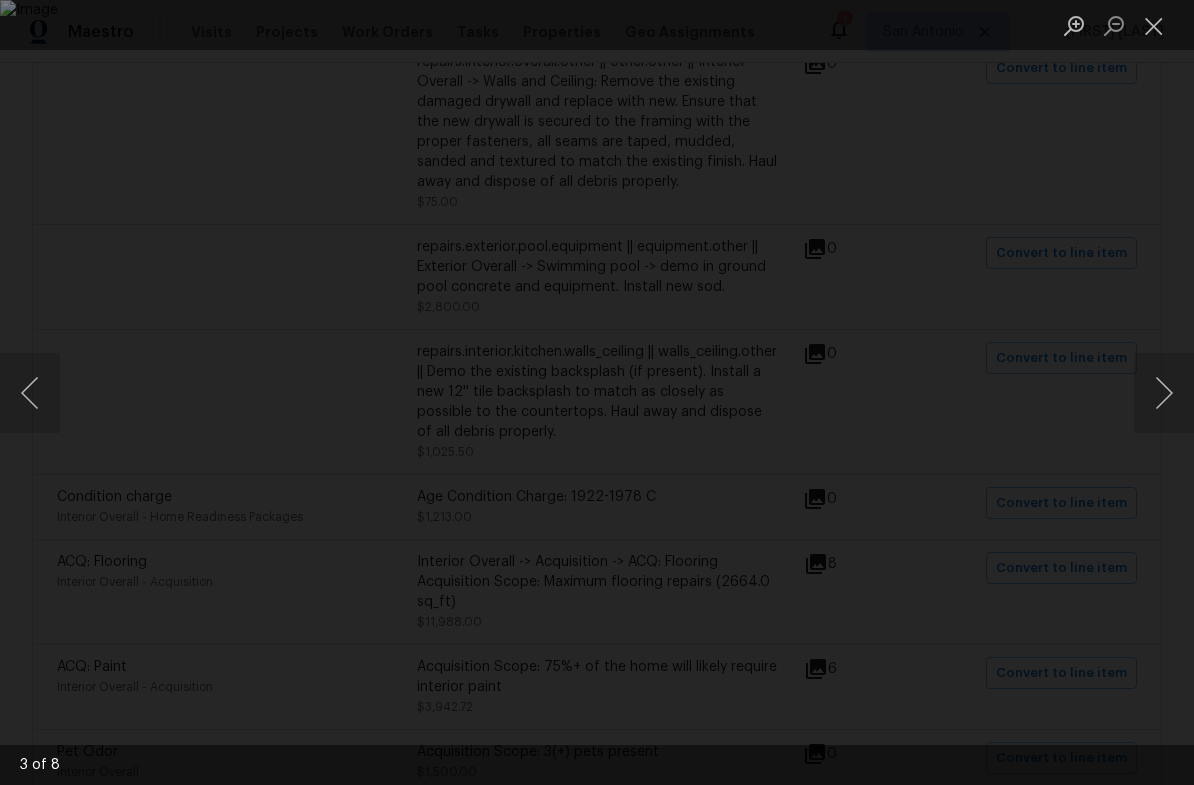 click at bounding box center (1164, 393) 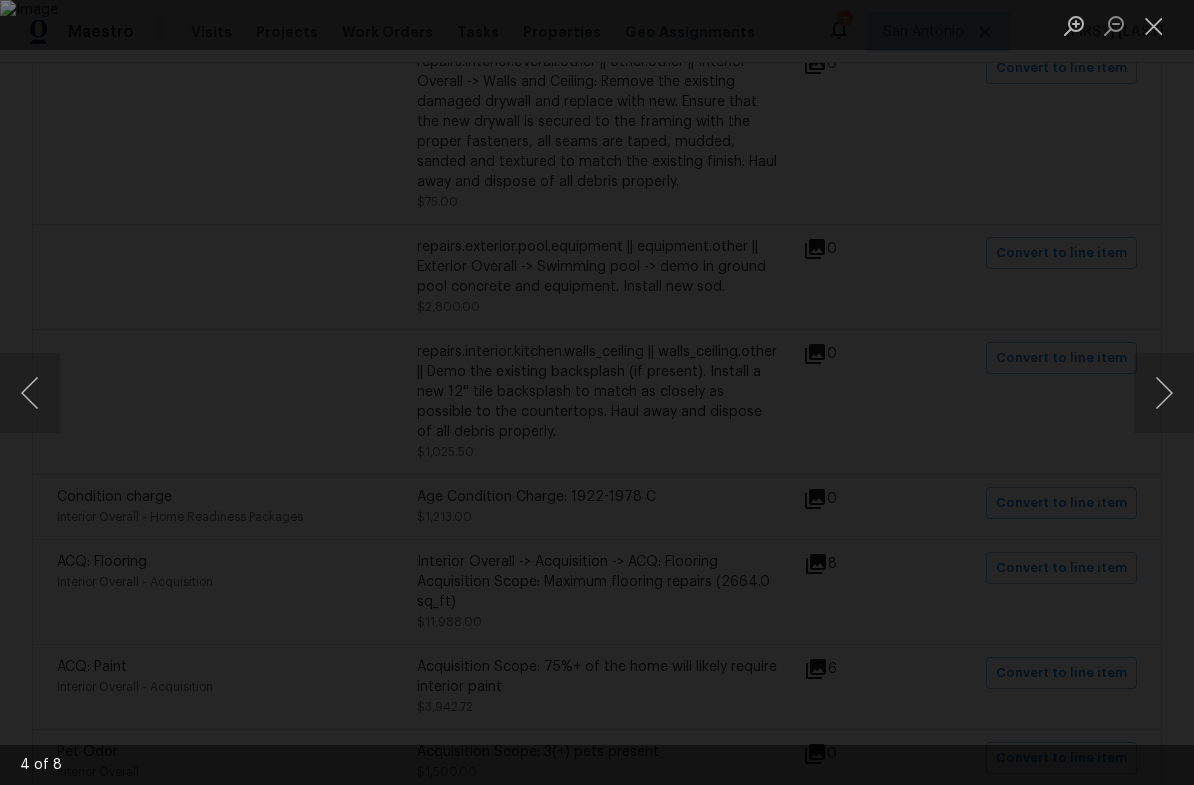 click at bounding box center (1164, 393) 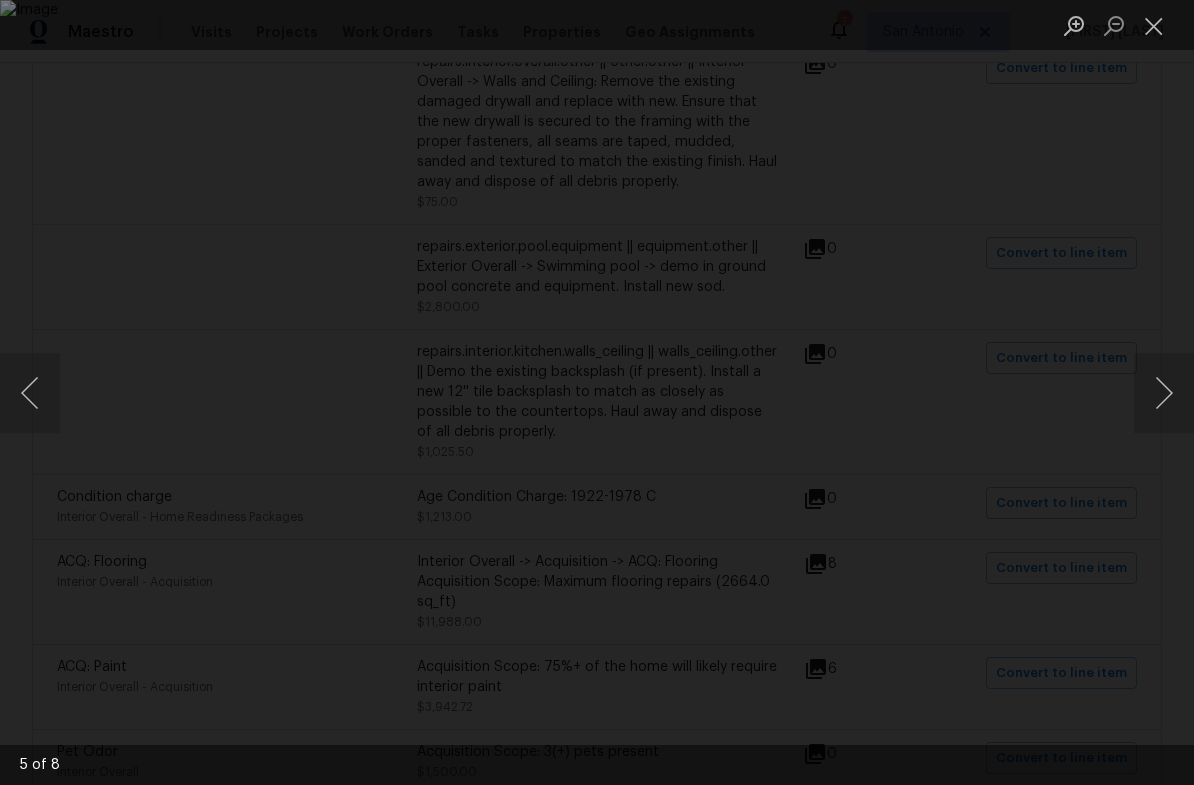 click at bounding box center (1164, 393) 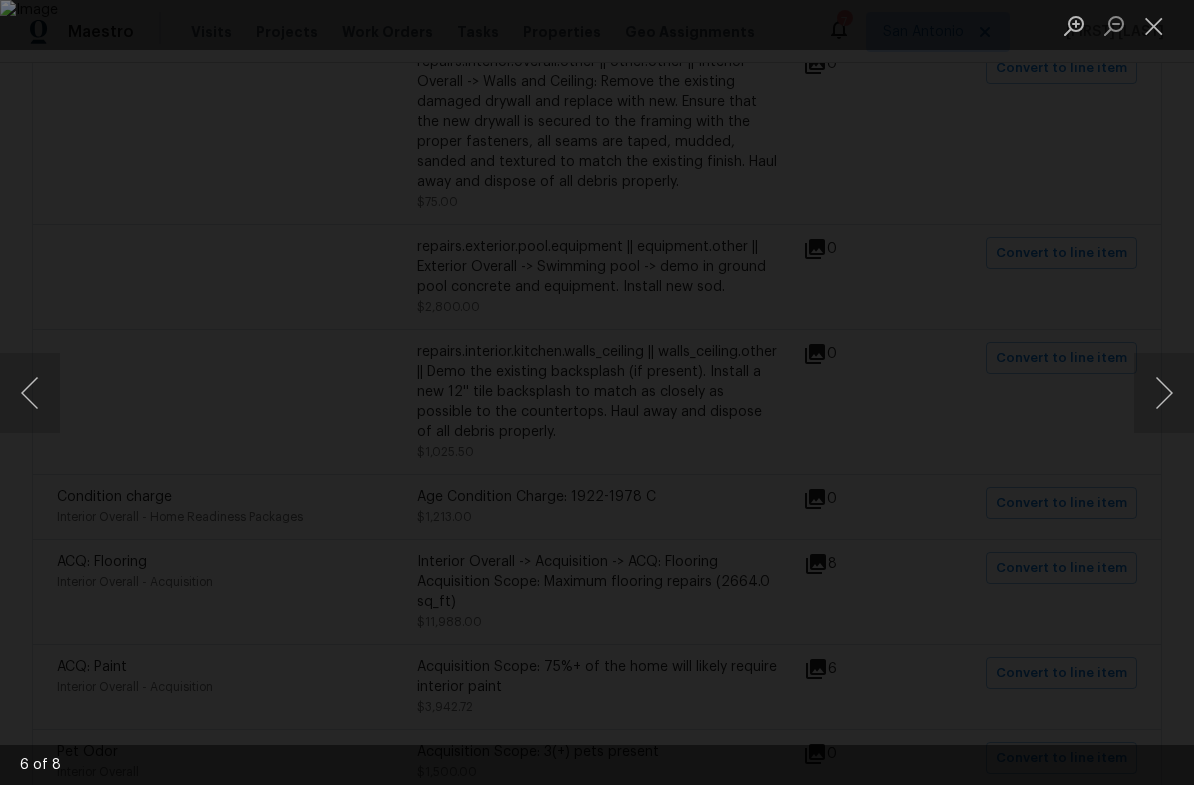 click at bounding box center (1164, 393) 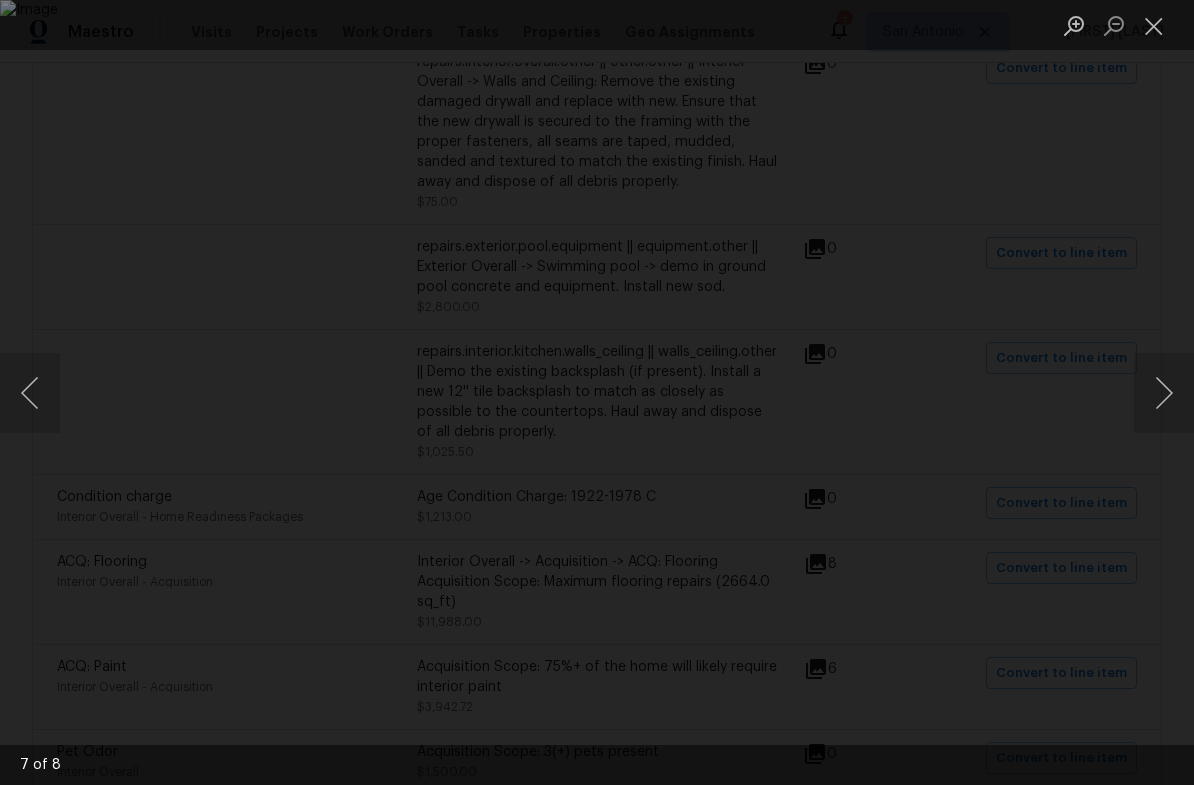 click at bounding box center [1164, 393] 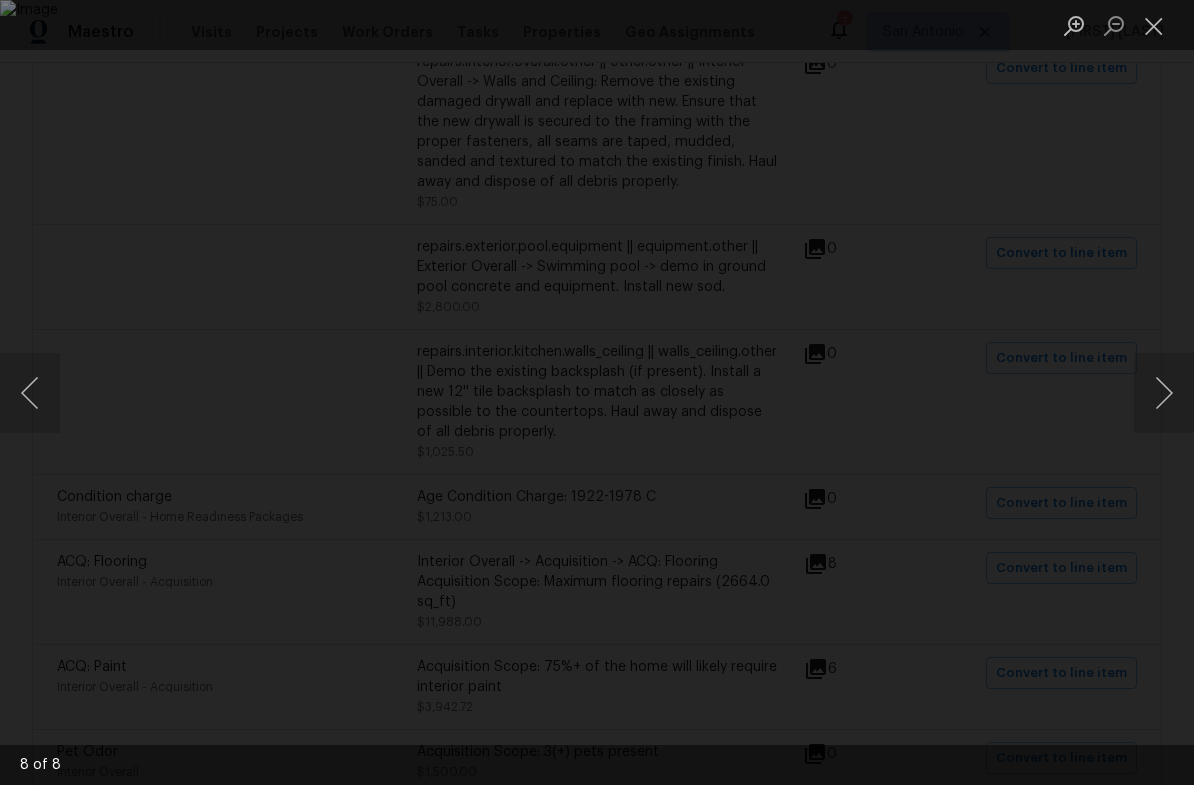 click at bounding box center [1164, 393] 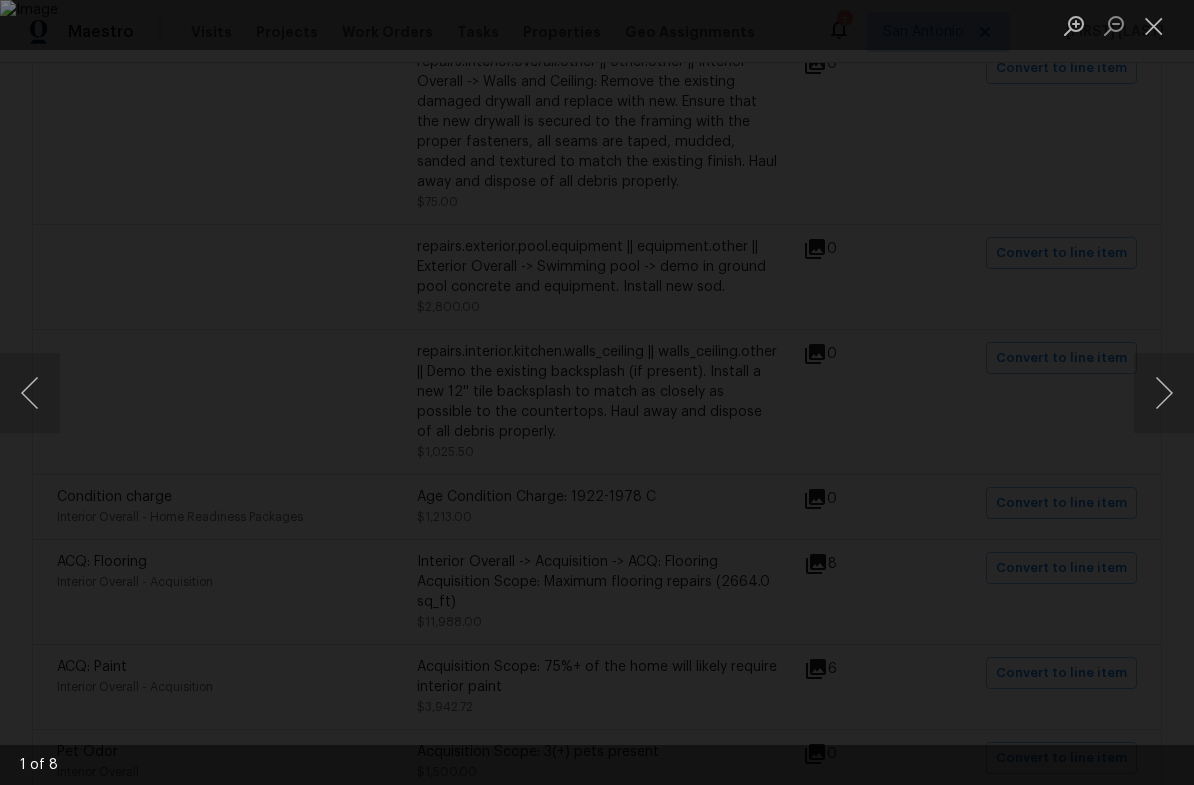 click at bounding box center (1164, 393) 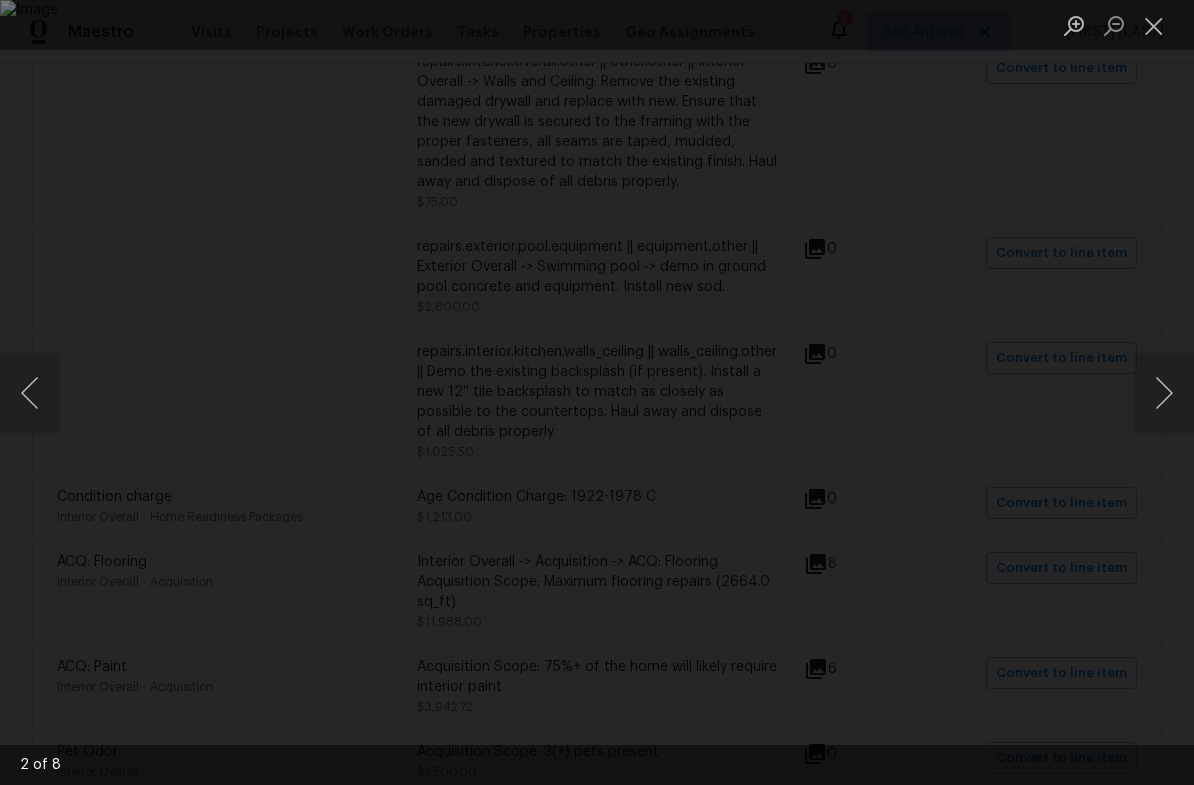 click at bounding box center [1164, 393] 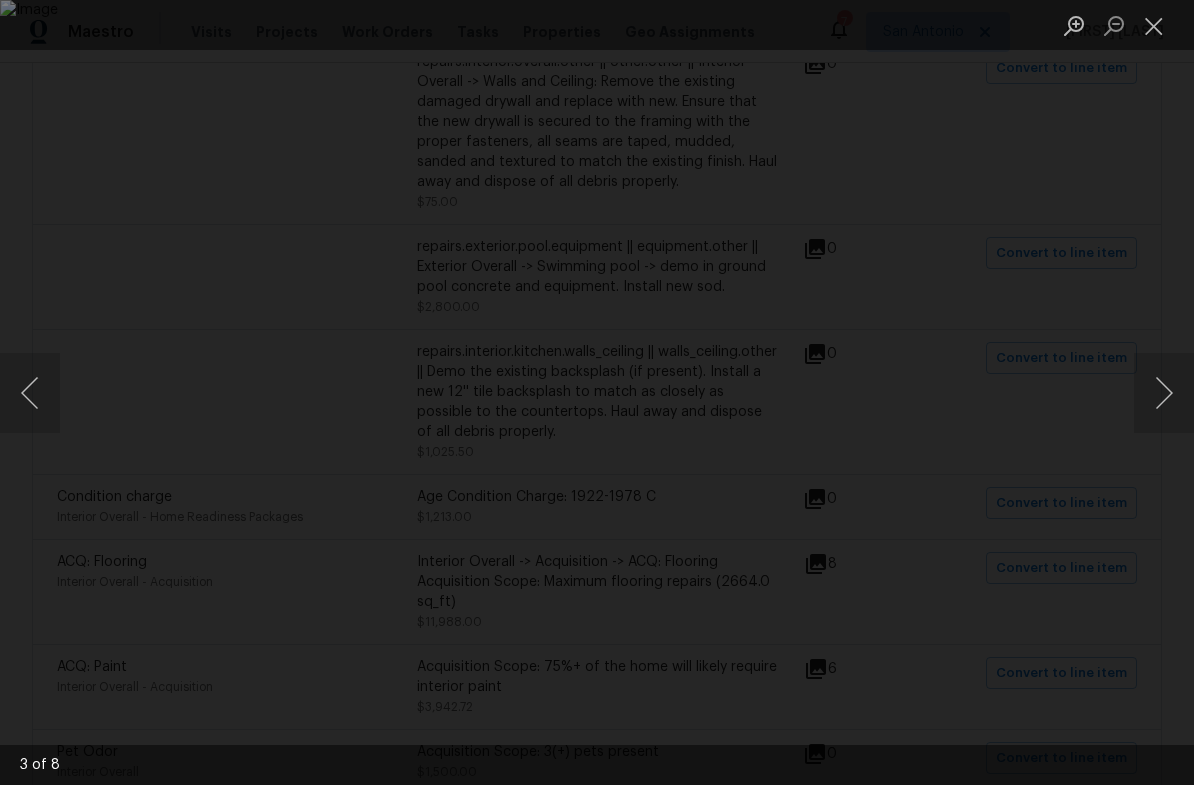 click at bounding box center [1164, 393] 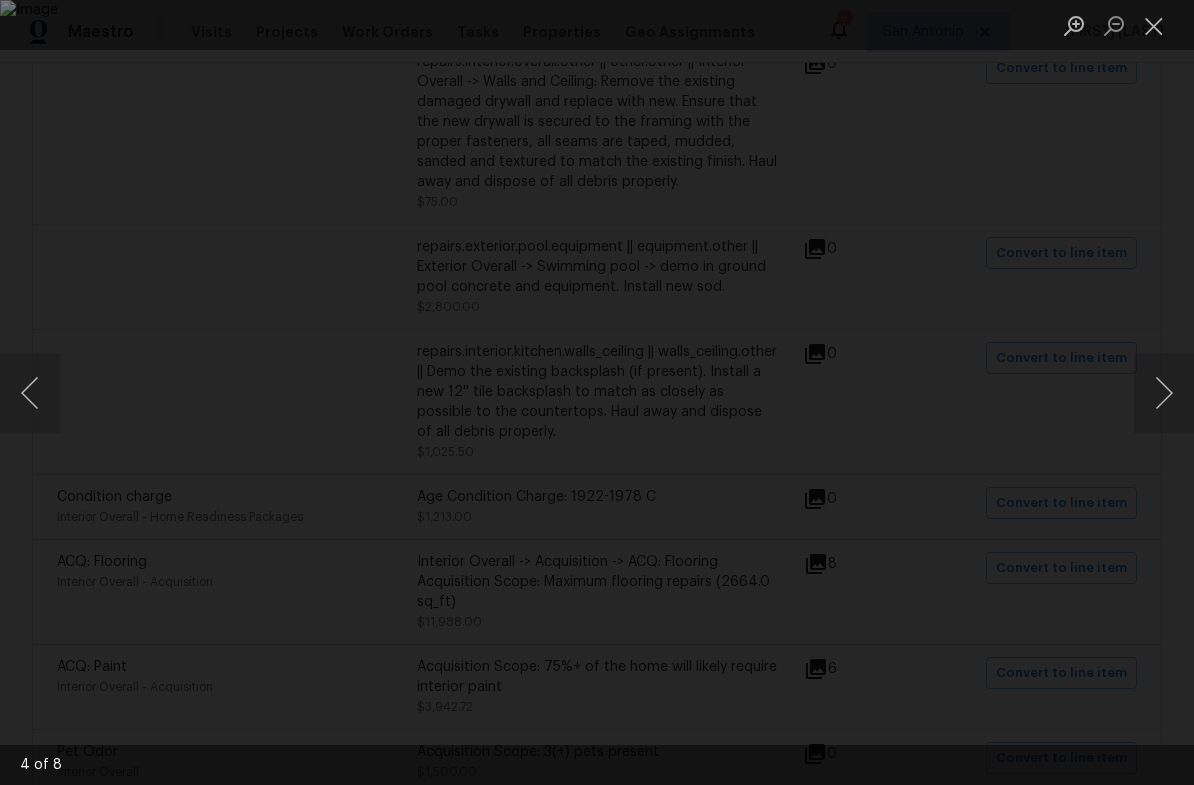 click at bounding box center (30, 393) 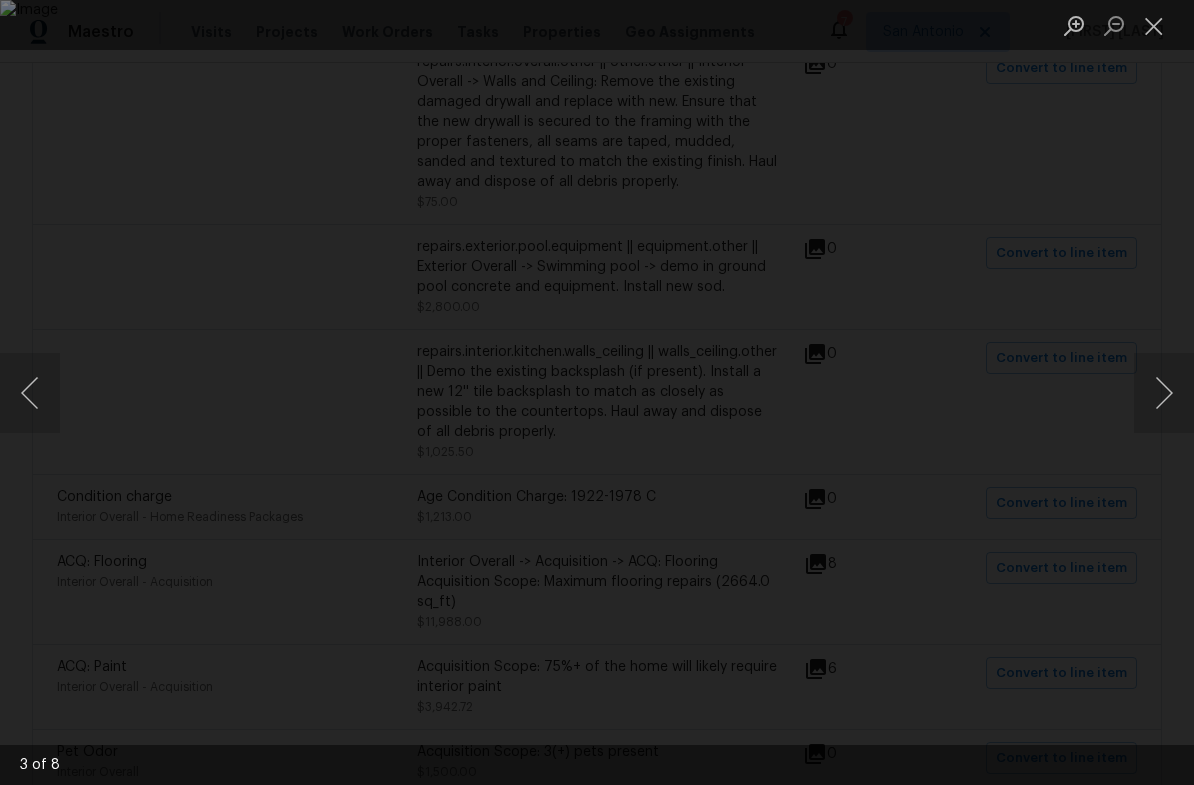 click at bounding box center [1164, 393] 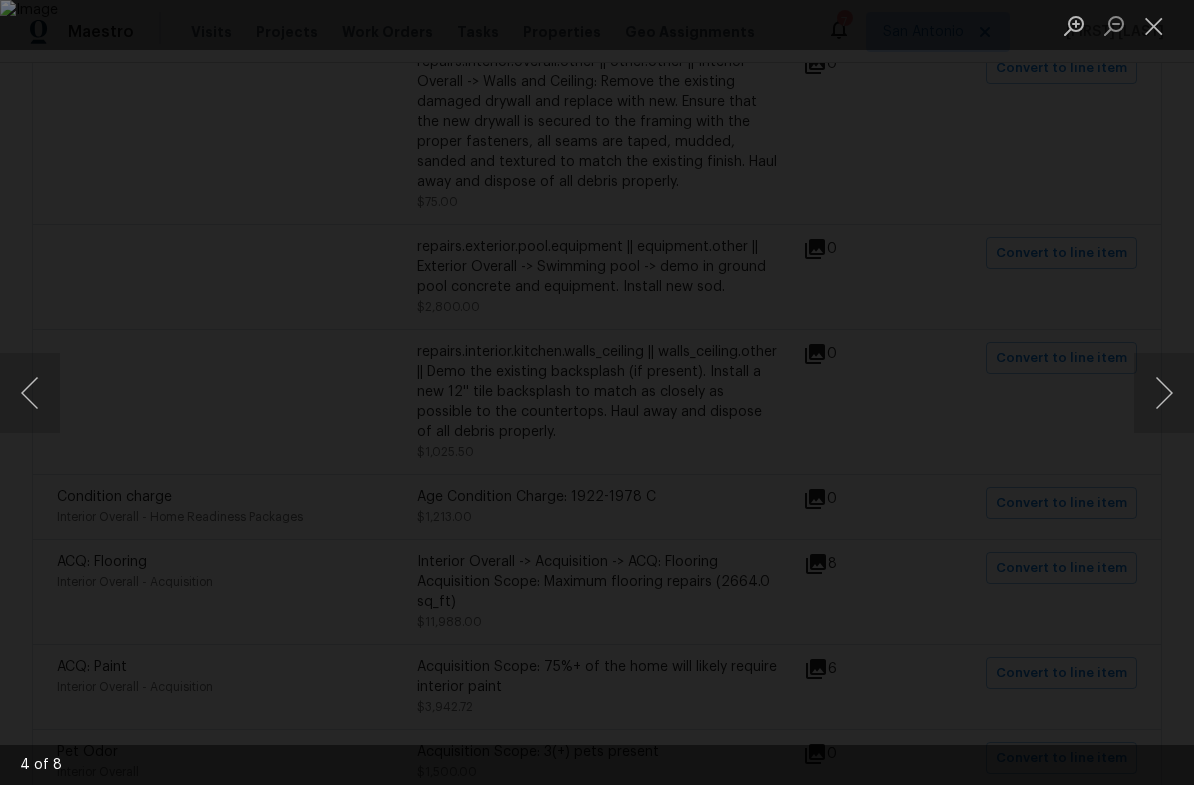 click at bounding box center (1164, 393) 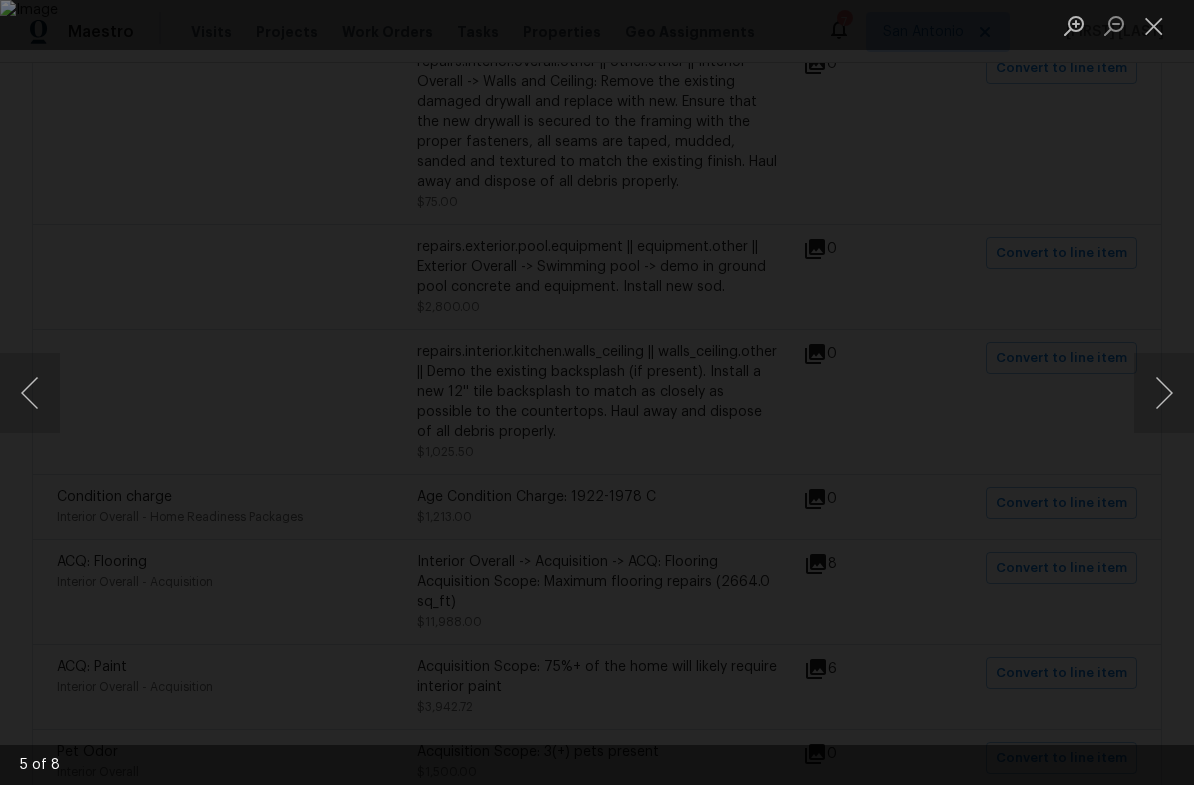 click at bounding box center [1164, 393] 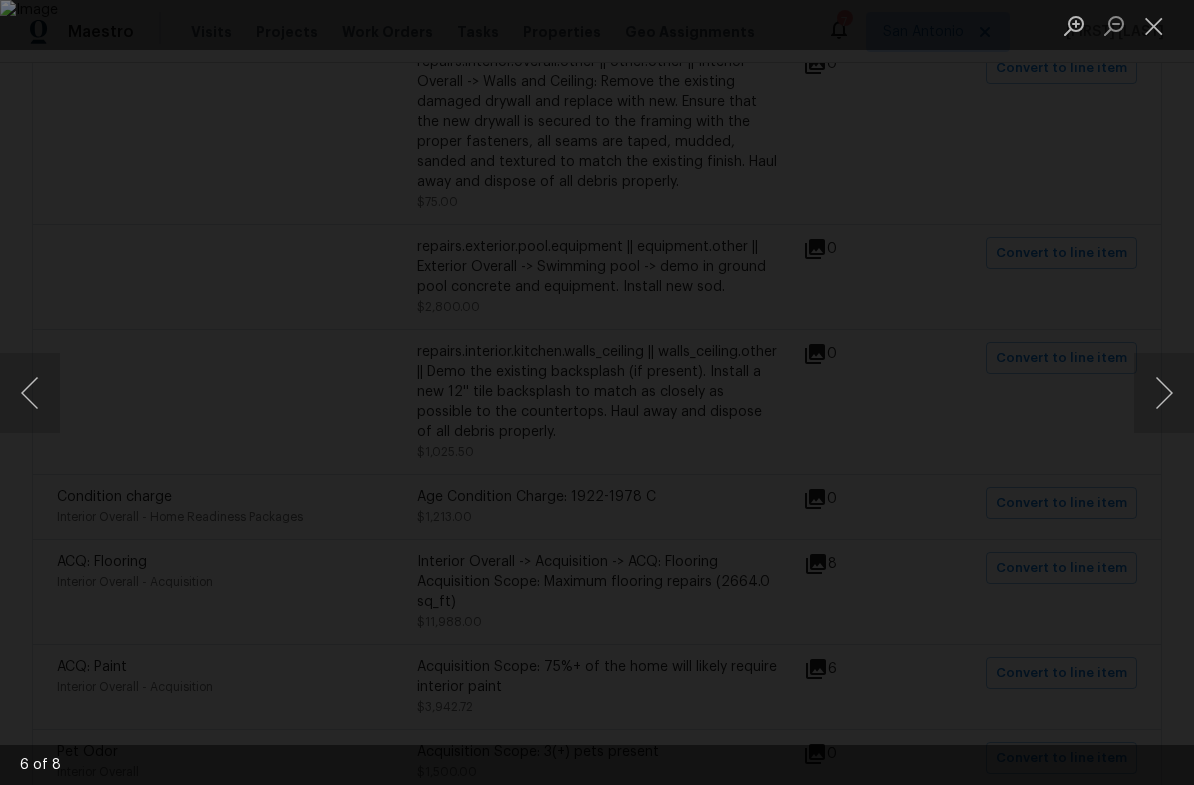 click at bounding box center (1164, 393) 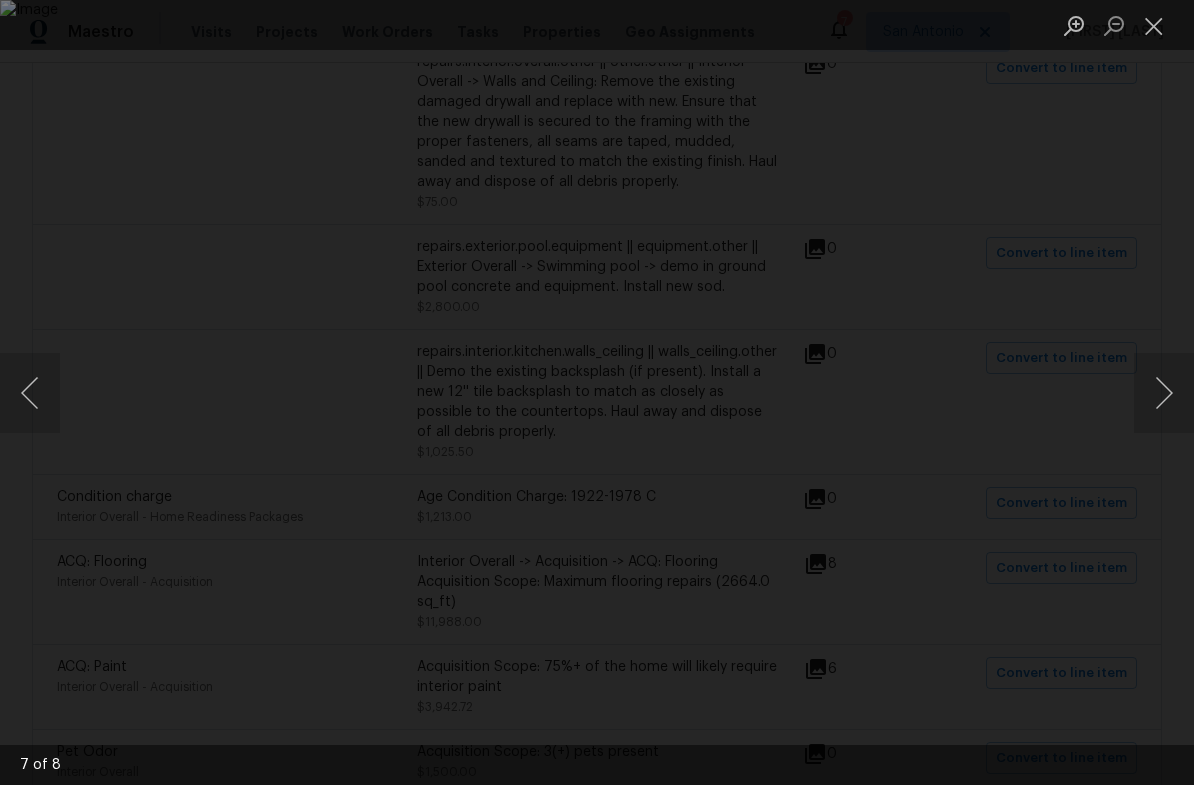click at bounding box center [1164, 393] 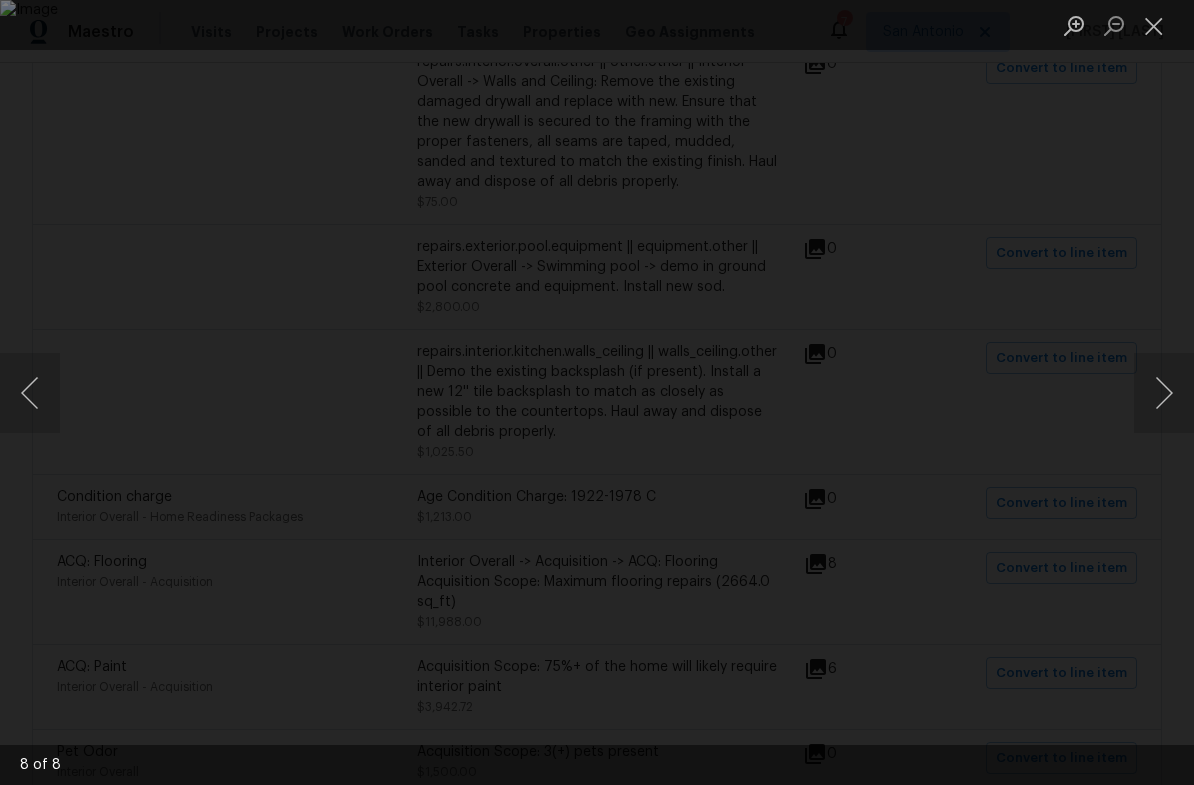 click at bounding box center (1154, 25) 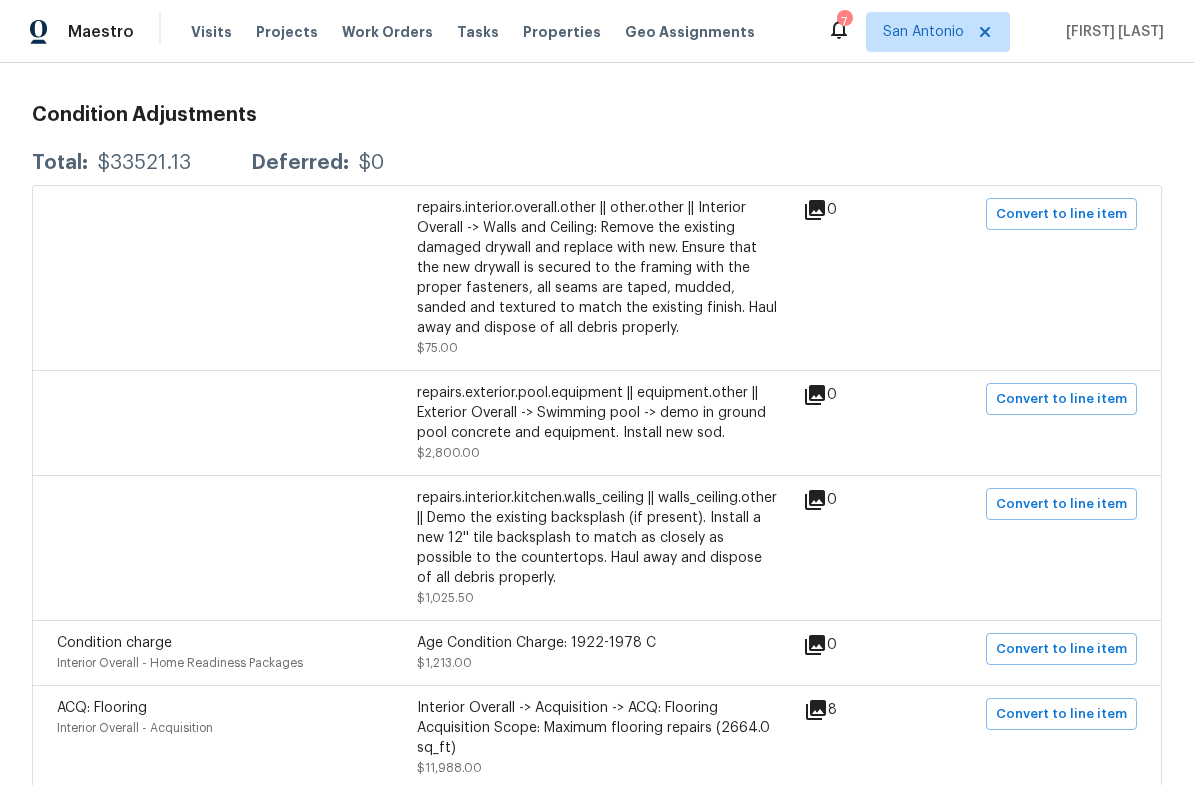 scroll, scrollTop: 343, scrollLeft: 0, axis: vertical 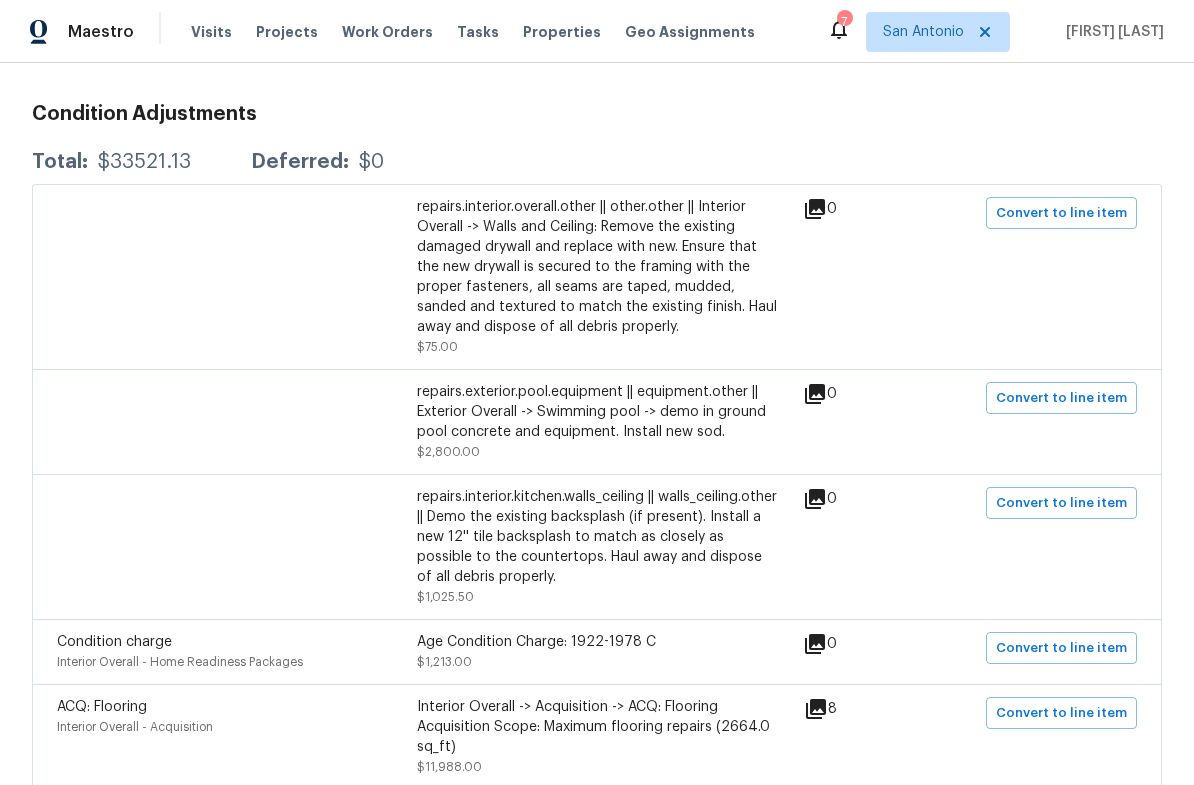 click 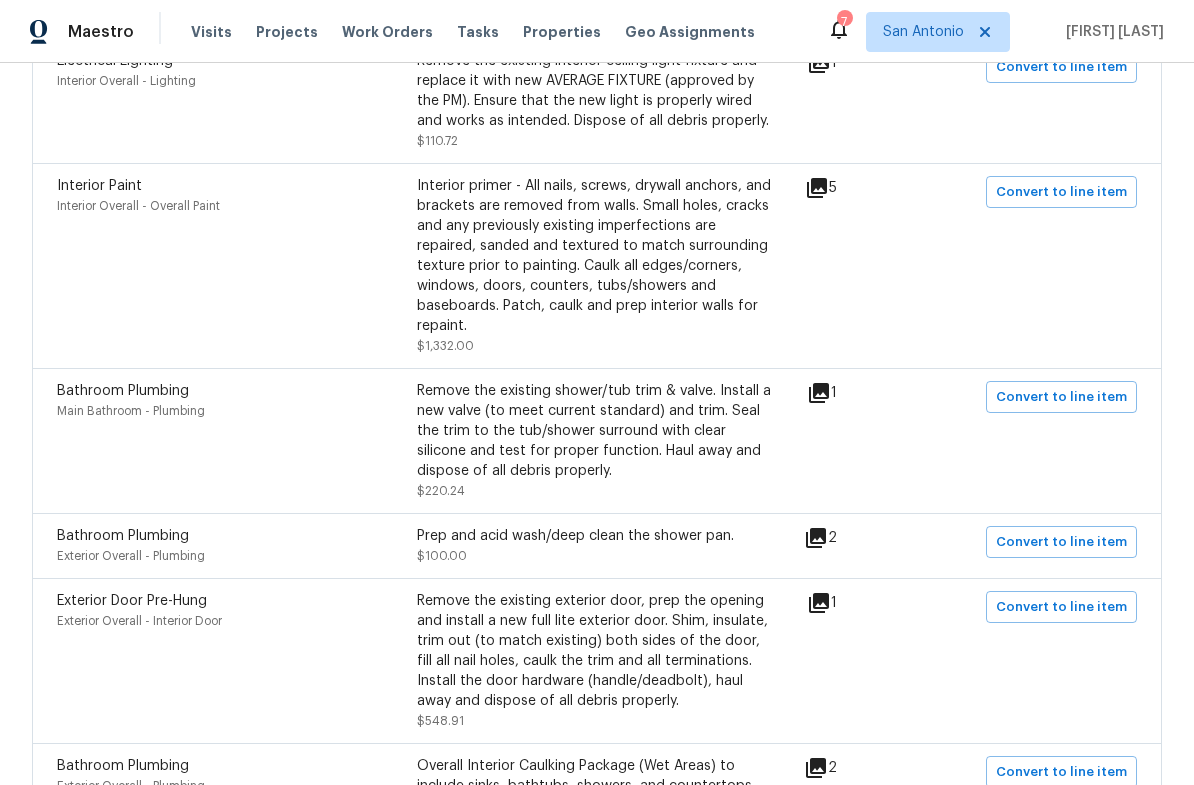 scroll, scrollTop: 1247, scrollLeft: 0, axis: vertical 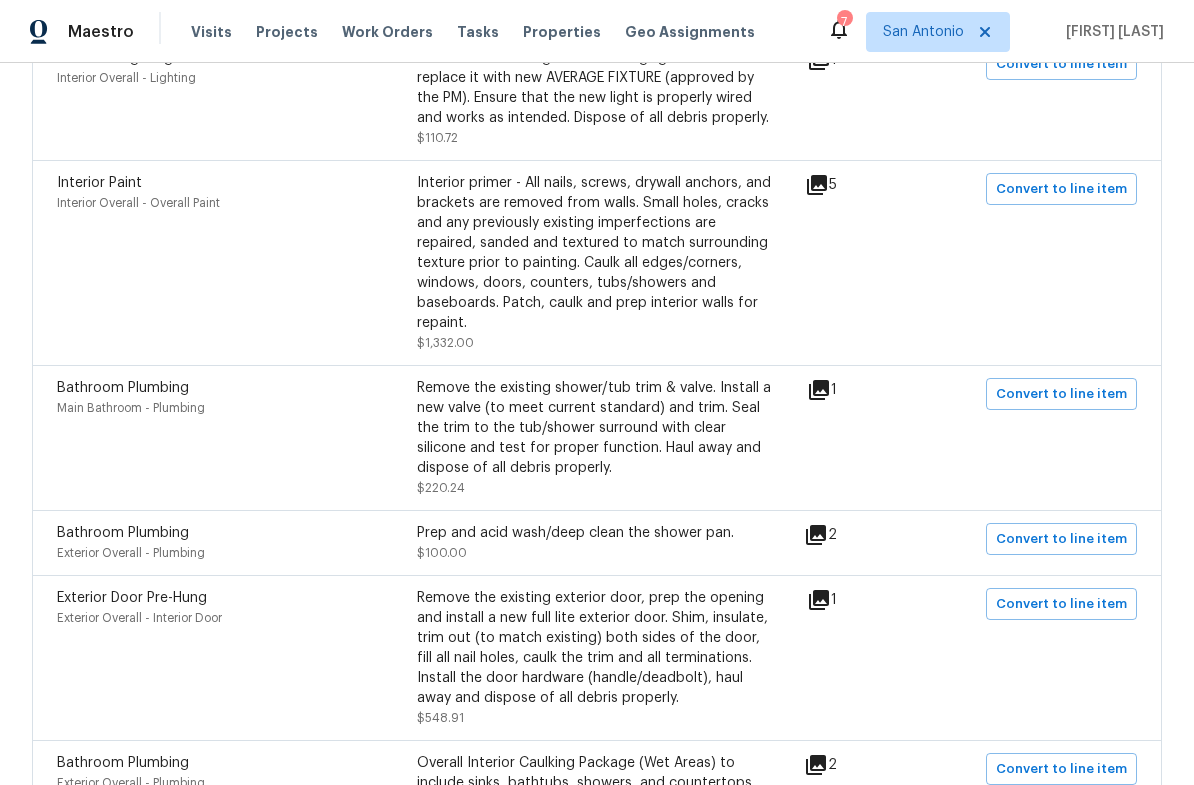click 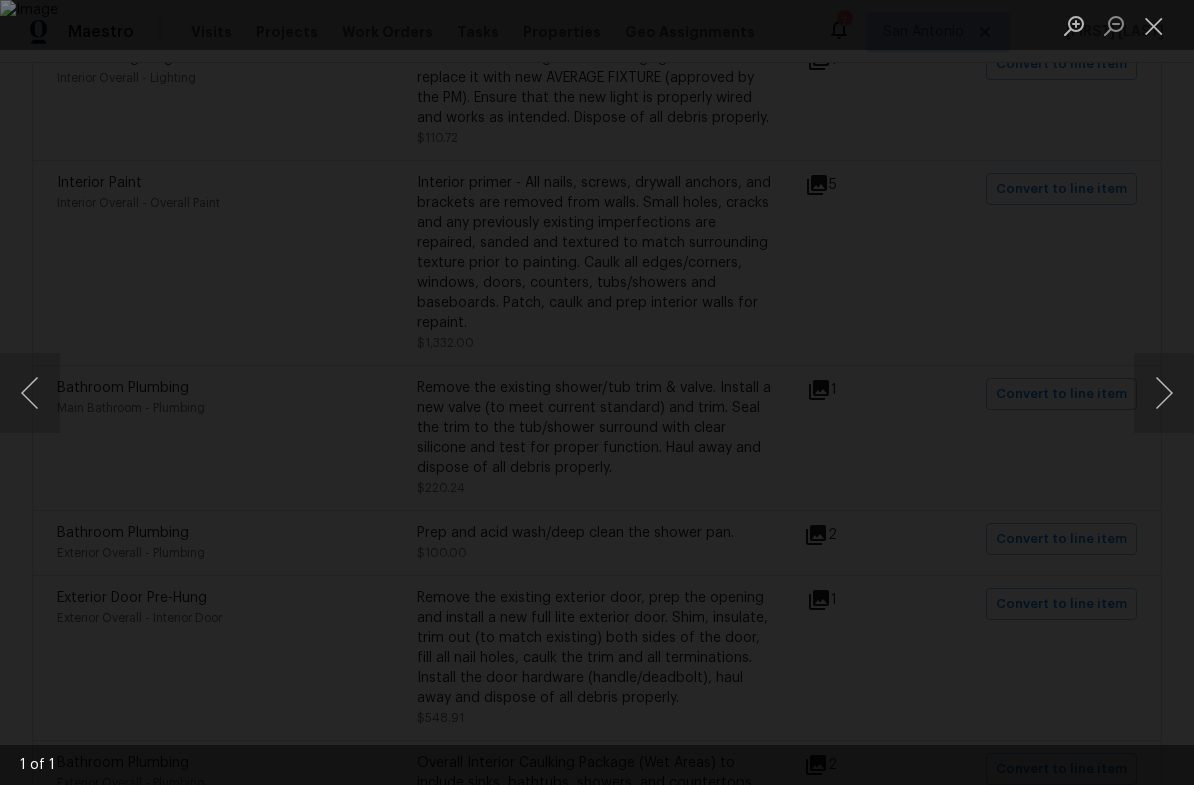 click at bounding box center (1154, 25) 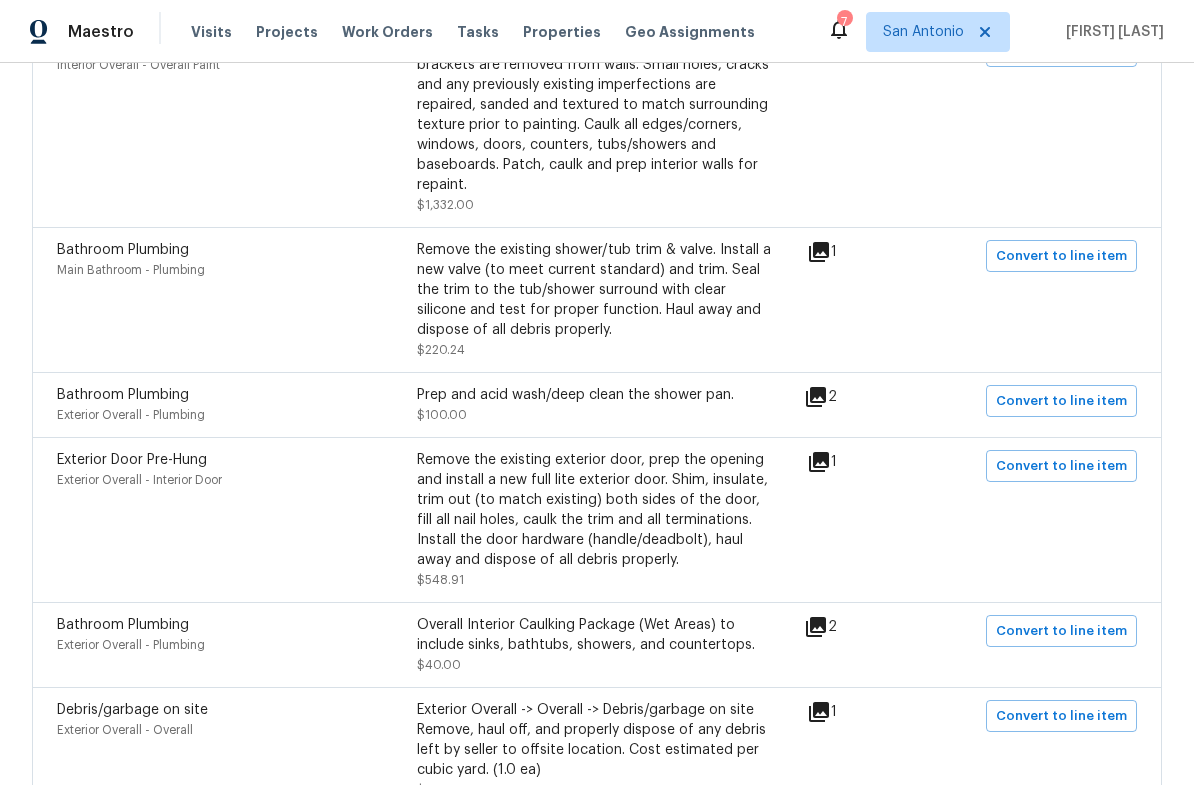scroll, scrollTop: 1392, scrollLeft: 0, axis: vertical 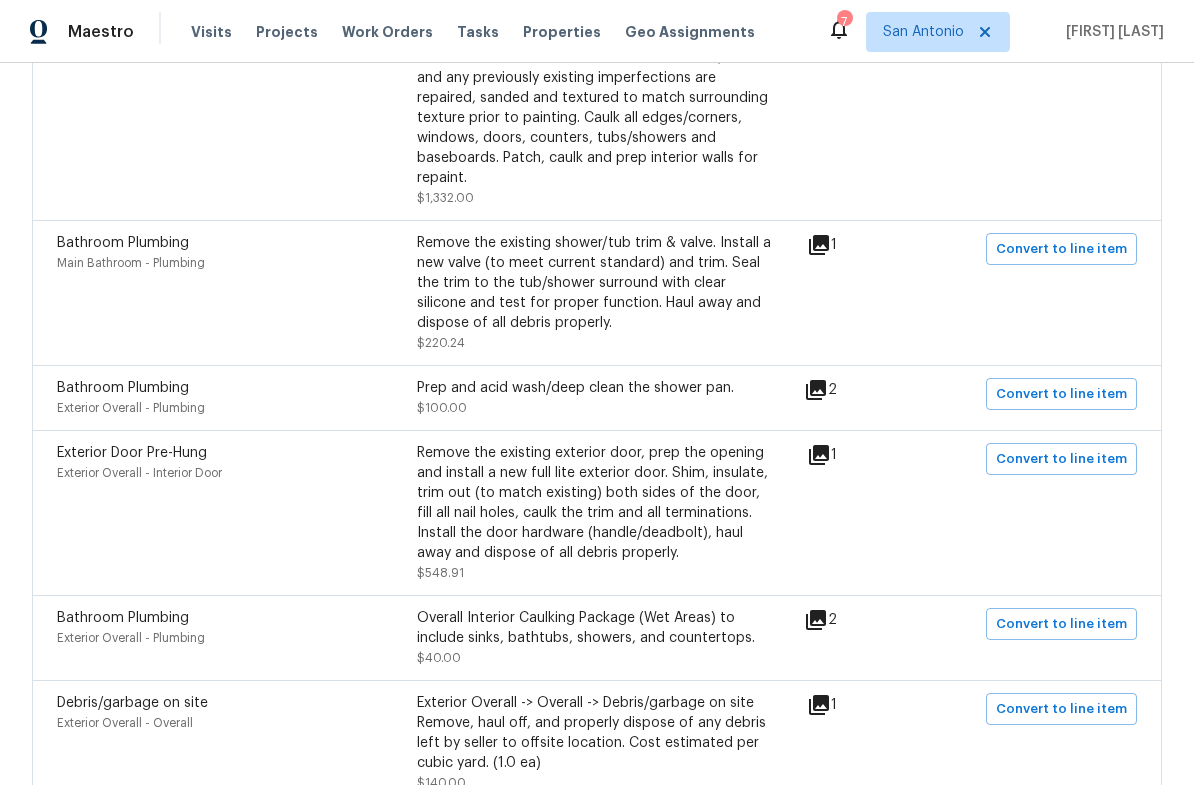 click 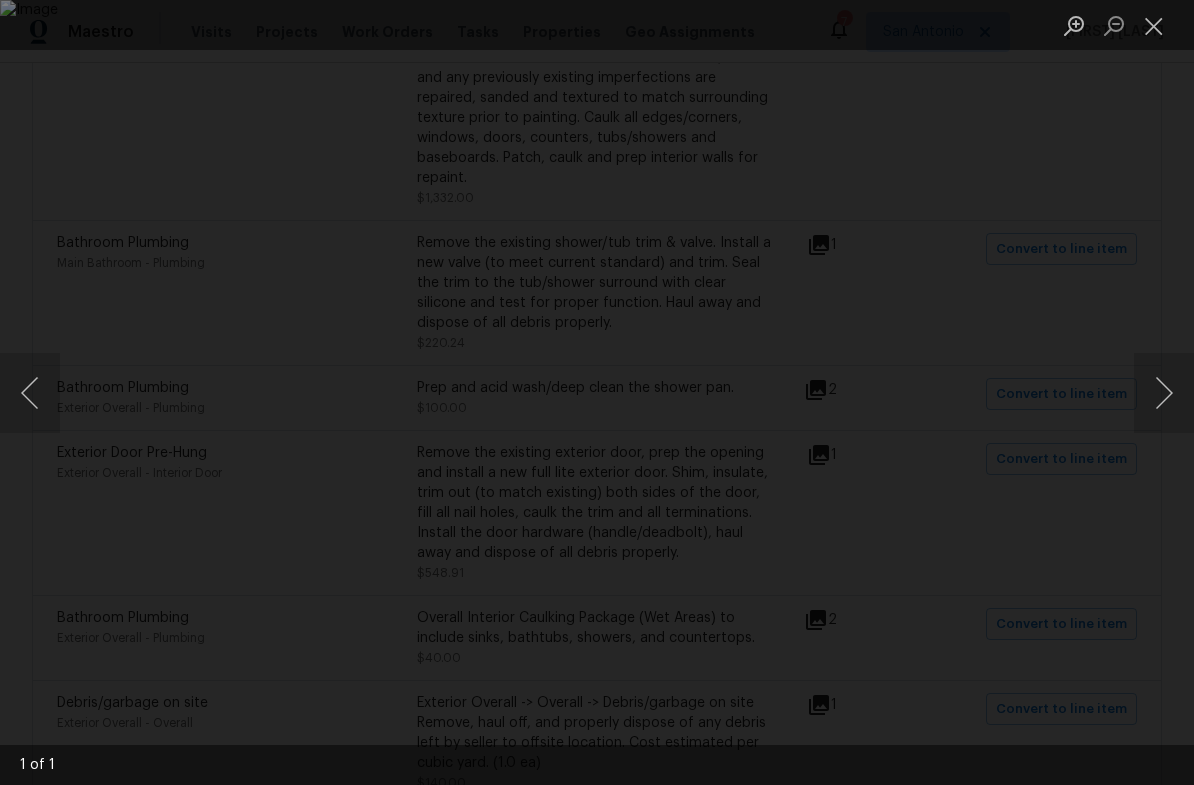 click at bounding box center (1154, 25) 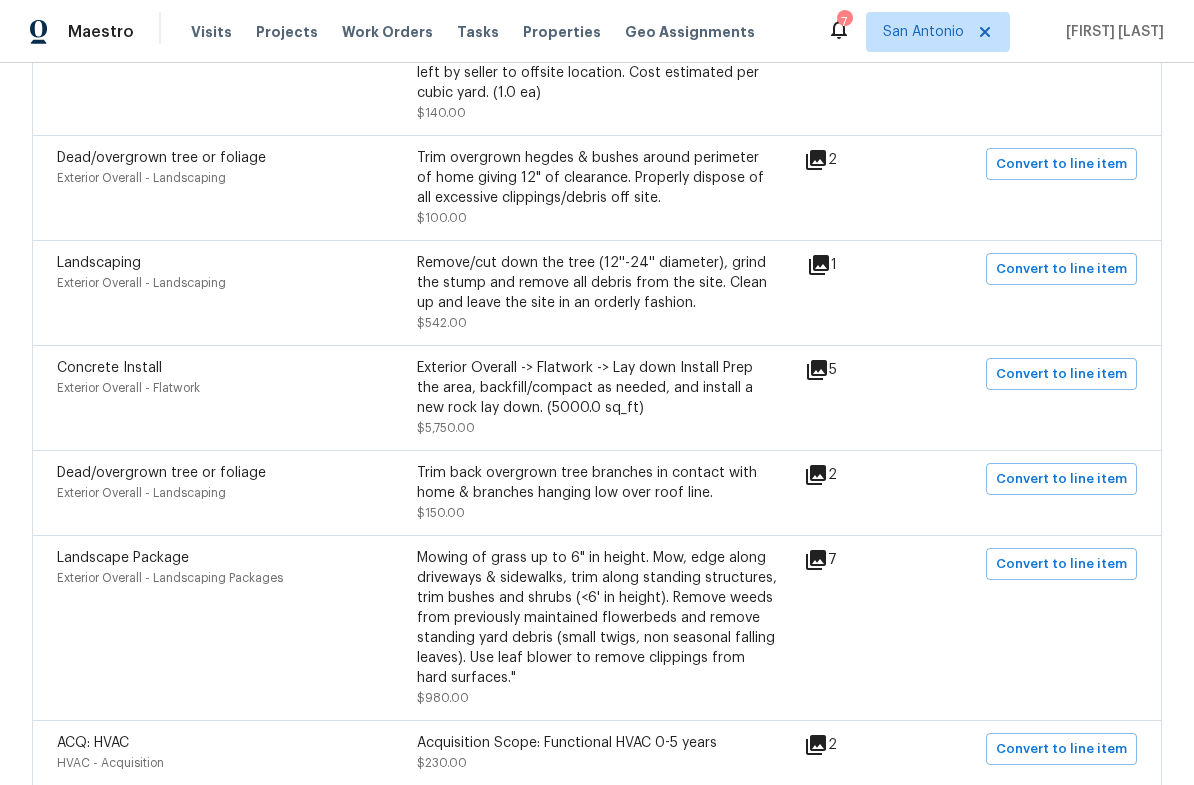 scroll, scrollTop: 2064, scrollLeft: 0, axis: vertical 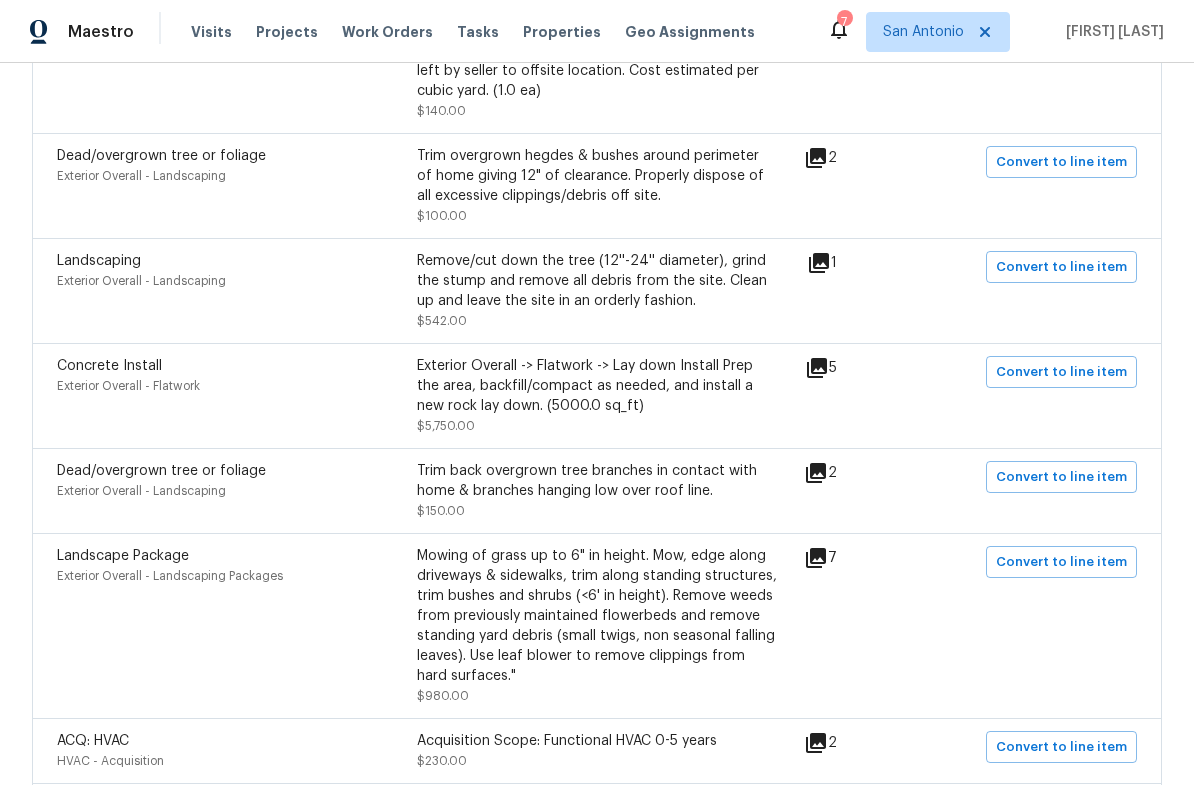 click 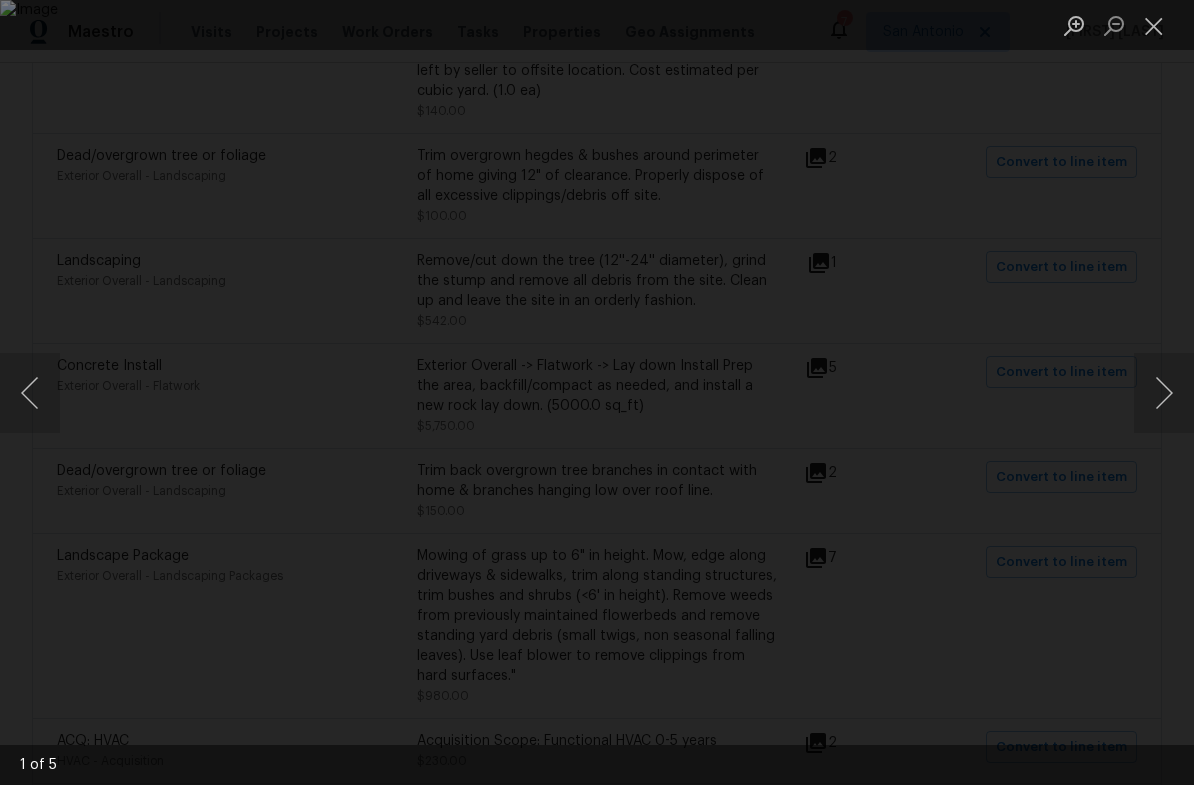 click at bounding box center [1164, 393] 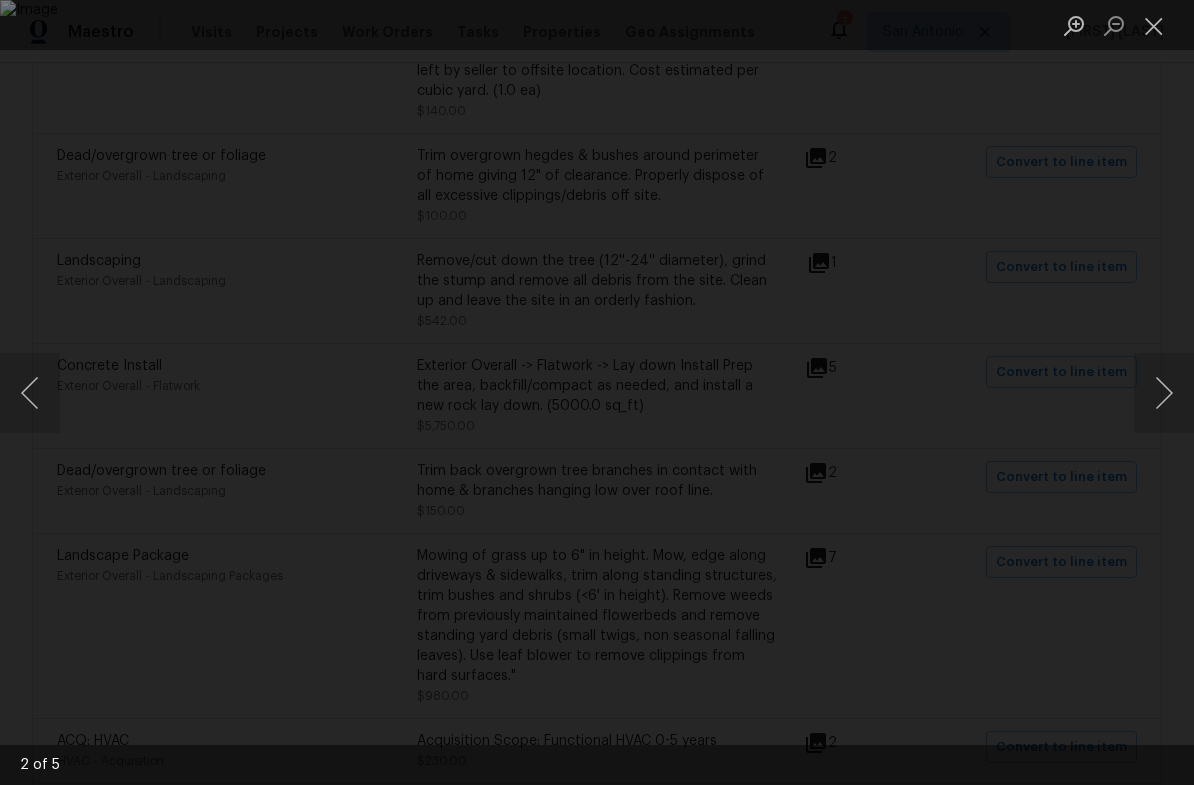click at bounding box center (1164, 393) 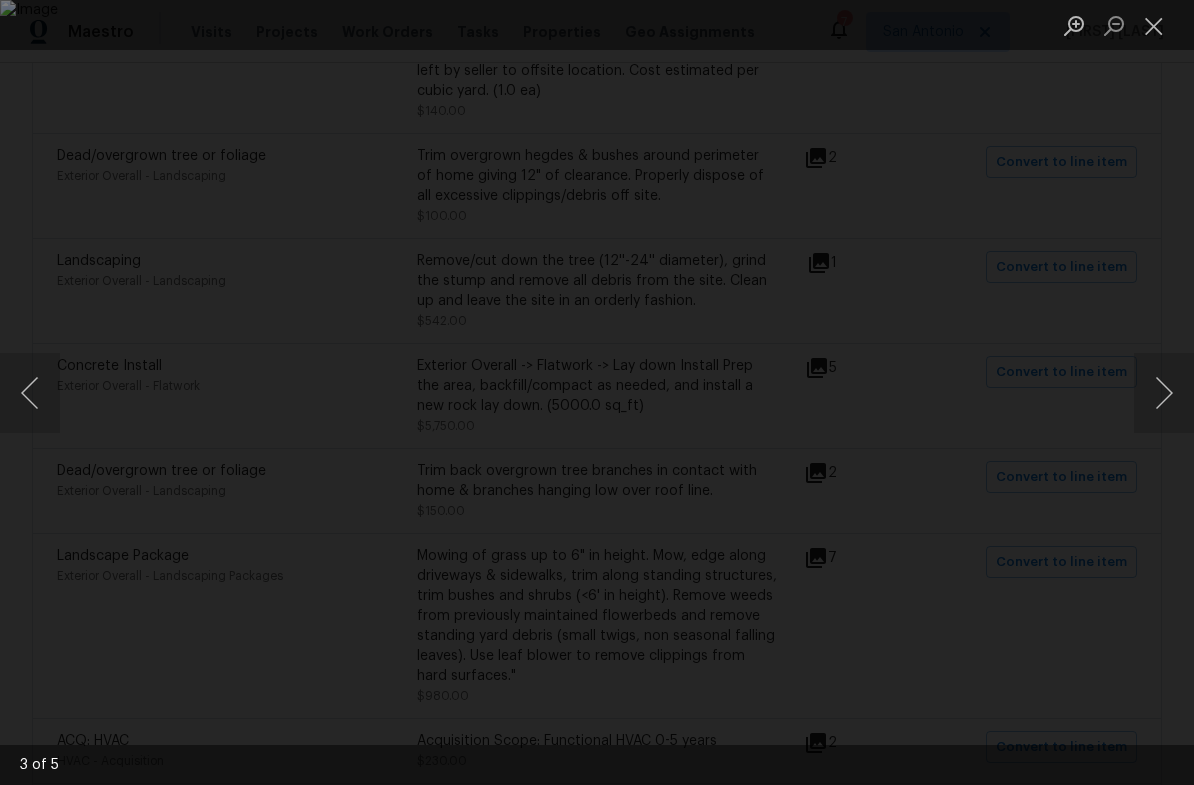 click at bounding box center (1164, 393) 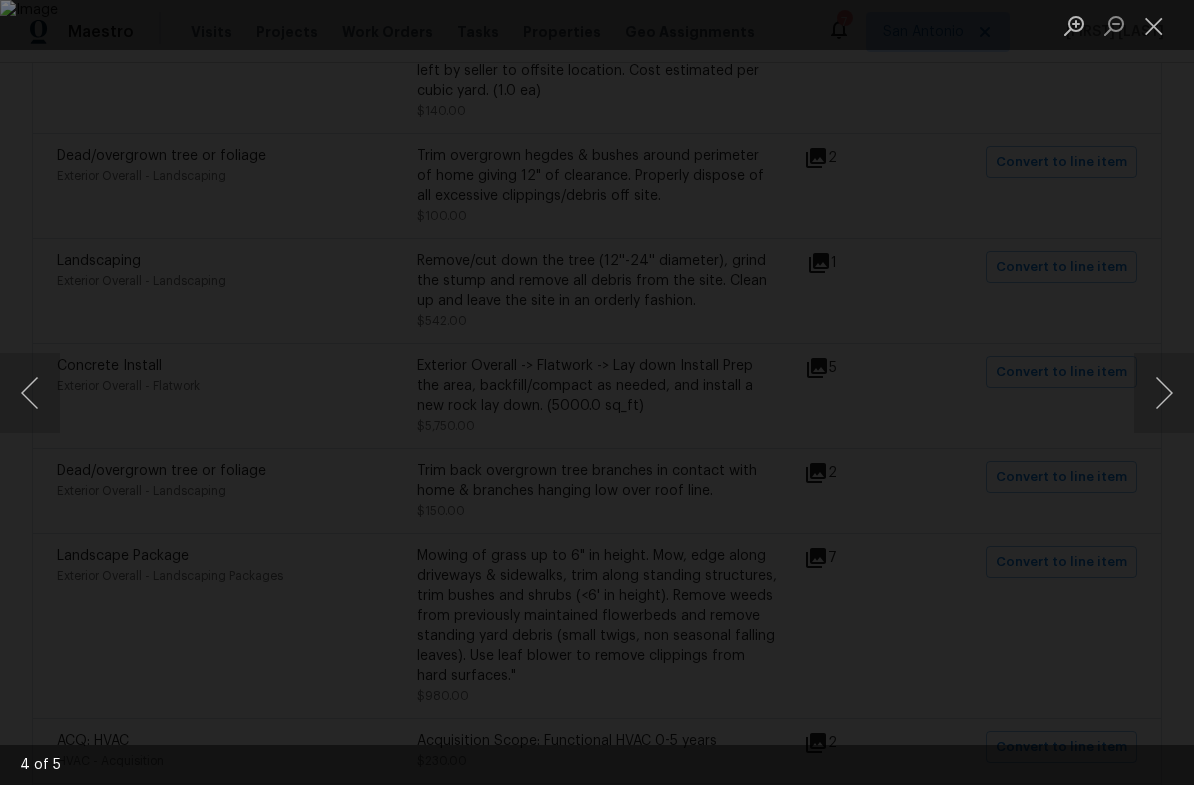 click at bounding box center [30, 393] 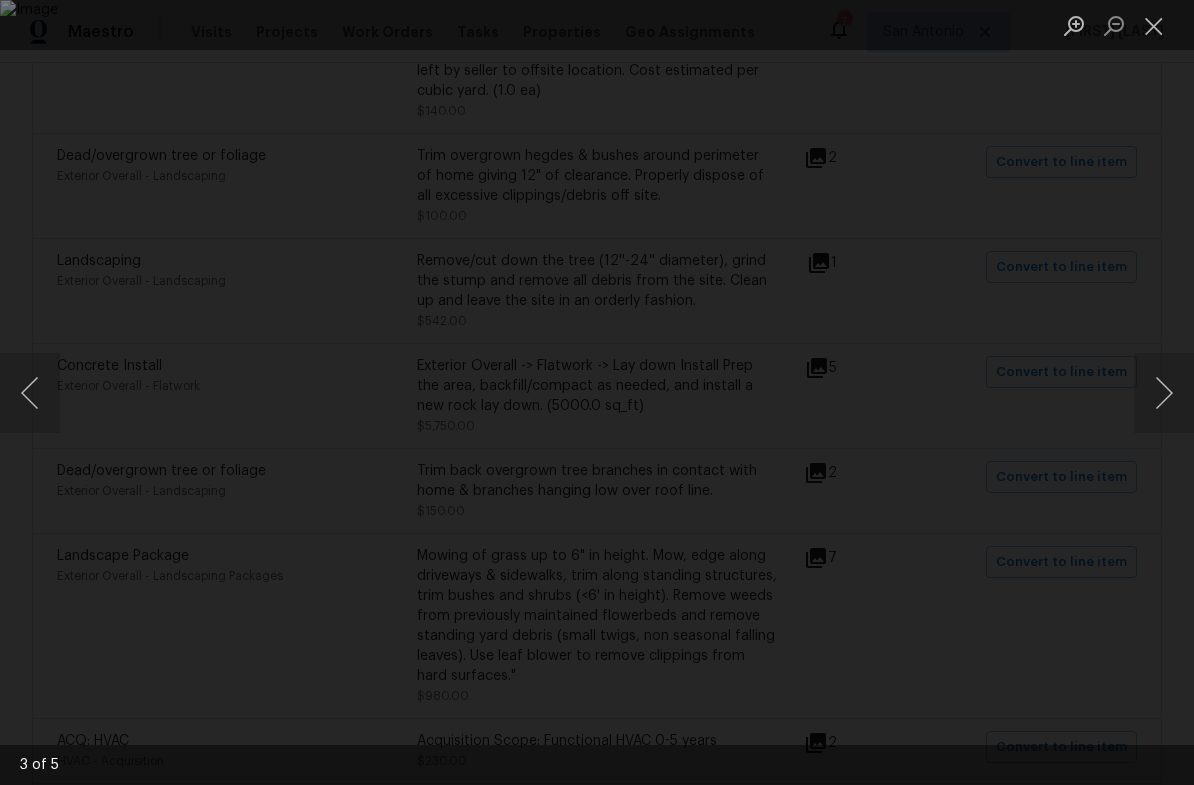 click at bounding box center [30, 393] 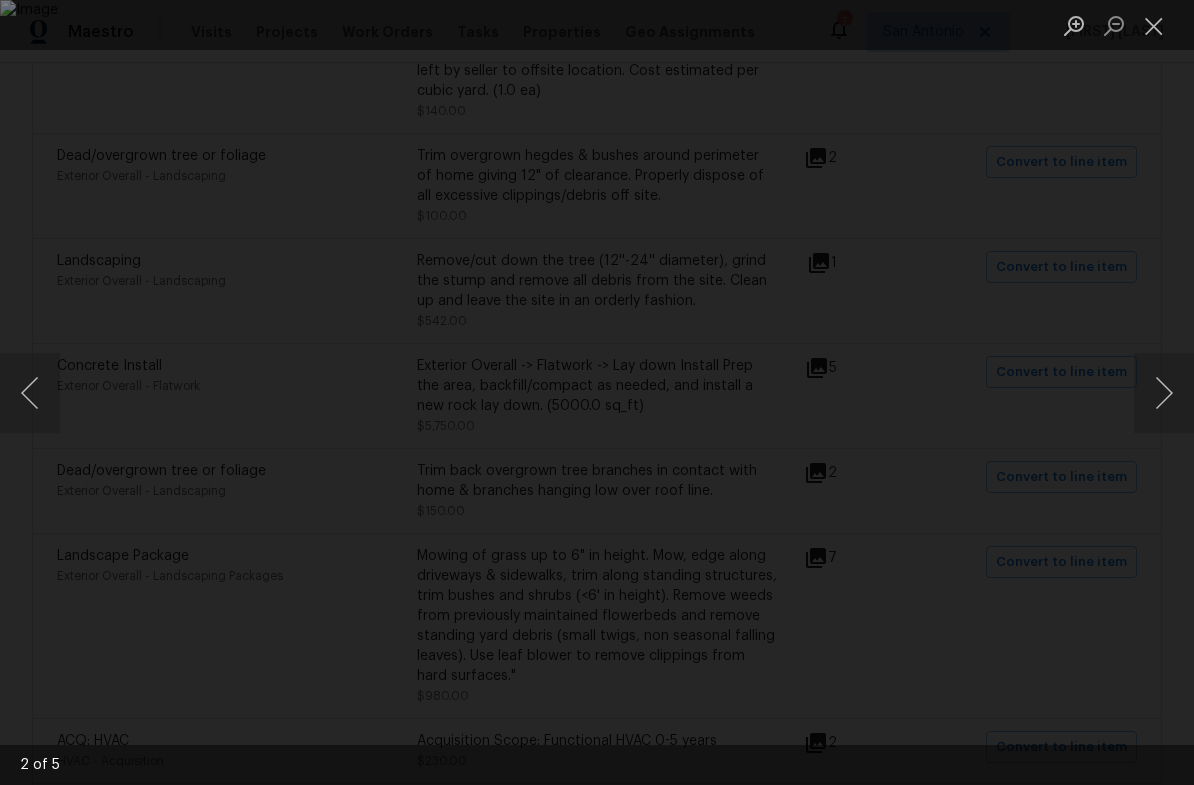 click at bounding box center (1164, 393) 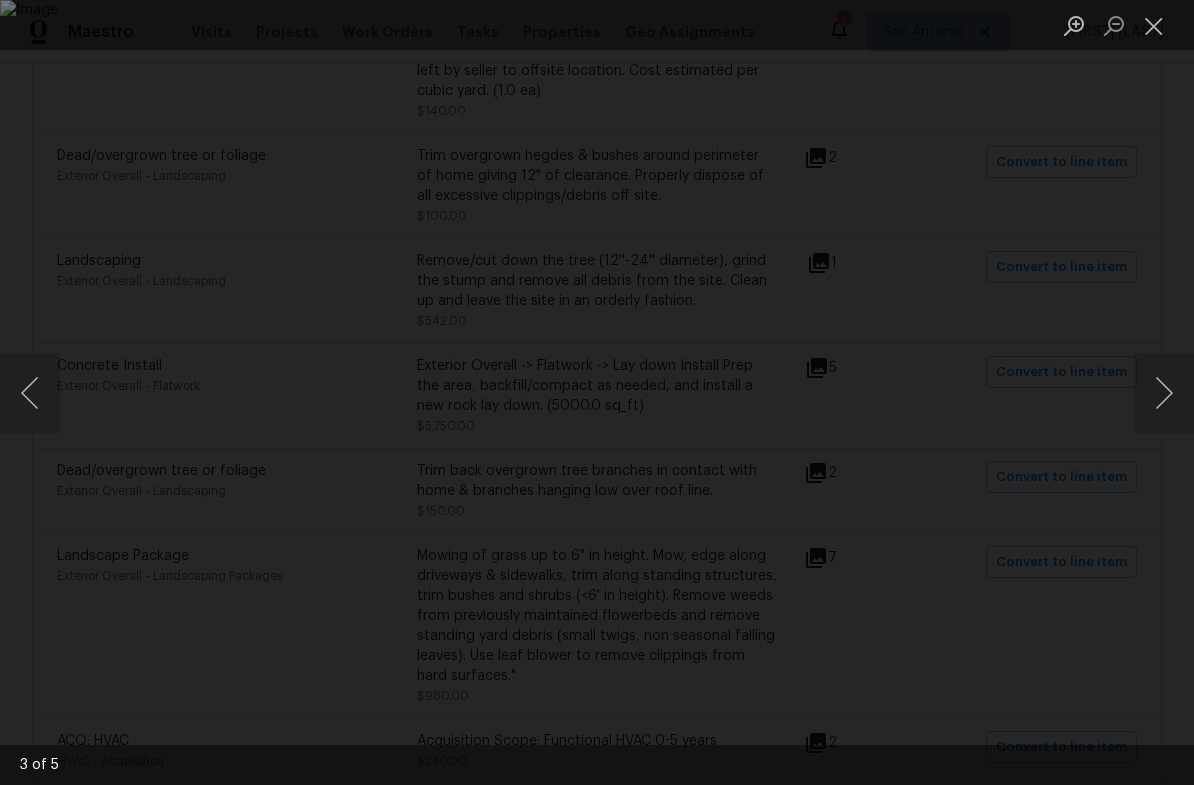 click at bounding box center (1164, 393) 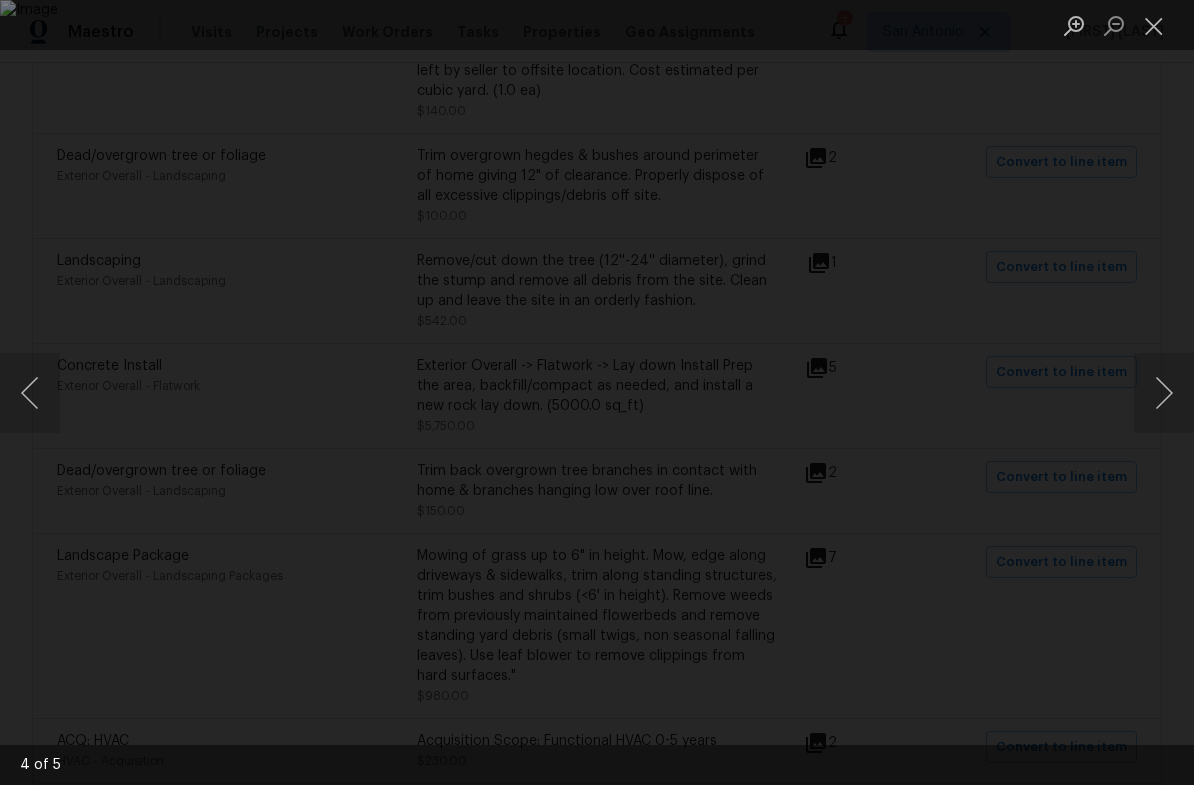 click at bounding box center [1164, 393] 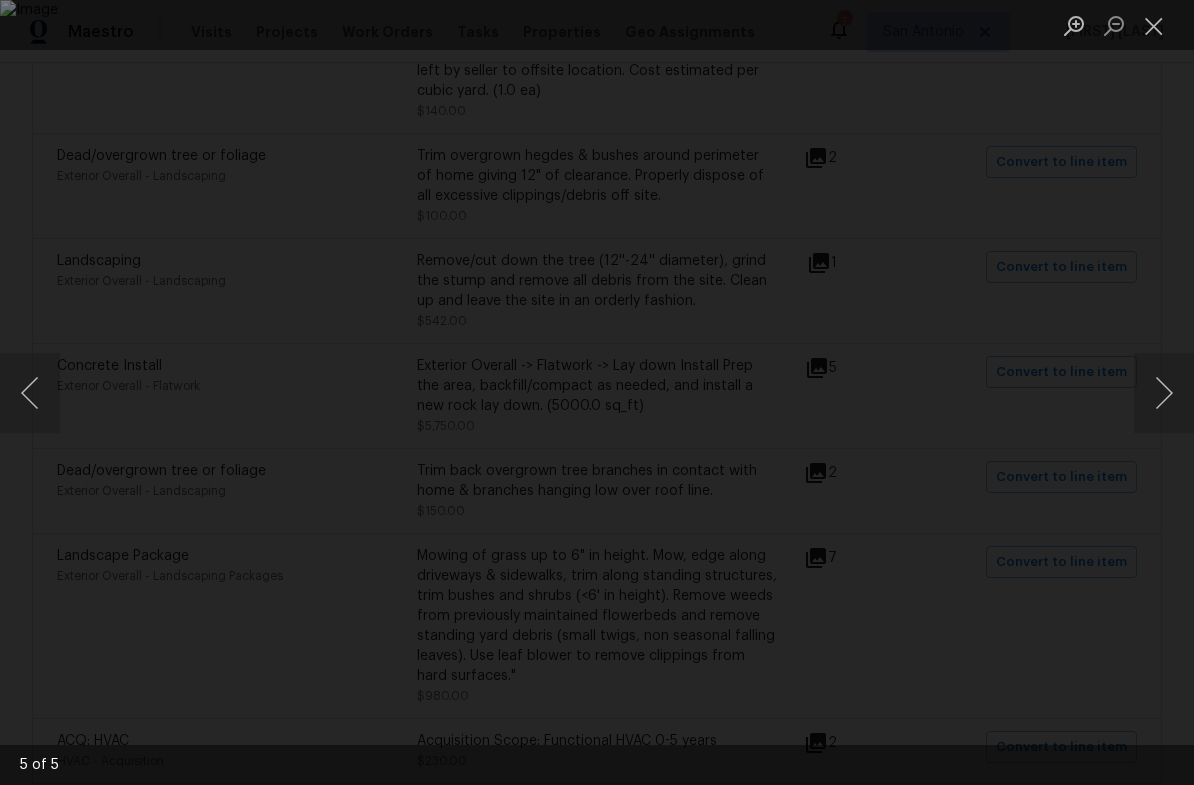click at bounding box center [1164, 393] 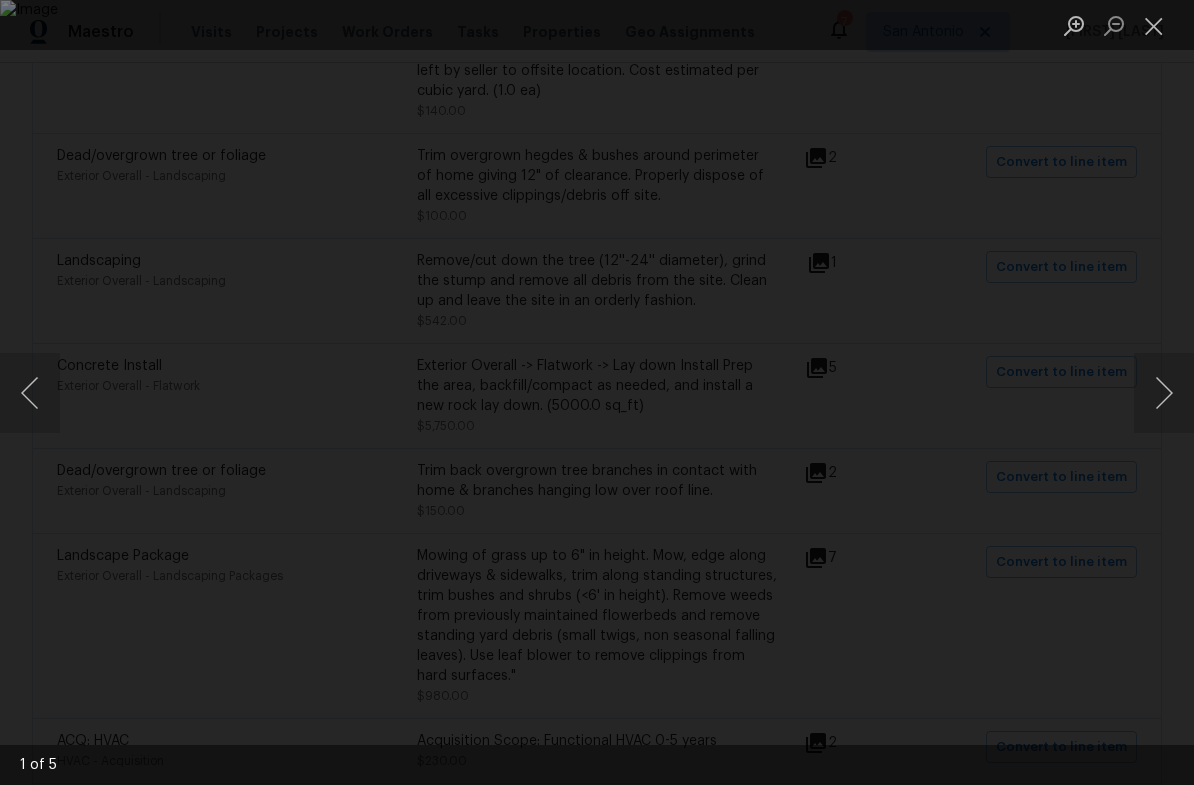 click at bounding box center (1164, 393) 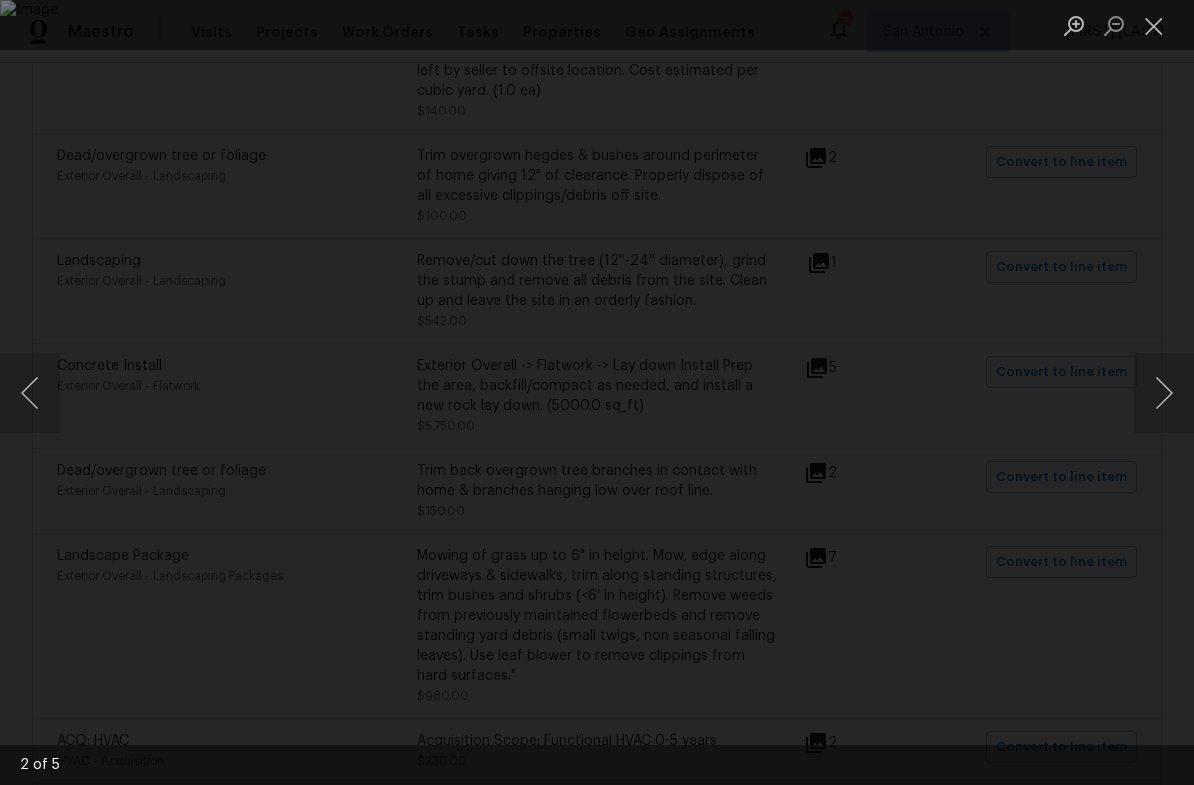 click at bounding box center (1154, 25) 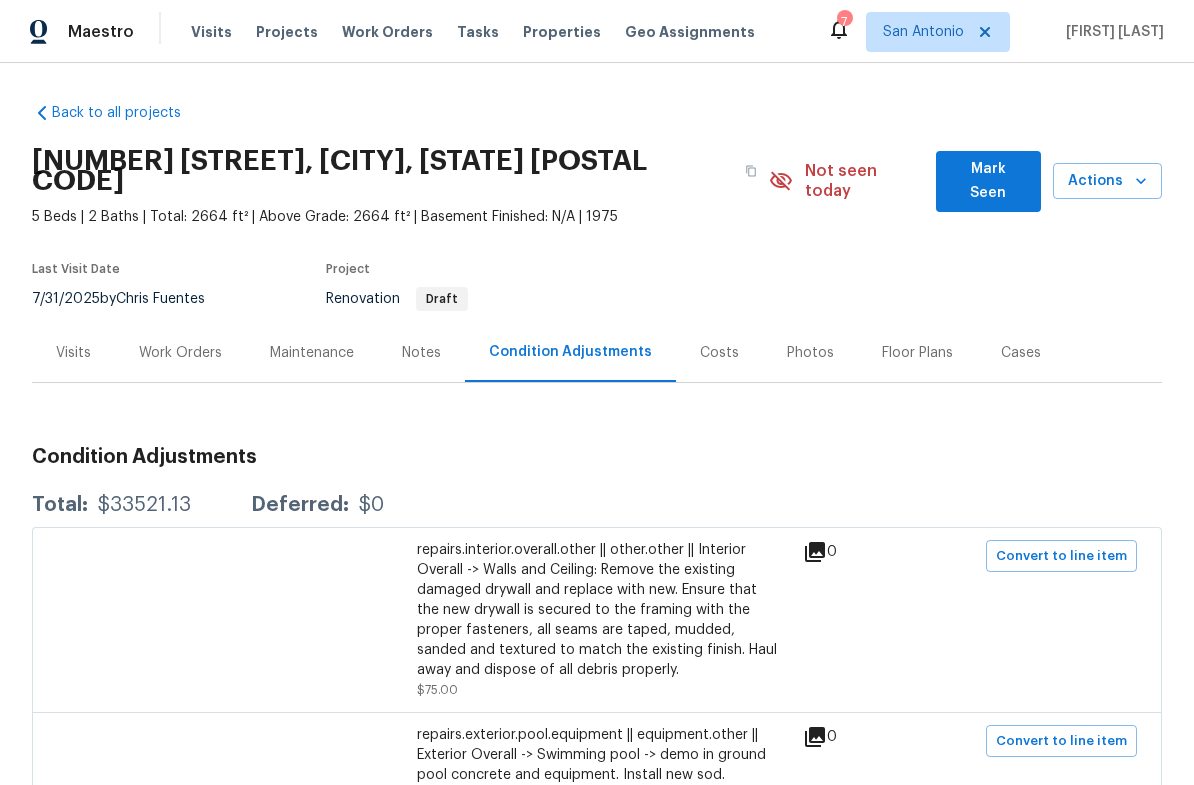 scroll, scrollTop: 0, scrollLeft: 0, axis: both 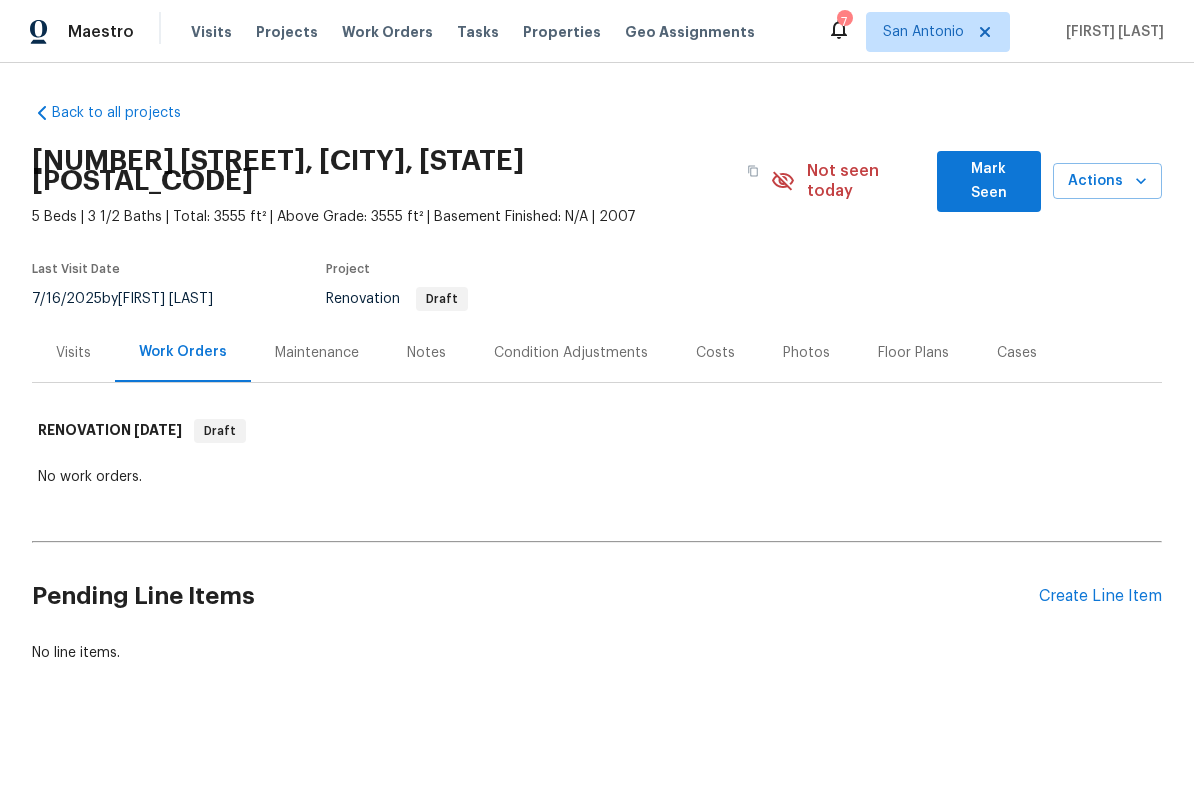 click on "Condition Adjustments" at bounding box center [571, 352] 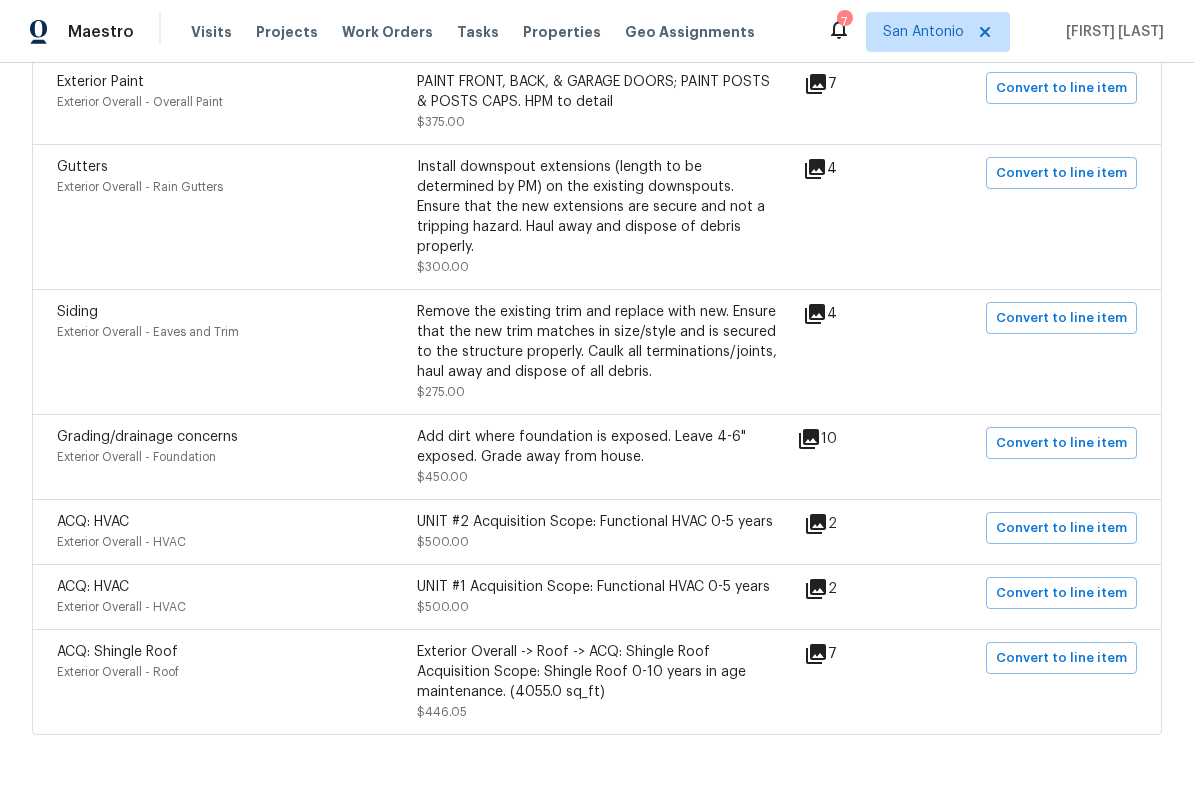 scroll, scrollTop: 1522, scrollLeft: 0, axis: vertical 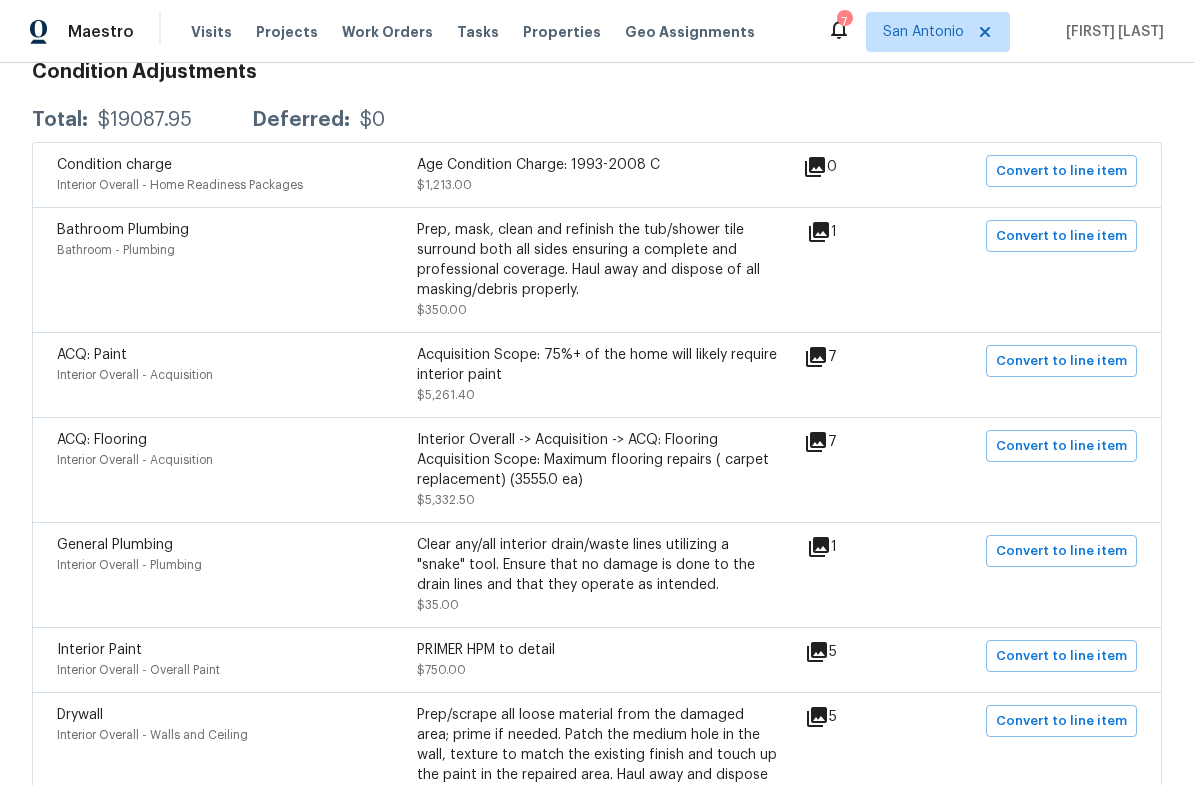 click on "ACQ: Flooring Interior Overall - Acquisition Interior Overall -> Acquisition -> ACQ: Flooring
Acquisition Scope: Maximum flooring repairs ( carpet replacement)
(3555.0 ea) $5,332.50" at bounding box center [430, 470] 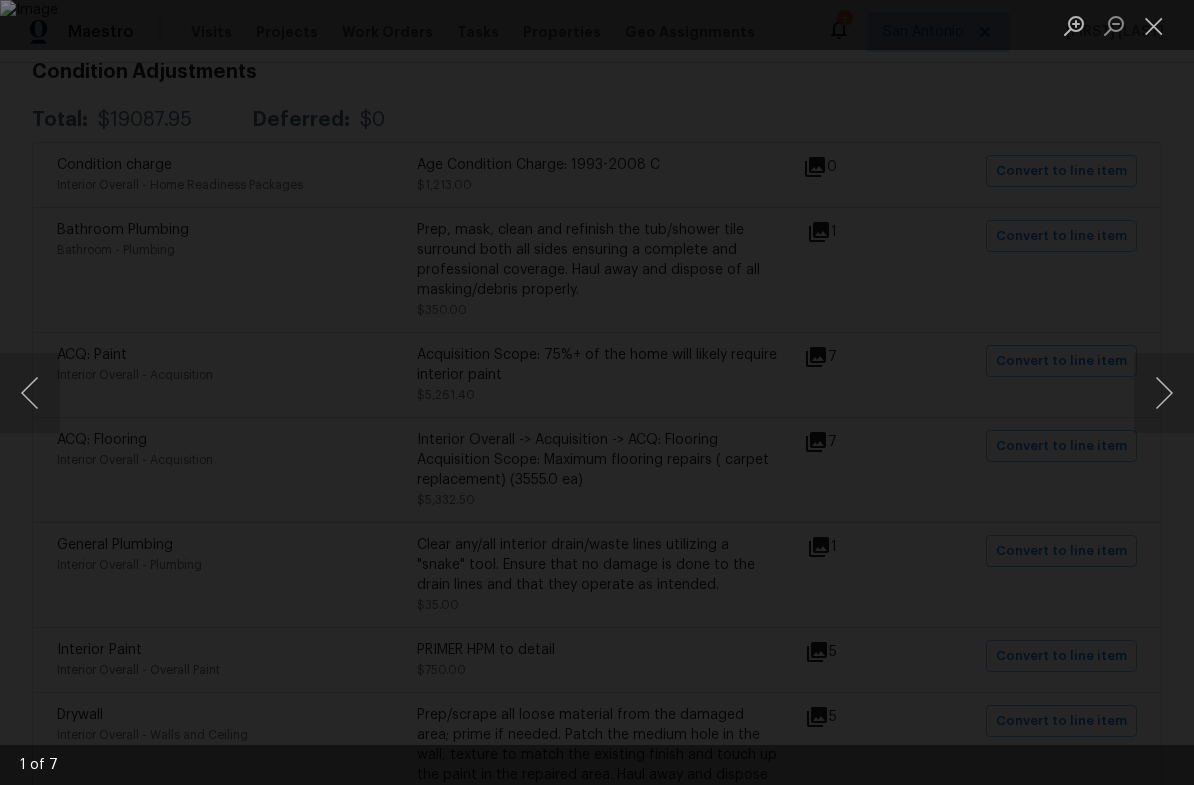 click at bounding box center [1164, 393] 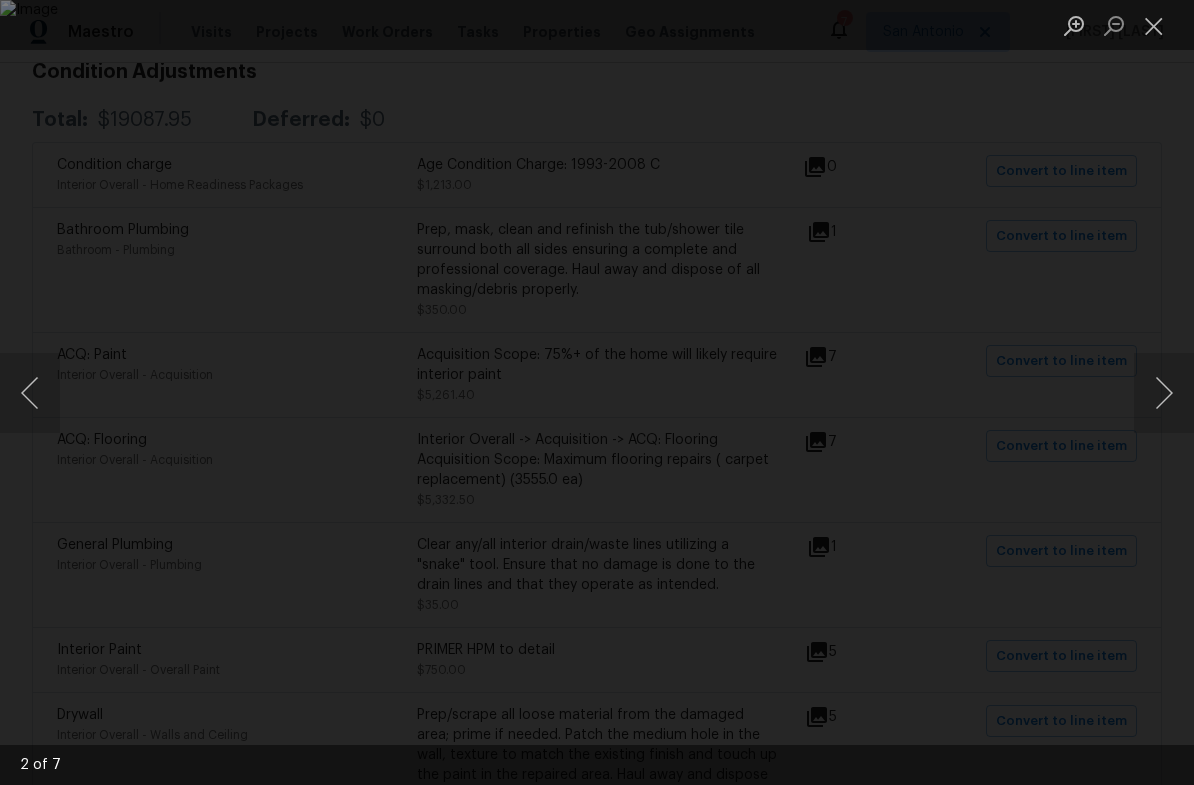 click at bounding box center (1164, 393) 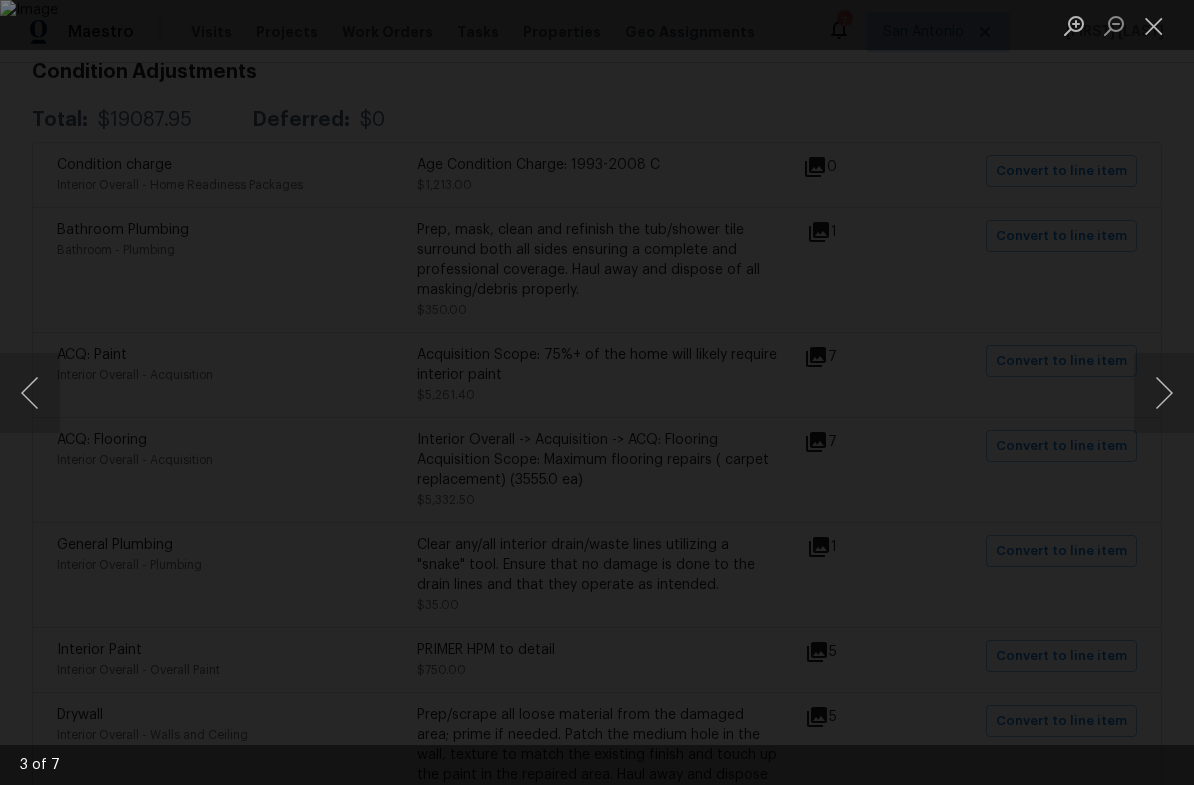 click at bounding box center (1164, 393) 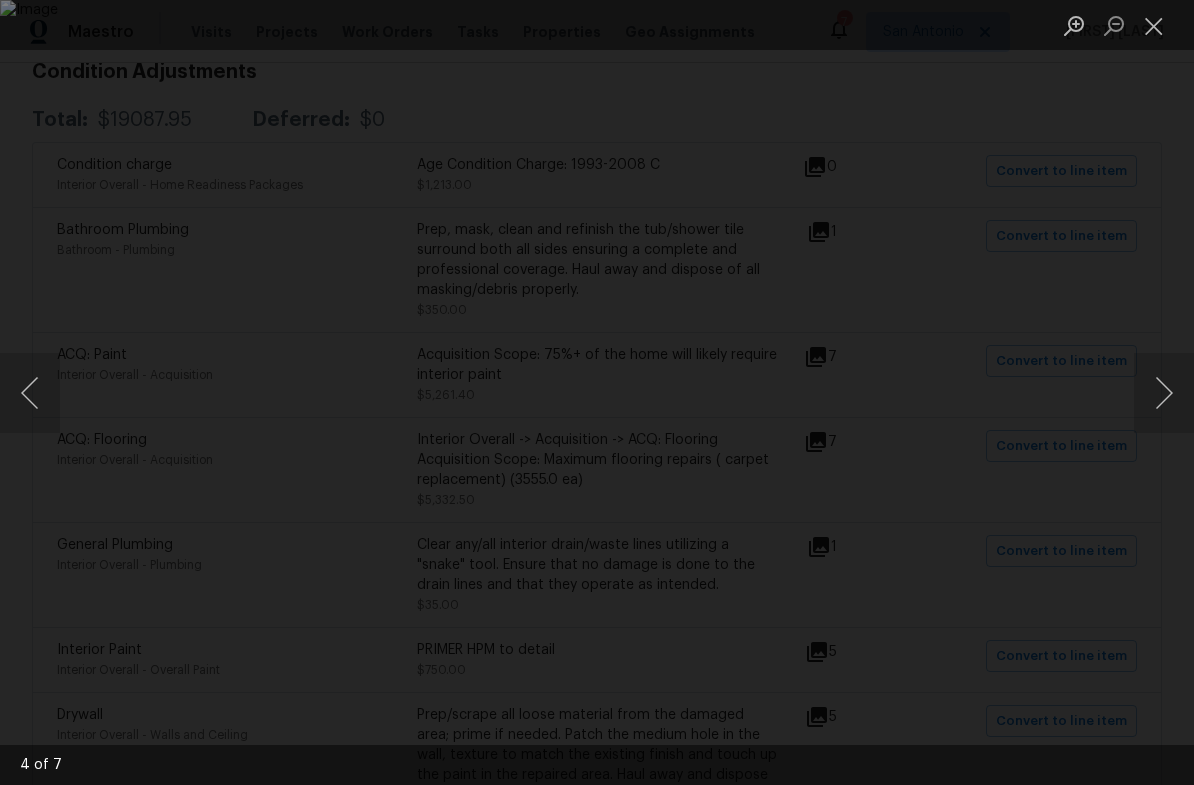 click at bounding box center (1164, 393) 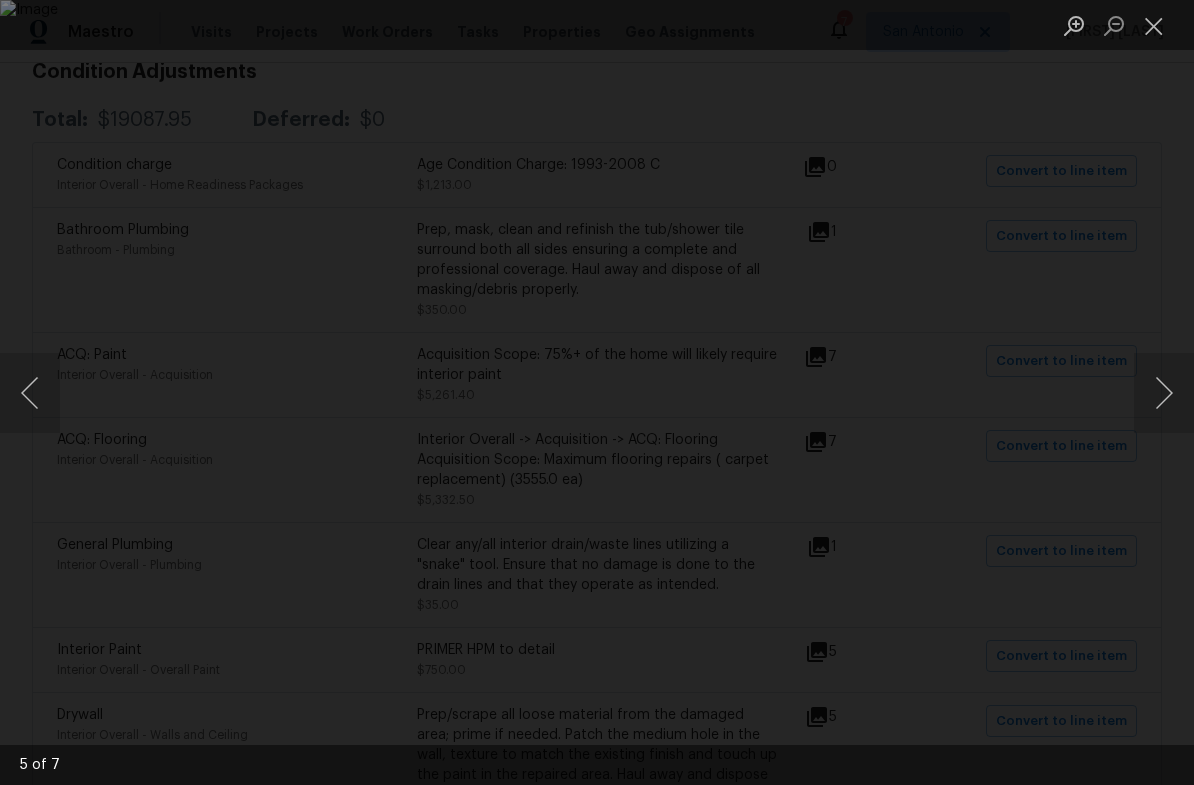 click at bounding box center [1164, 393] 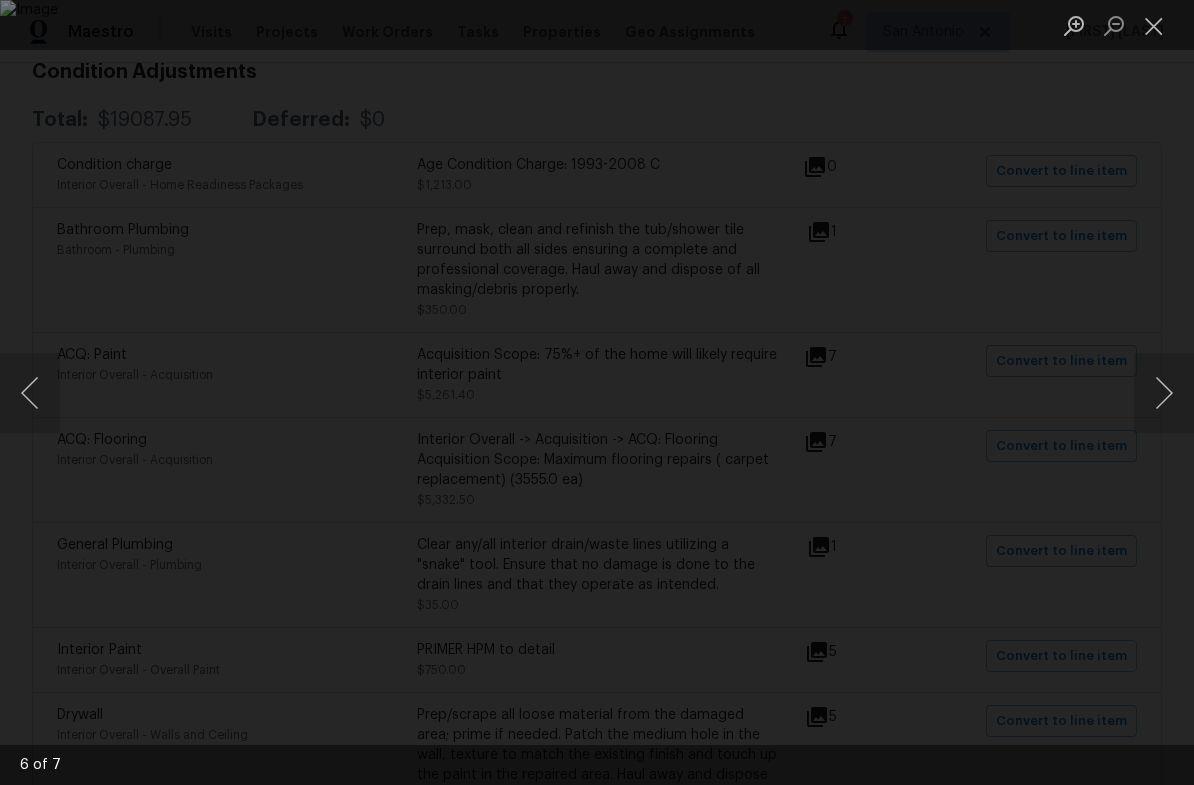 click at bounding box center [1164, 393] 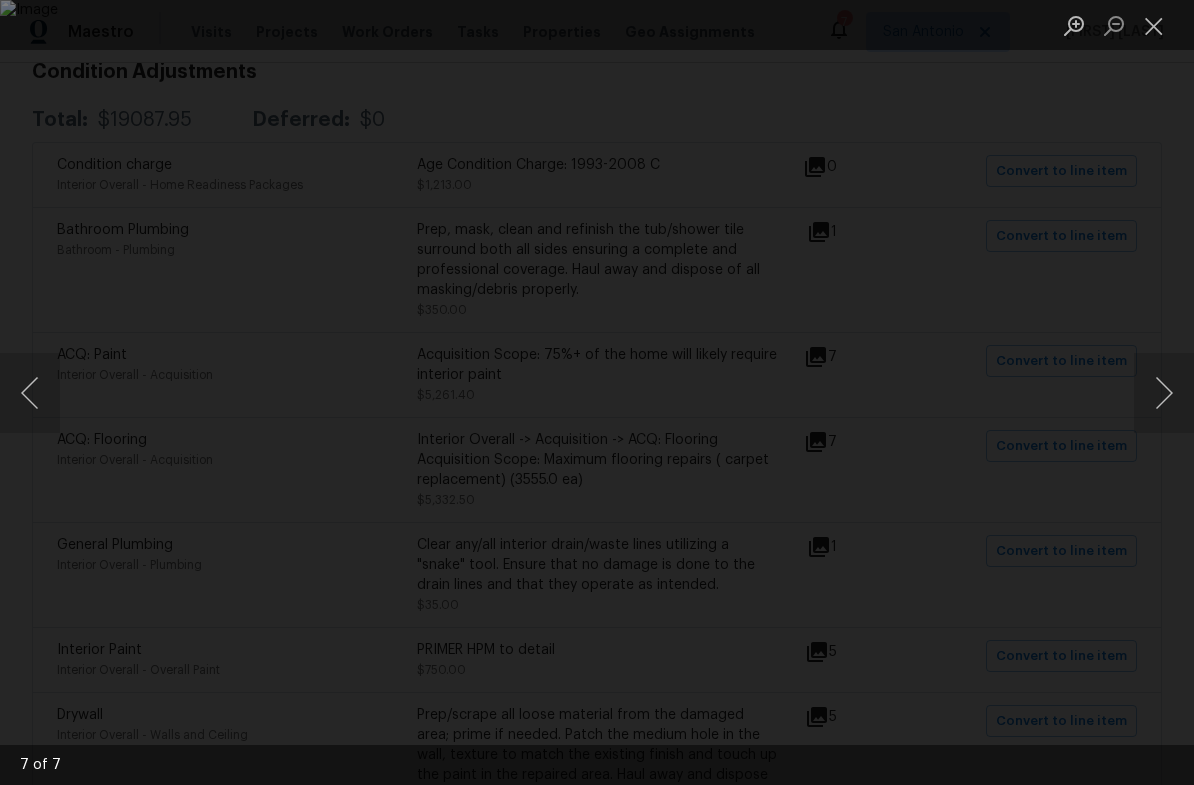 click at bounding box center [1164, 393] 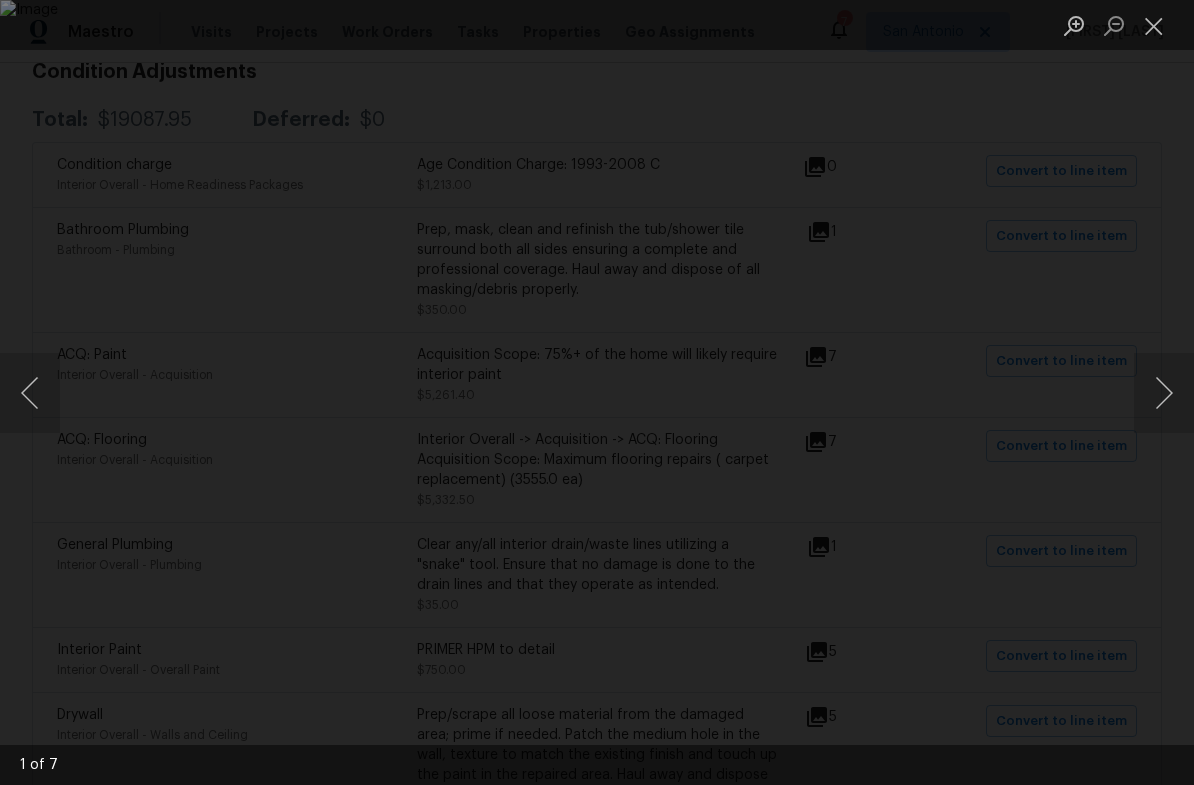 click at bounding box center [1164, 393] 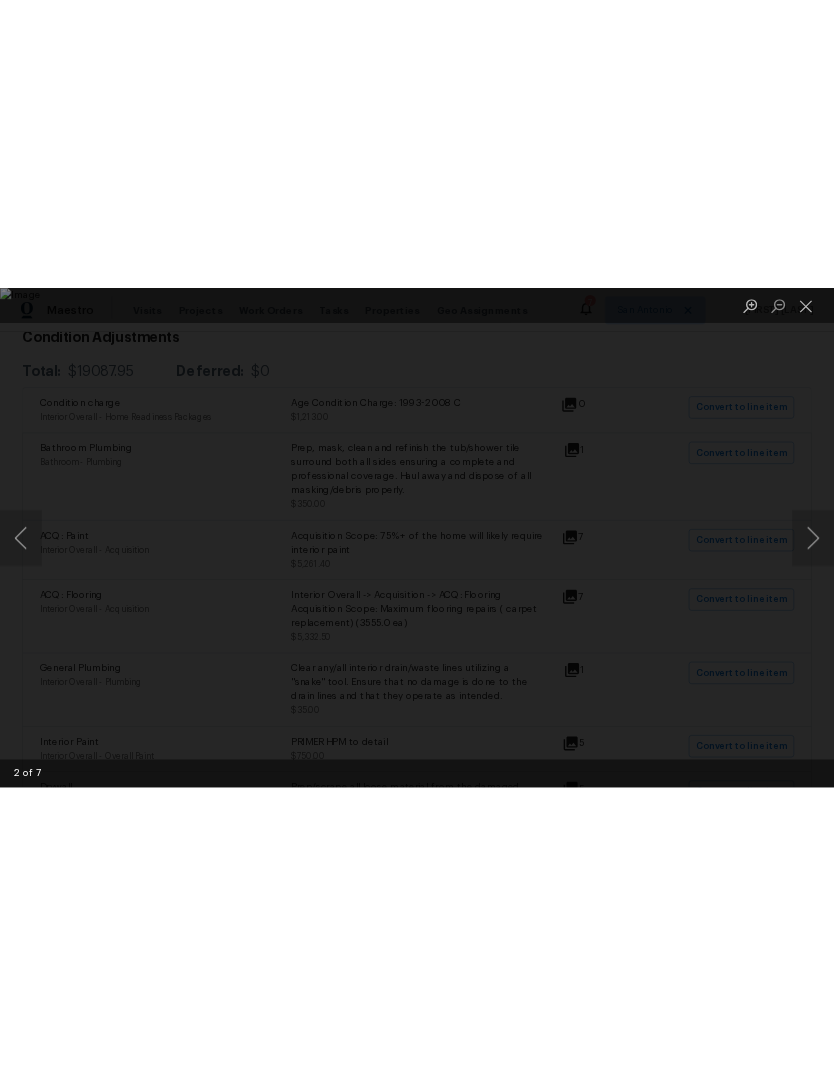 scroll, scrollTop: 0, scrollLeft: 0, axis: both 